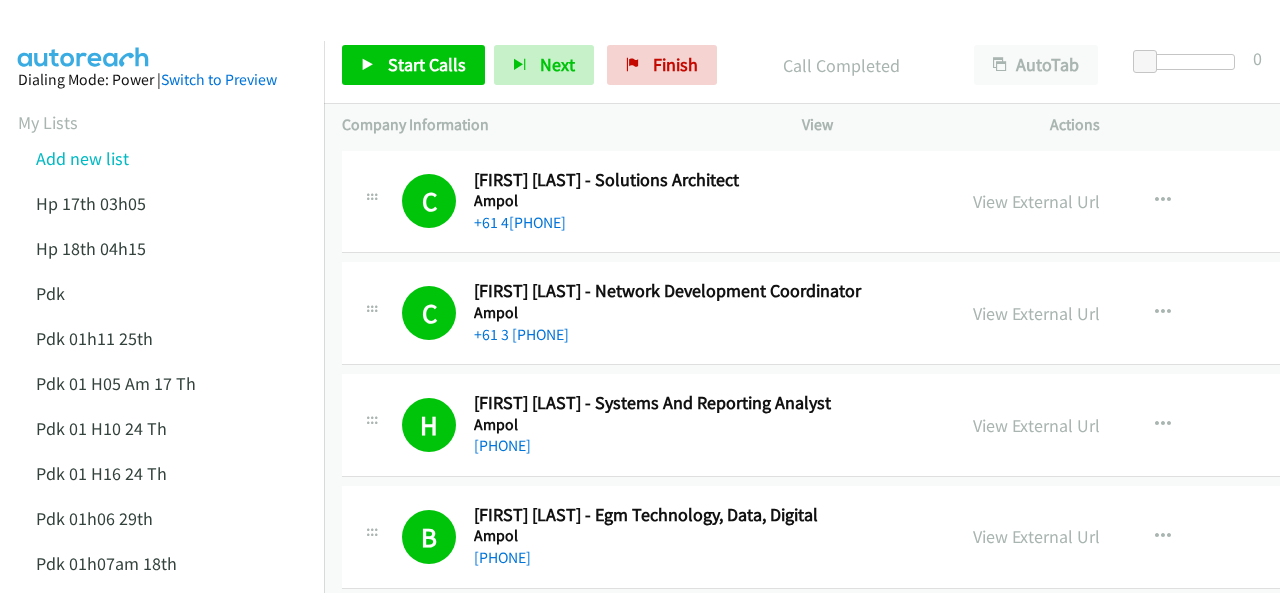 scroll, scrollTop: 0, scrollLeft: 0, axis: both 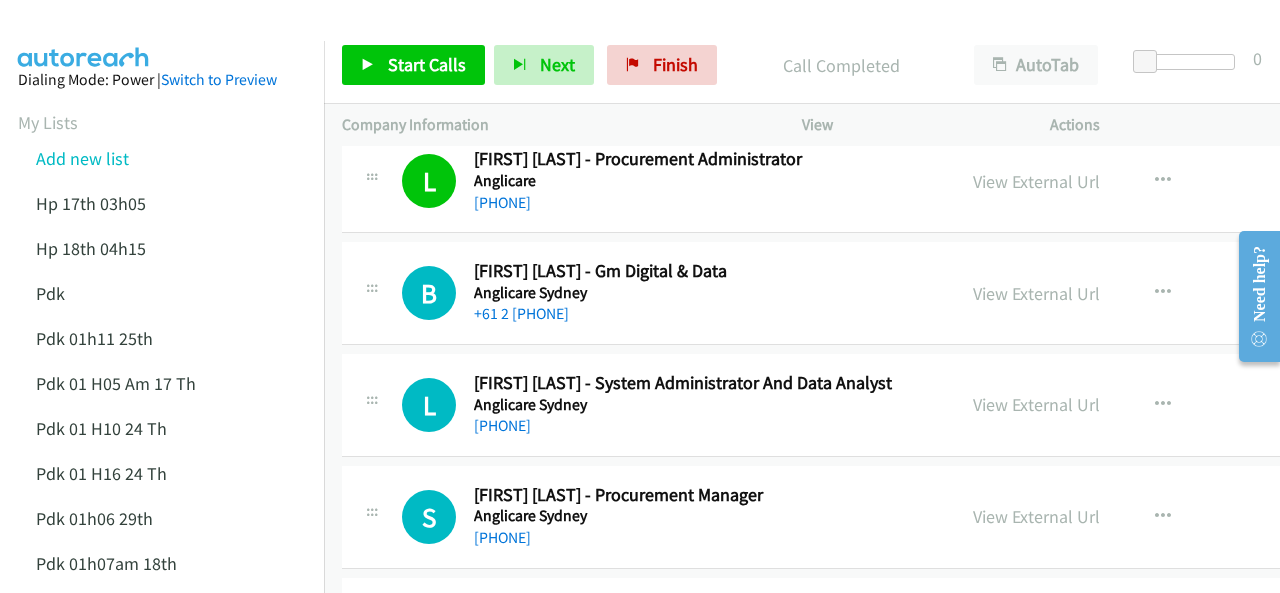 click at bounding box center [631, 38] 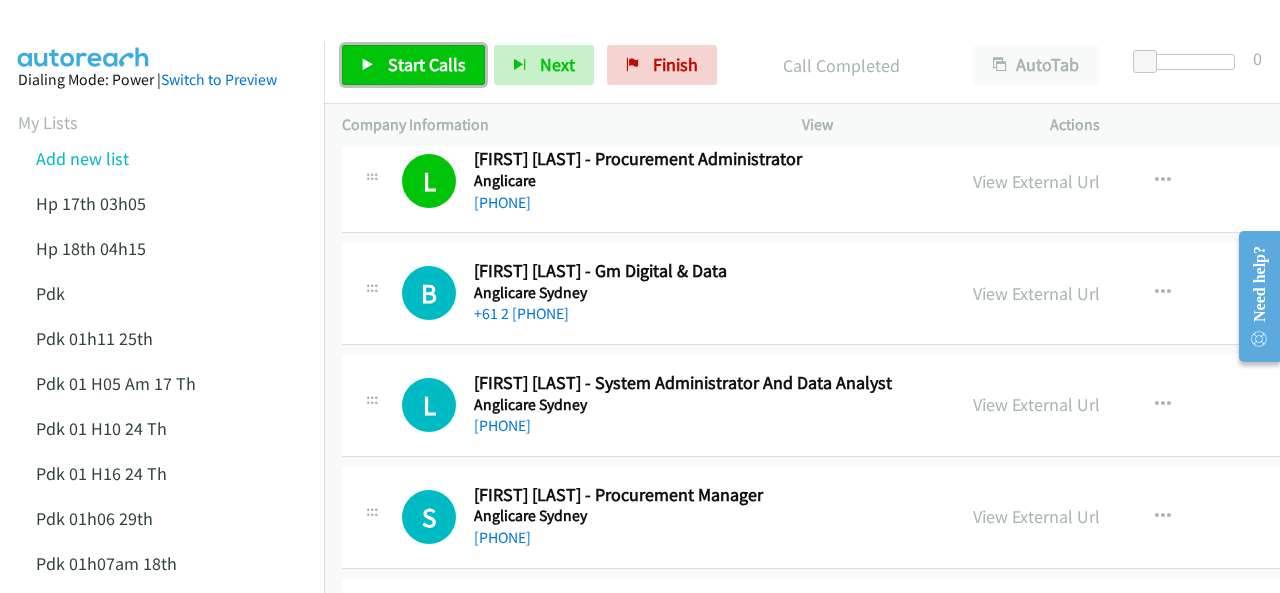 click on "Start Calls" at bounding box center (427, 64) 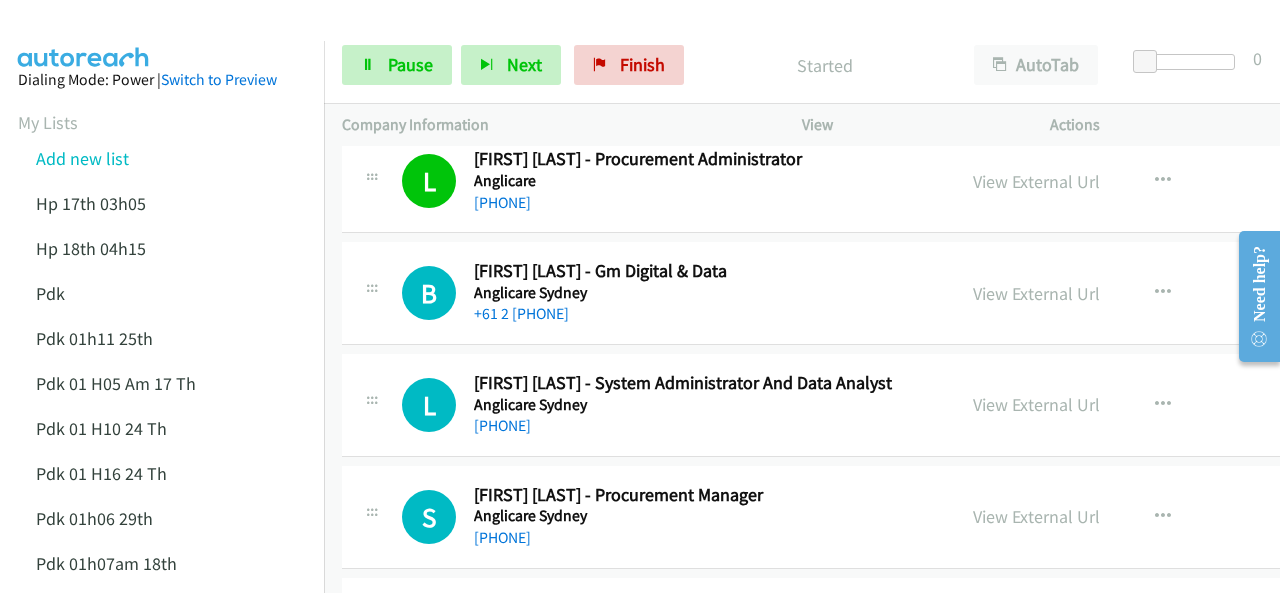 click on "Dialing Mode: Power
|
Switch to Preview
My Lists
Add new list
Hp 17th 03h05
Hp 18th 04h15
Pdk
Pdk  01h11 25th
Pdk 01 H05 Am 17 Th
Pdk 01 H10 24 Th
Pdk 01 H16 24 Th
Pdk 01h06 29th
Pdk 01h07am 18th
Pdk 01h11 31st
Pdk 01h28 21st
Pdk 02h02am 18th
Pdk 03h42 29th
Pdk 23rd 05h47
Pdk 28th 3h00
Pdk 30th
Pdk 31st 05h31
Pdk 4h39 01st
Pdk 7h05 28th
Pdk 8h19 30 Th
Hp 6am
Pdk
Pdk 01h00 22nd
Pdk 01h04 16th
Pdk 1h10 1st
Pdk 23rd
Pdk 24th 07h43
Back to Campaign Management
Scheduled Callbacks
FAQ
Agent Settings
Sign Out
Compact View
Email Support" at bounding box center [162, 865] 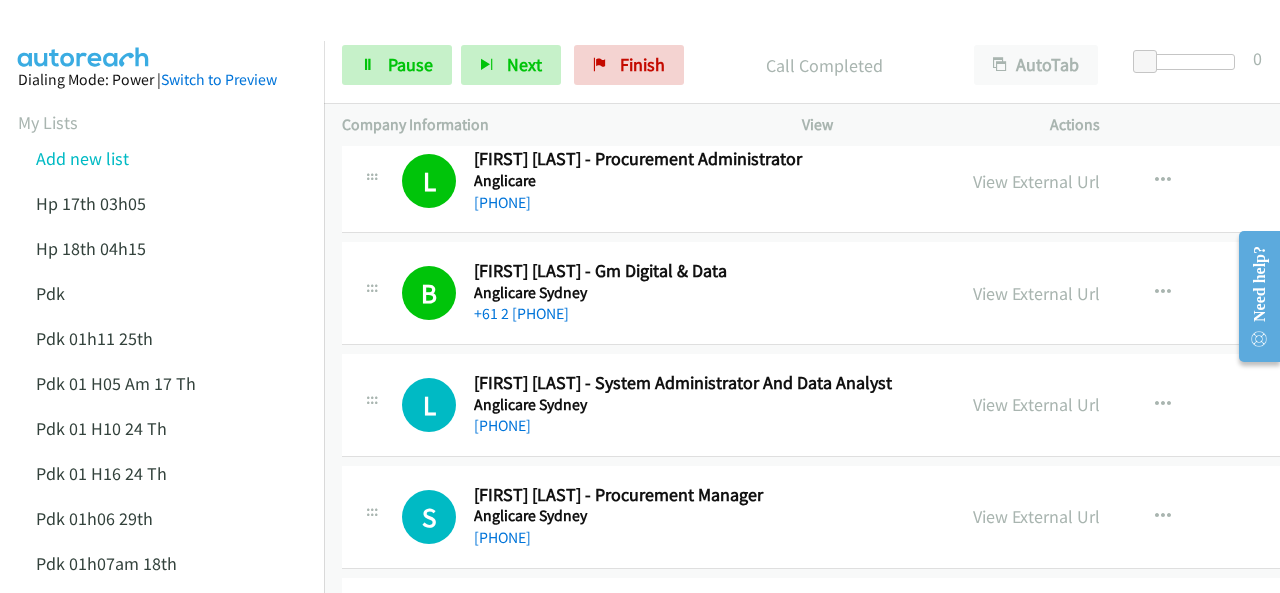 click on "Dialing Mode: Power
|
Switch to Preview
My Lists
Add new list
Hp 17th 03h05
Hp 18th 04h15
Pdk
Pdk  01h11 25th
Pdk 01 H05 Am 17 Th
Pdk 01 H10 24 Th
Pdk 01 H16 24 Th
Pdk 01h06 29th
Pdk 01h07am 18th
Pdk 01h11 31st
Pdk 01h28 21st
Pdk 02h02am 18th
Pdk 03h42 29th
Pdk 23rd 05h47
Pdk 28th 3h00
Pdk 30th
Pdk 31st 05h31
Pdk 4h39 01st
Pdk 7h05 28th
Pdk 8h19 30 Th
Hp 6am
Pdk
Pdk 01h00 22nd
Pdk 01h04 16th
Pdk 1h10 1st
Pdk 23rd
Pdk 24th 07h43
Back to Campaign Management
Scheduled Callbacks
FAQ
Agent Settings
Sign Out
Compact View
Email Support" at bounding box center [162, 865] 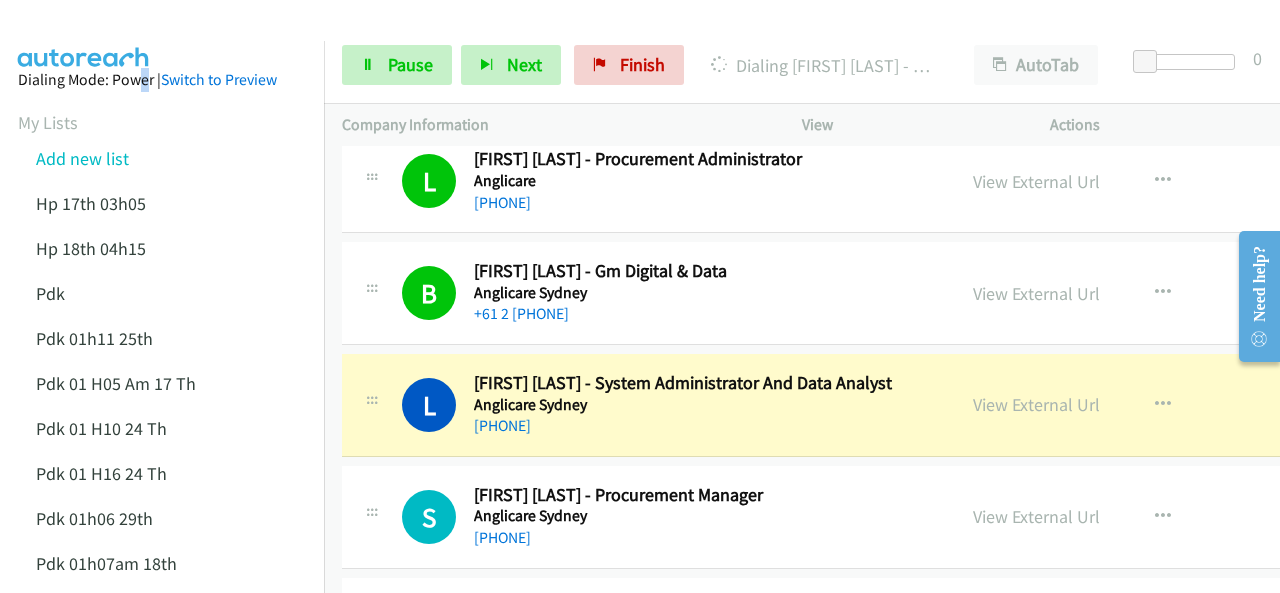 click on "Dialing Mode: Power
|
Switch to Preview
My Lists
Add new list
Hp 17th 03h05
Hp 18th 04h15
Pdk
Pdk  01h11 25th
Pdk 01 H05 Am 17 Th
Pdk 01 H10 24 Th
Pdk 01 H16 24 Th
Pdk 01h06 29th
Pdk 01h07am 18th
Pdk 01h11 31st
Pdk 01h28 21st
Pdk 02h02am 18th
Pdk 03h42 29th
Pdk 23rd 05h47
Pdk 28th 3h00
Pdk 30th
Pdk 31st 05h31
Pdk 4h39 01st
Pdk 7h05 28th
Pdk 8h19 30 Th
Hp 6am
Pdk
Pdk 01h00 22nd
Pdk 01h04 16th
Pdk 1h10 1st
Pdk 23rd
Pdk 24th 07h43
Back to Campaign Management
Scheduled Callbacks
FAQ
Agent Settings
Sign Out
Compact View
Email Support" at bounding box center [162, 865] 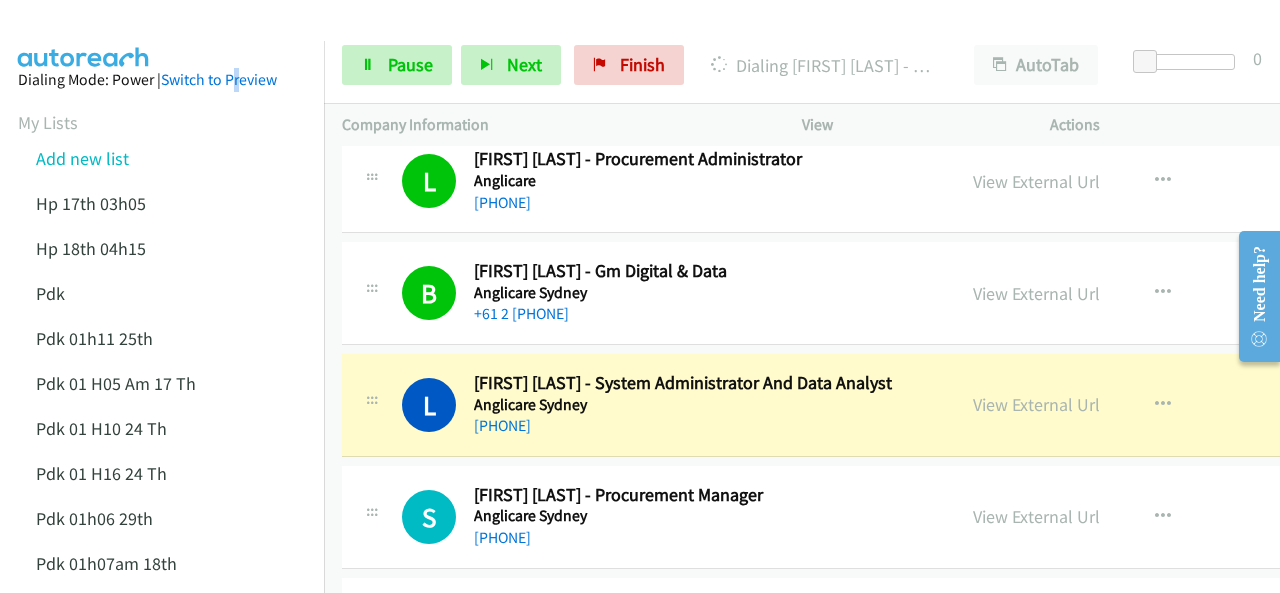 click at bounding box center [631, 38] 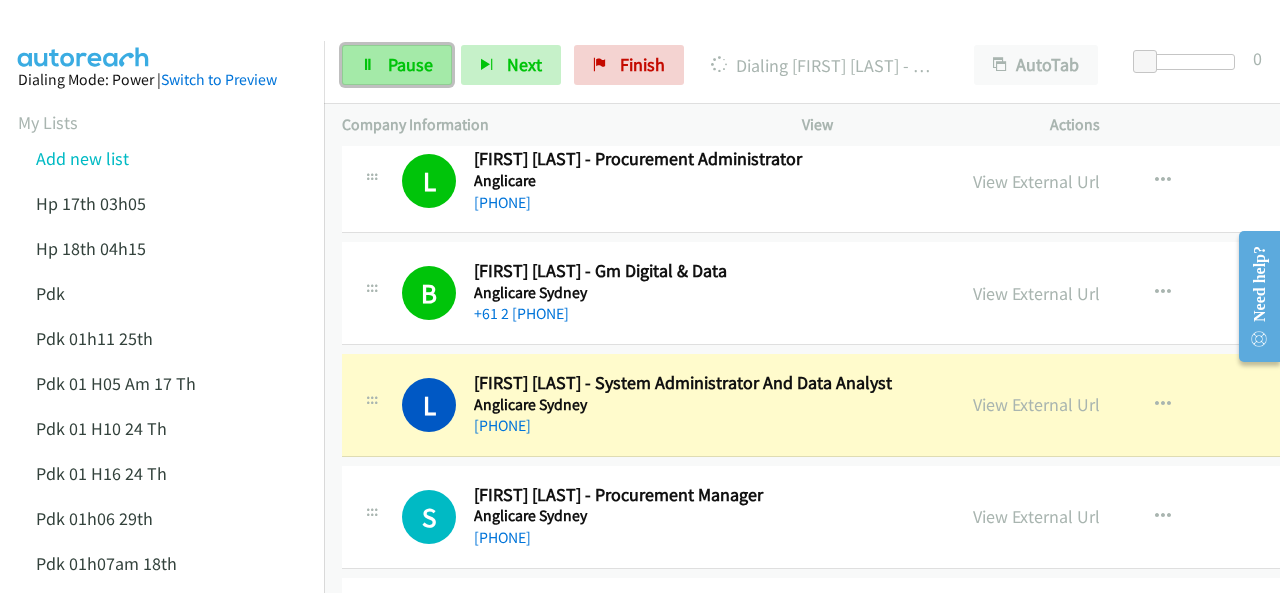 click at bounding box center [368, 66] 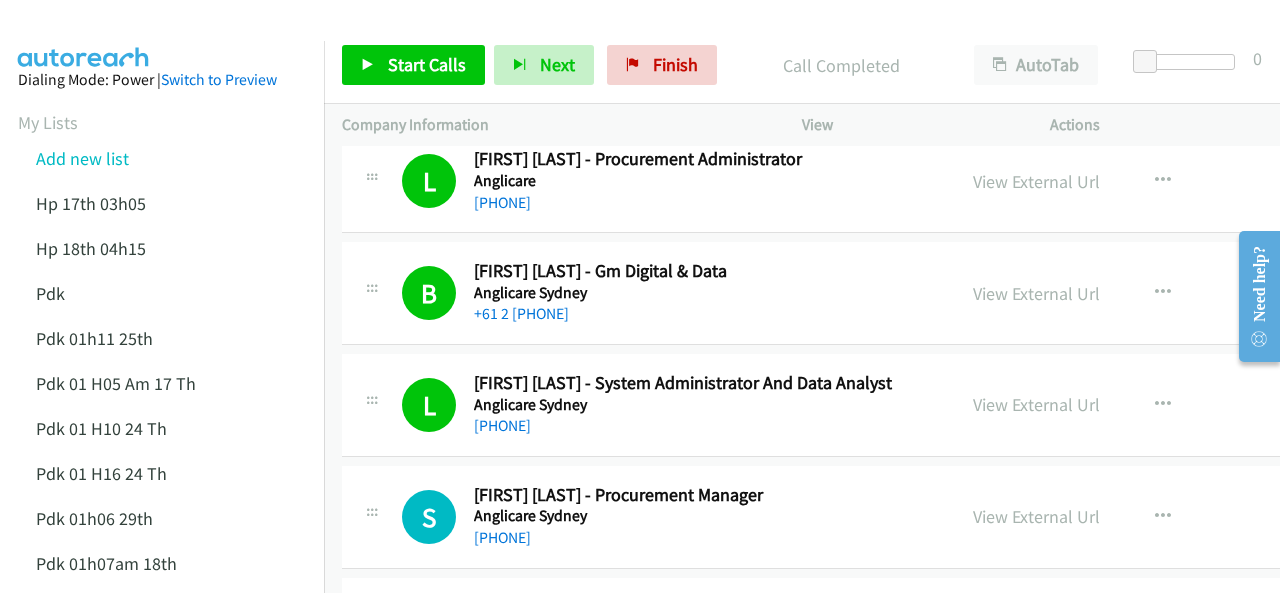 click at bounding box center (84, 35) 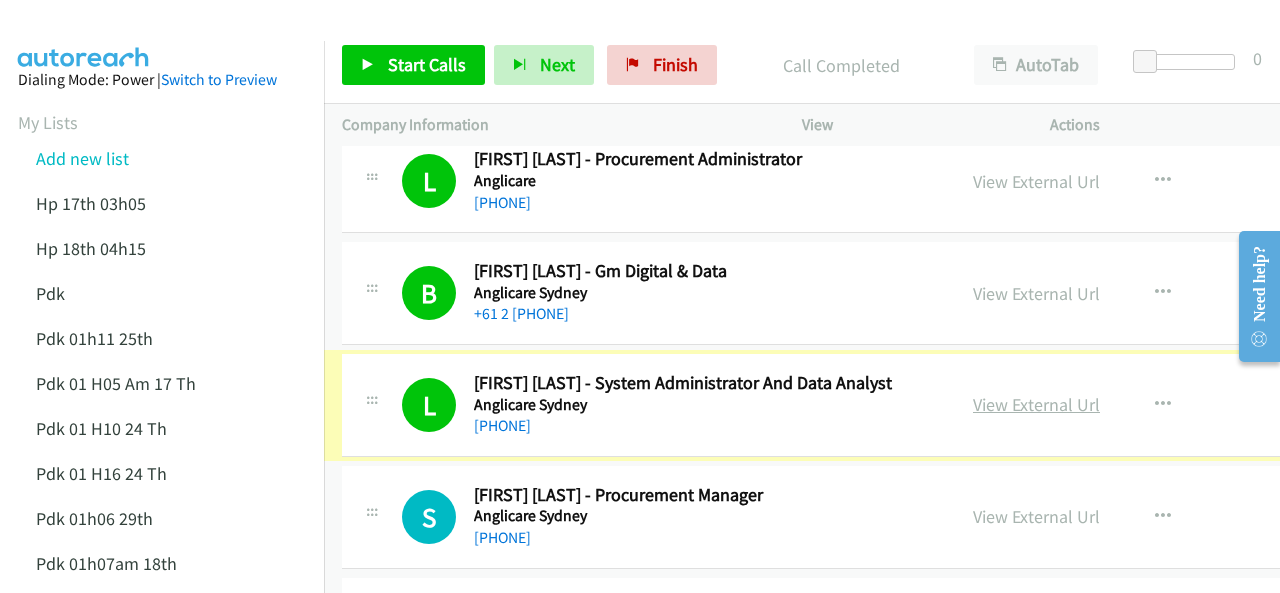 click on "View External Url" at bounding box center [1036, 404] 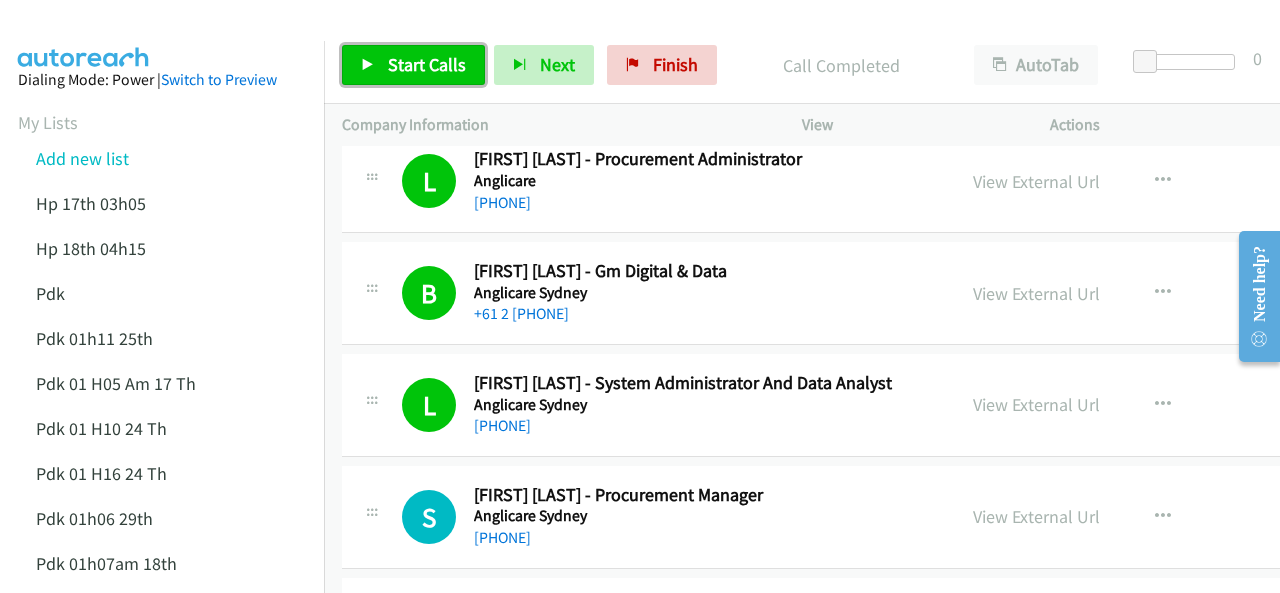 click on "Start Calls" at bounding box center (427, 64) 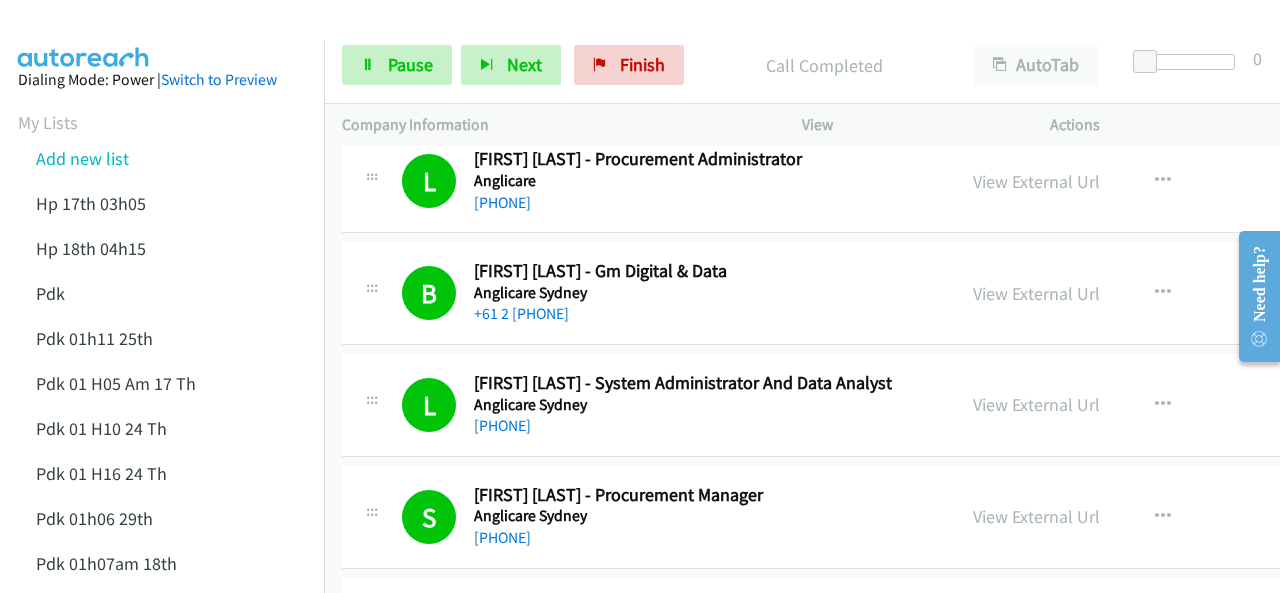 click at bounding box center [84, 35] 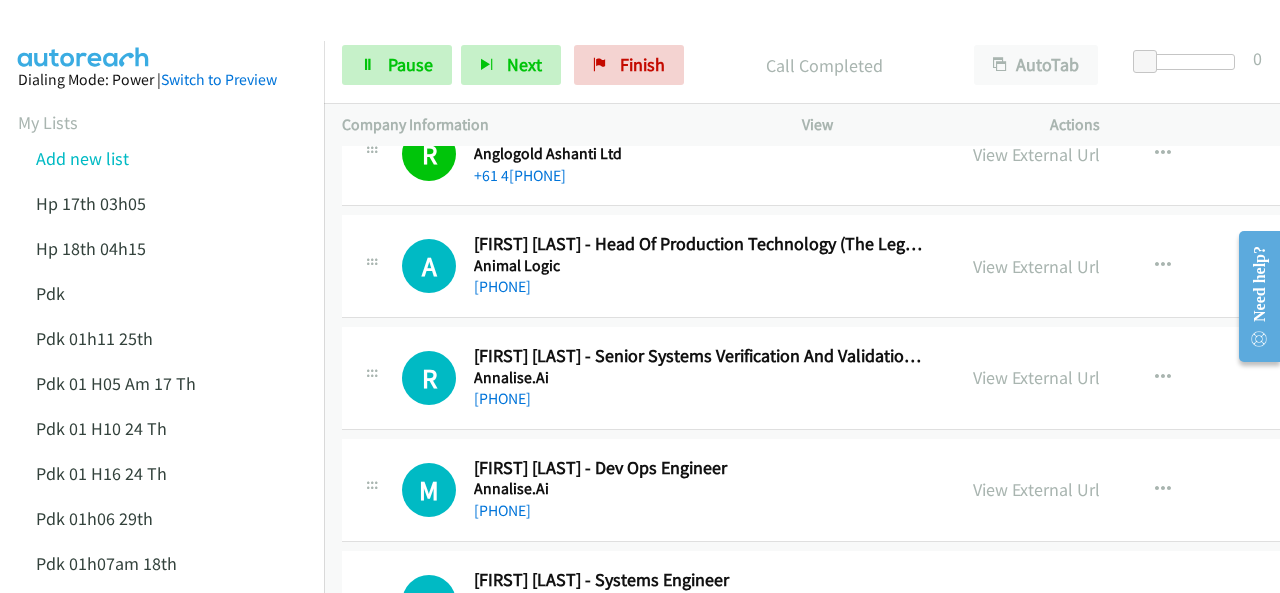 scroll, scrollTop: 3080, scrollLeft: 0, axis: vertical 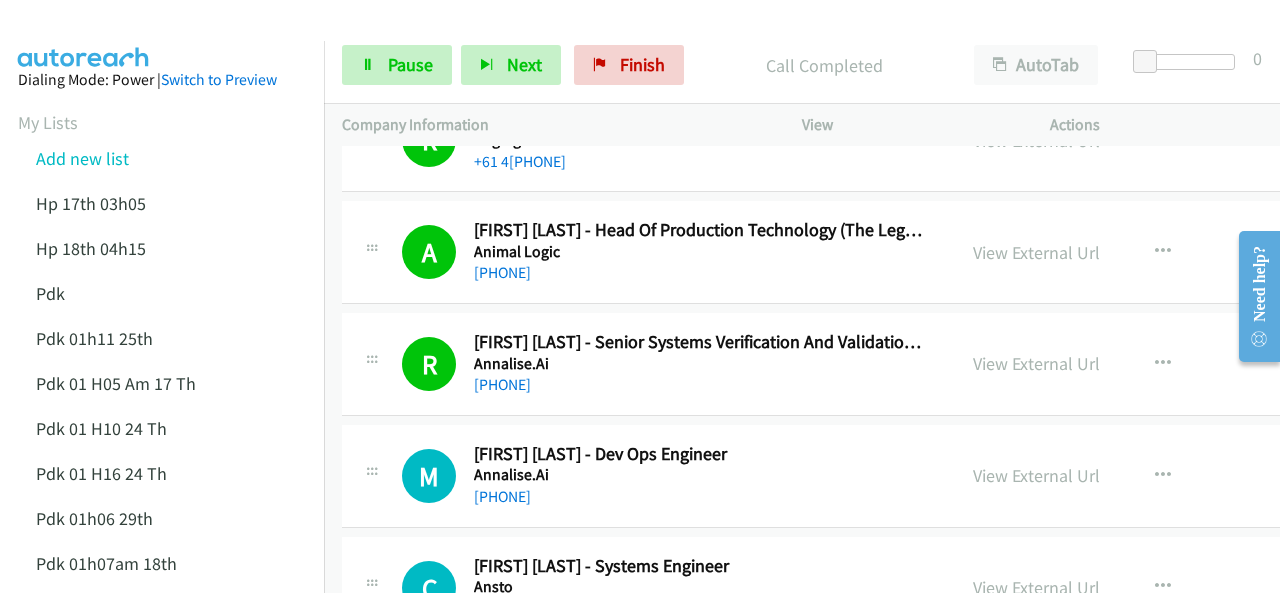 click on "Dialing Mode: Power
|
Switch to Preview
My Lists
Add new list
Hp 17th 03h05
Hp 18th 04h15
Pdk
Pdk  01h11 25th
Pdk 01 H05 Am 17 Th
Pdk 01 H10 24 Th
Pdk 01 H16 24 Th
Pdk 01h06 29th
Pdk 01h07am 18th
Pdk 01h11 31st
Pdk 01h28 21st
Pdk 02h02am 18th
Pdk 03h42 29th
Pdk 23rd 05h47
Pdk 28th 3h00
Pdk 30th
Pdk 31st 05h31
Pdk 4h39 01st
Pdk 7h05 28th
Pdk 8h19 30 Th
Hp 6am
Pdk
Pdk 01h00 22nd
Pdk 01h04 16th
Pdk 1h10 1st
Pdk 23rd
Pdk 24th 07h43
Back to Campaign Management
Scheduled Callbacks
FAQ
Agent Settings
Sign Out
Compact View
Email Support" at bounding box center [162, 865] 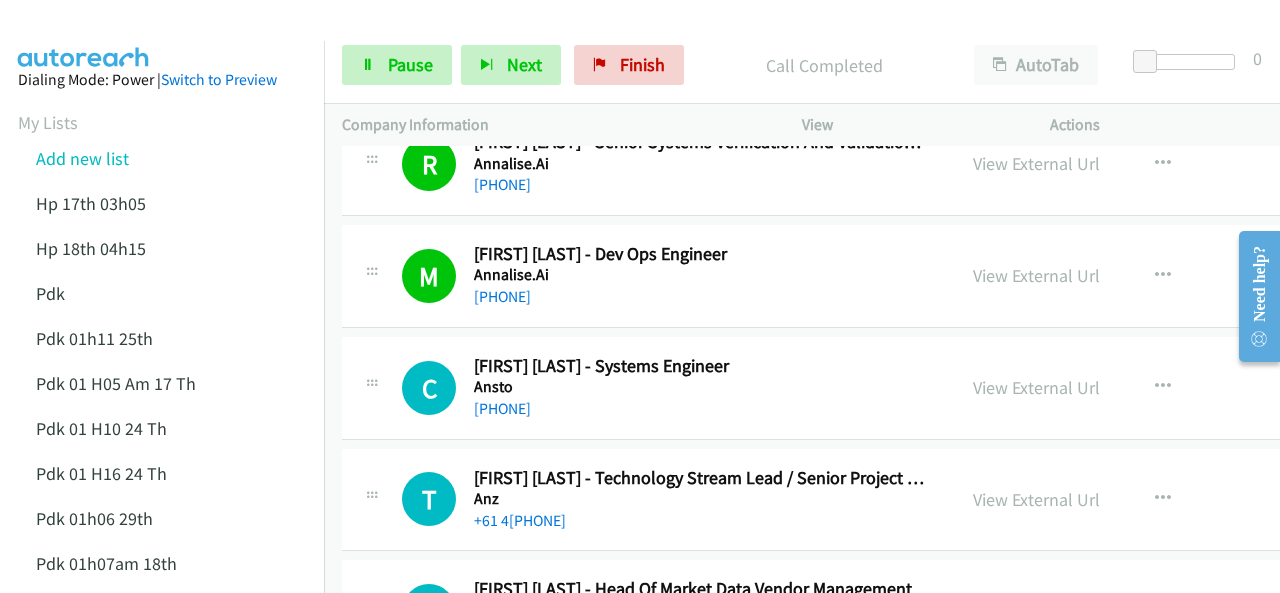 click at bounding box center [84, 35] 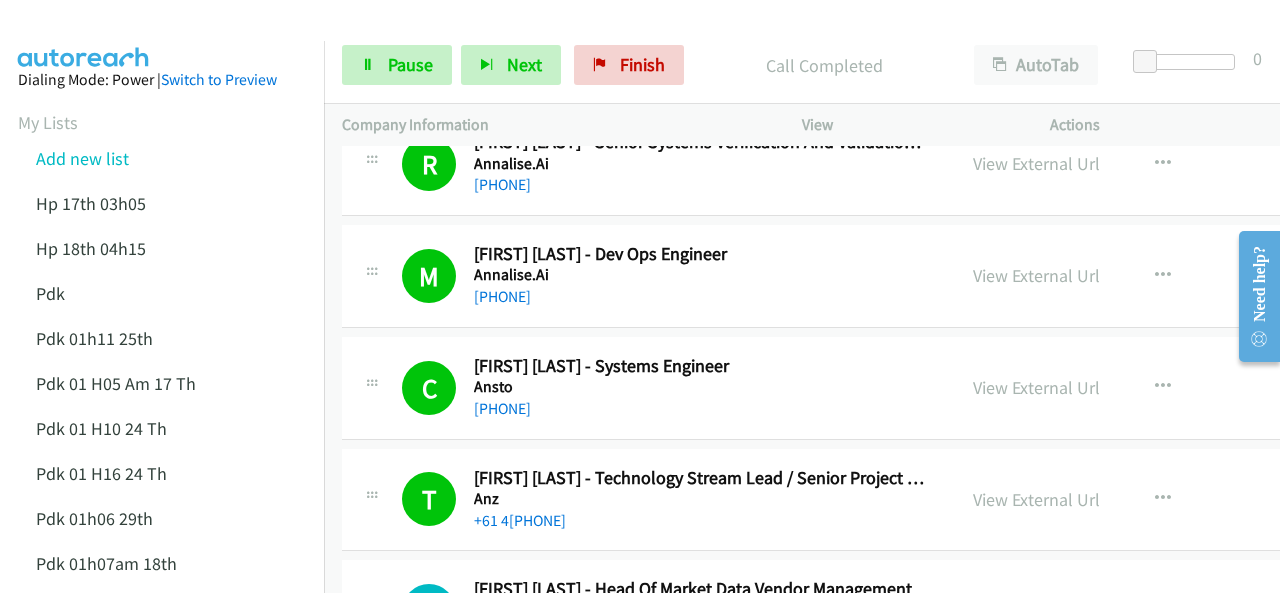 click on "Dialing Mode: Power
|
Switch to Preview
My Lists
Add new list
Hp 17th 03h05
Hp 18th 04h15
Pdk
Pdk  01h11 25th
Pdk 01 H05 Am 17 Th
Pdk 01 H10 24 Th
Pdk 01 H16 24 Th
Pdk 01h06 29th
Pdk 01h07am 18th
Pdk 01h11 31st
Pdk 01h28 21st
Pdk 02h02am 18th
Pdk 03h42 29th
Pdk 23rd 05h47
Pdk 28th 3h00
Pdk 30th
Pdk 31st 05h31
Pdk 4h39 01st
Pdk 7h05 28th
Pdk 8h19 30 Th
Hp 6am
Pdk
Pdk 01h00 22nd
Pdk 01h04 16th
Pdk 1h10 1st
Pdk 23rd
Pdk 24th 07h43
Back to Campaign Management
Scheduled Callbacks
FAQ
Agent Settings
Sign Out
Compact View
Email Support" at bounding box center [162, 865] 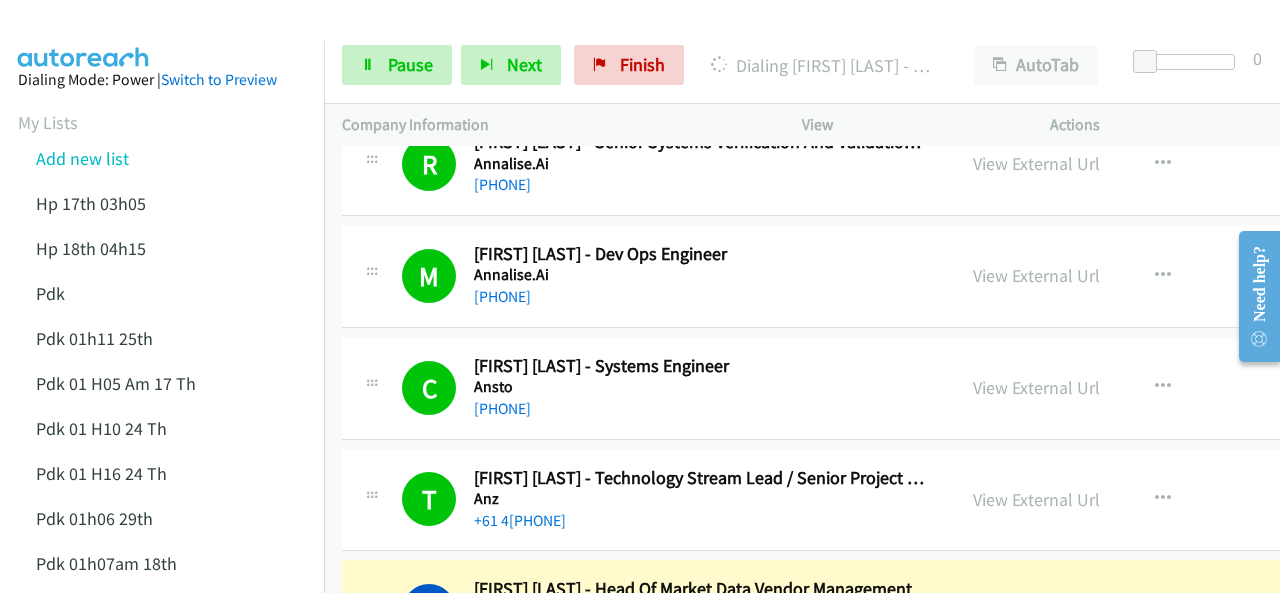 click at bounding box center [84, 35] 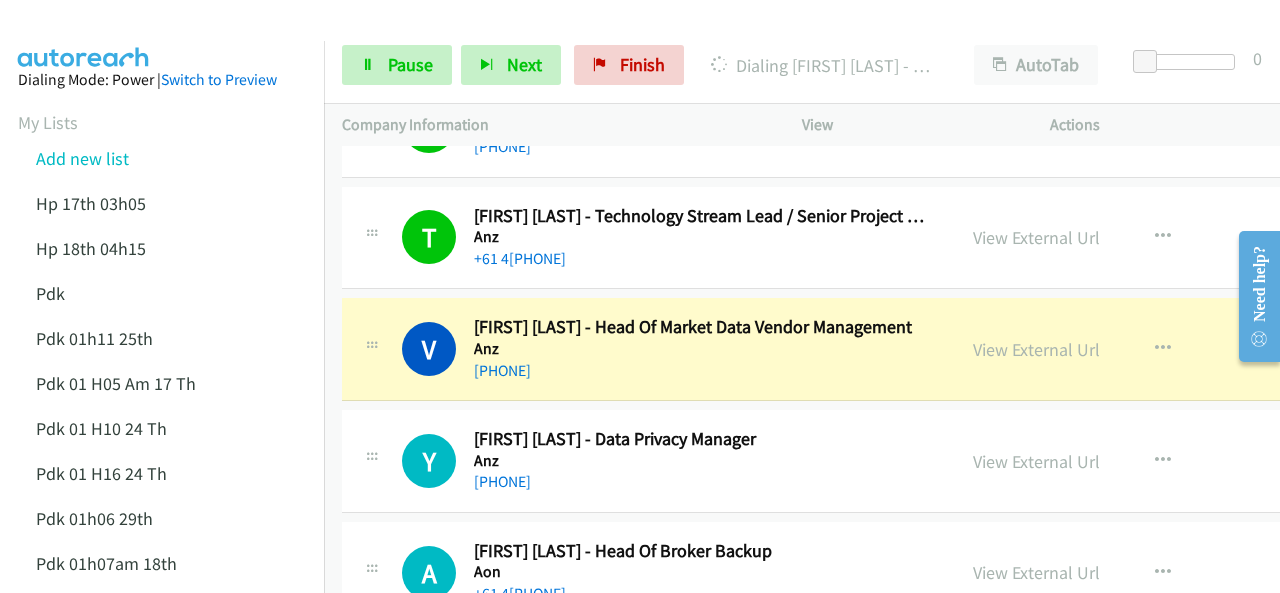 scroll, scrollTop: 3580, scrollLeft: 0, axis: vertical 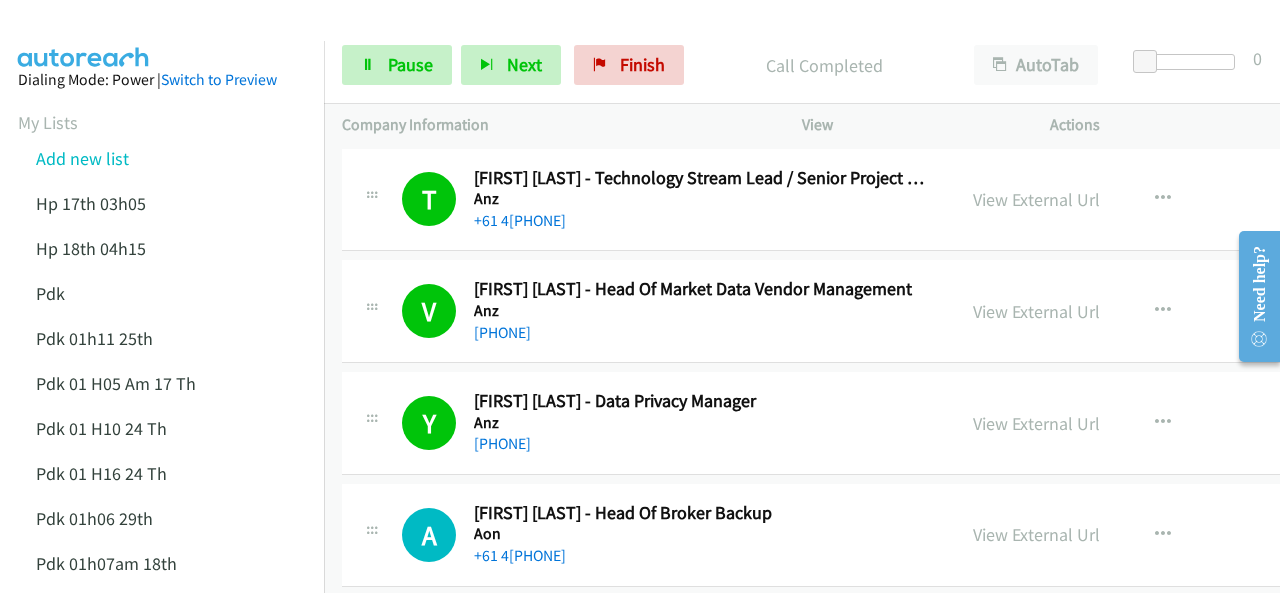 click at bounding box center [84, 35] 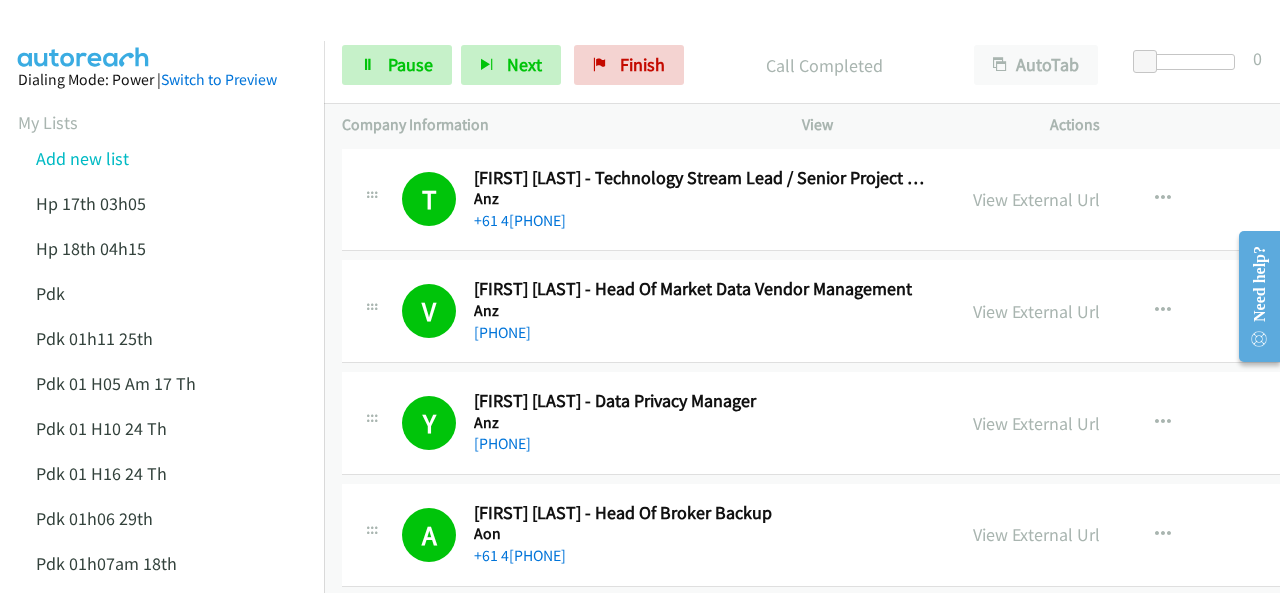 click at bounding box center (631, 38) 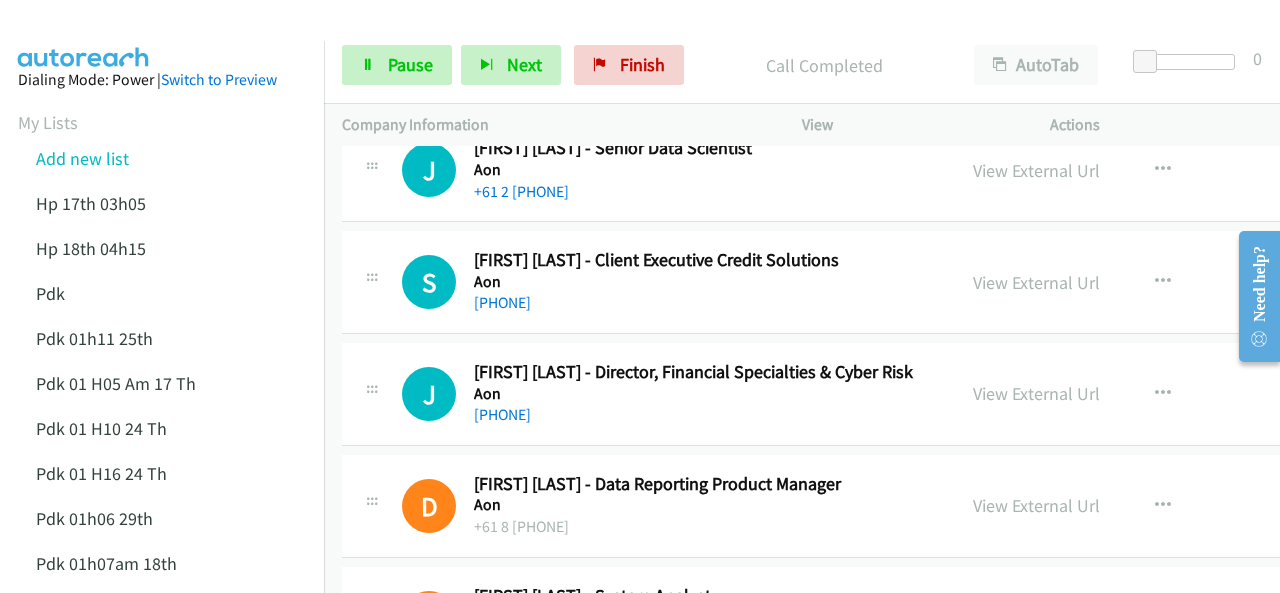 scroll, scrollTop: 4180, scrollLeft: 0, axis: vertical 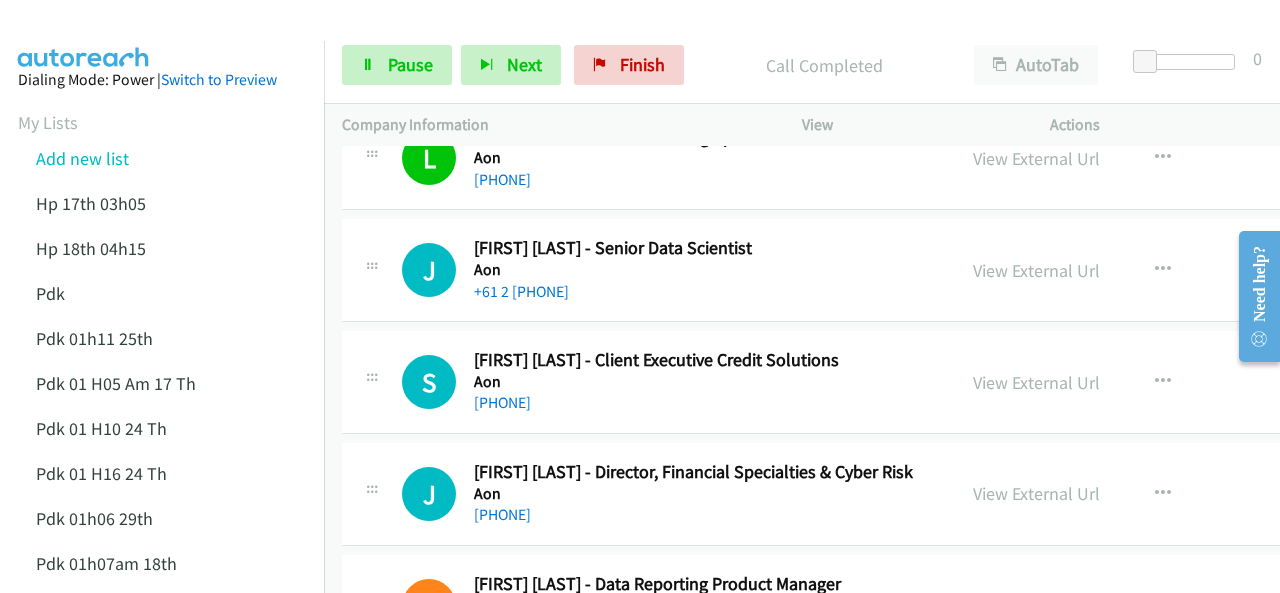 click at bounding box center (631, 38) 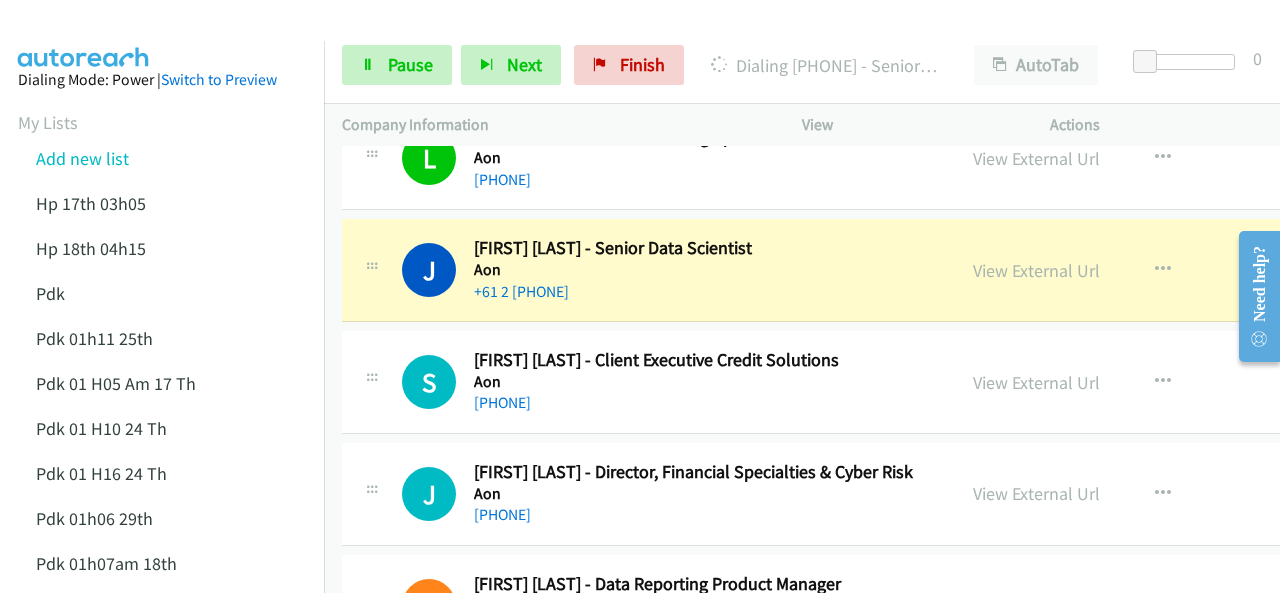 scroll, scrollTop: 4220, scrollLeft: 0, axis: vertical 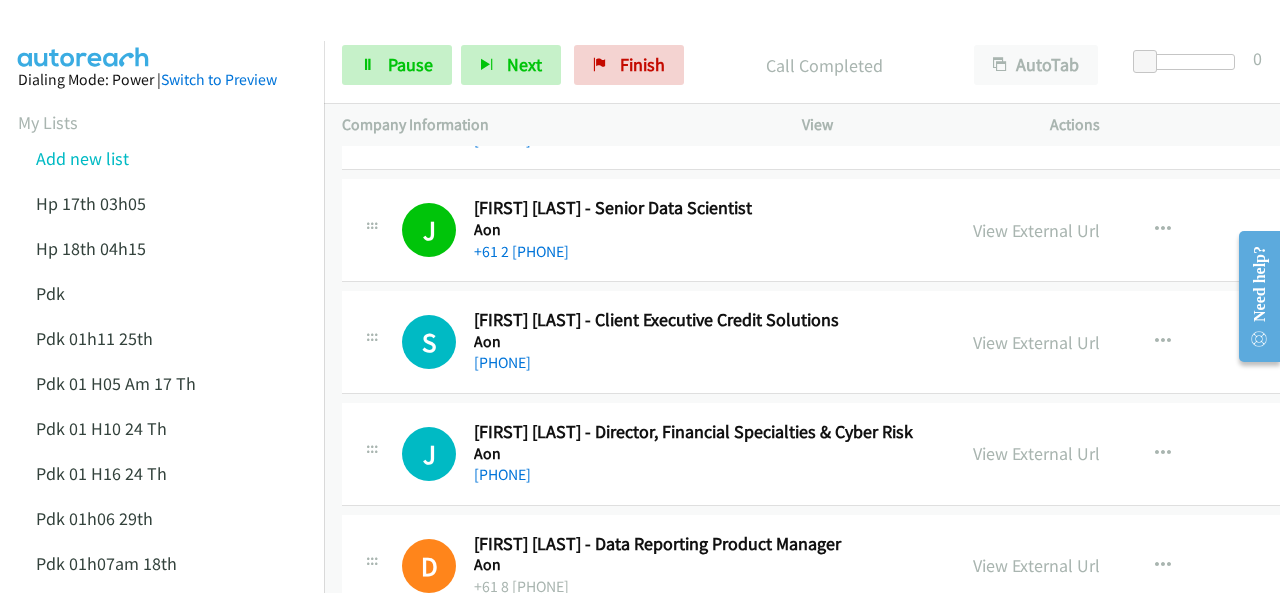 click at bounding box center (631, 38) 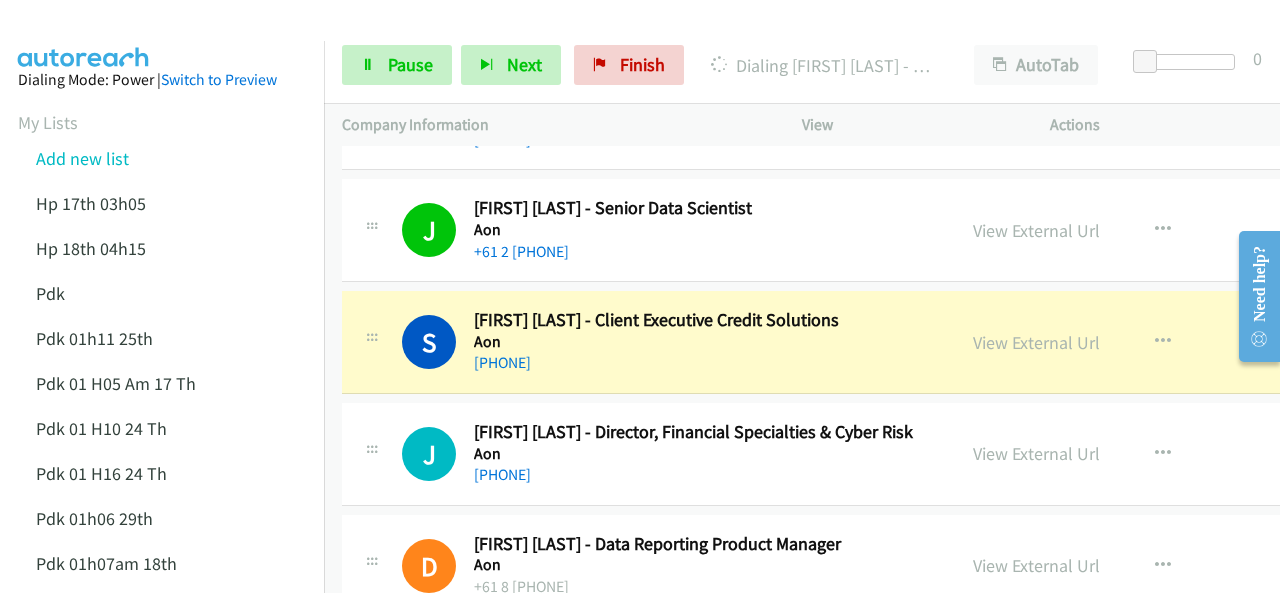 click at bounding box center (84, 35) 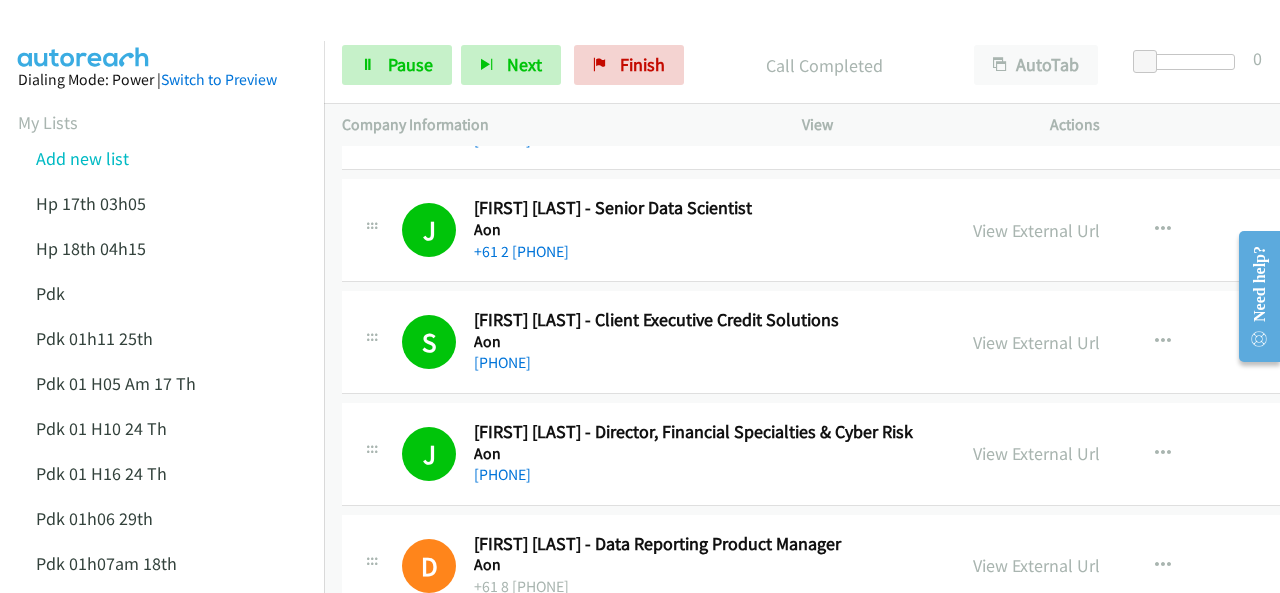 click at bounding box center (84, 35) 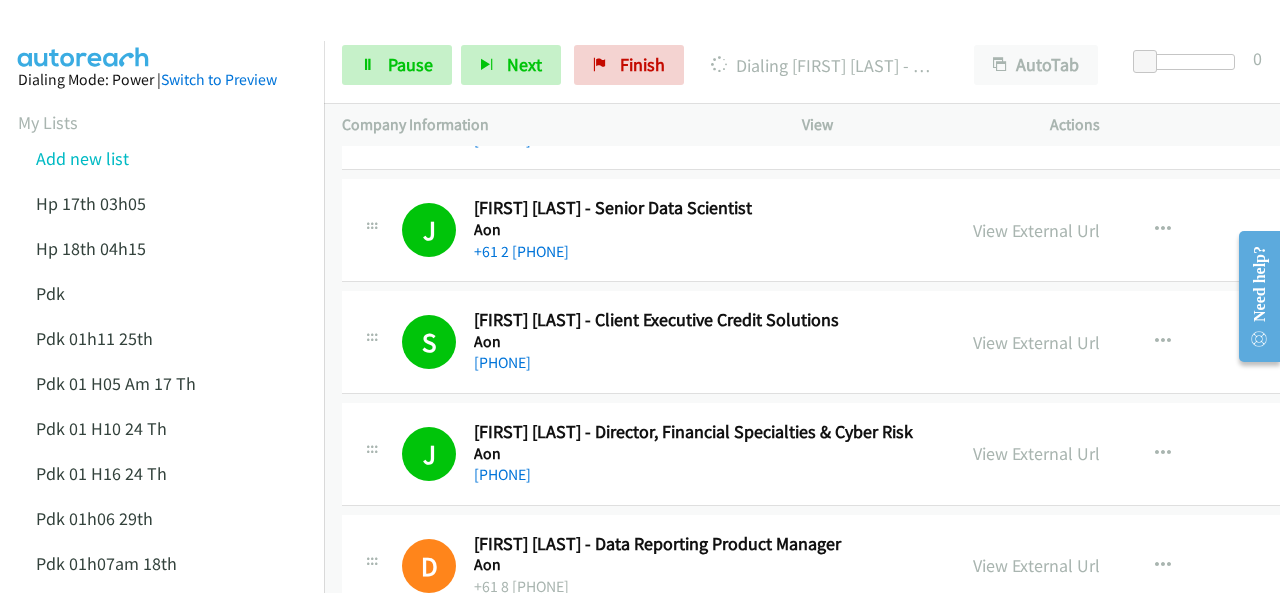 click at bounding box center (84, 35) 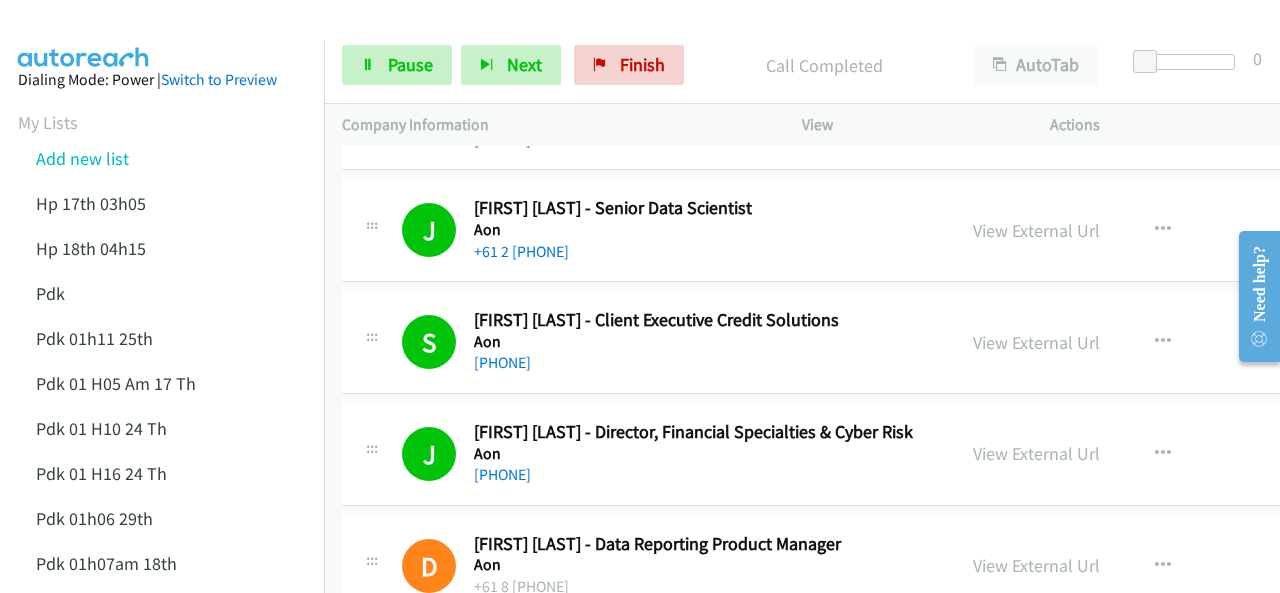 click at bounding box center (84, 35) 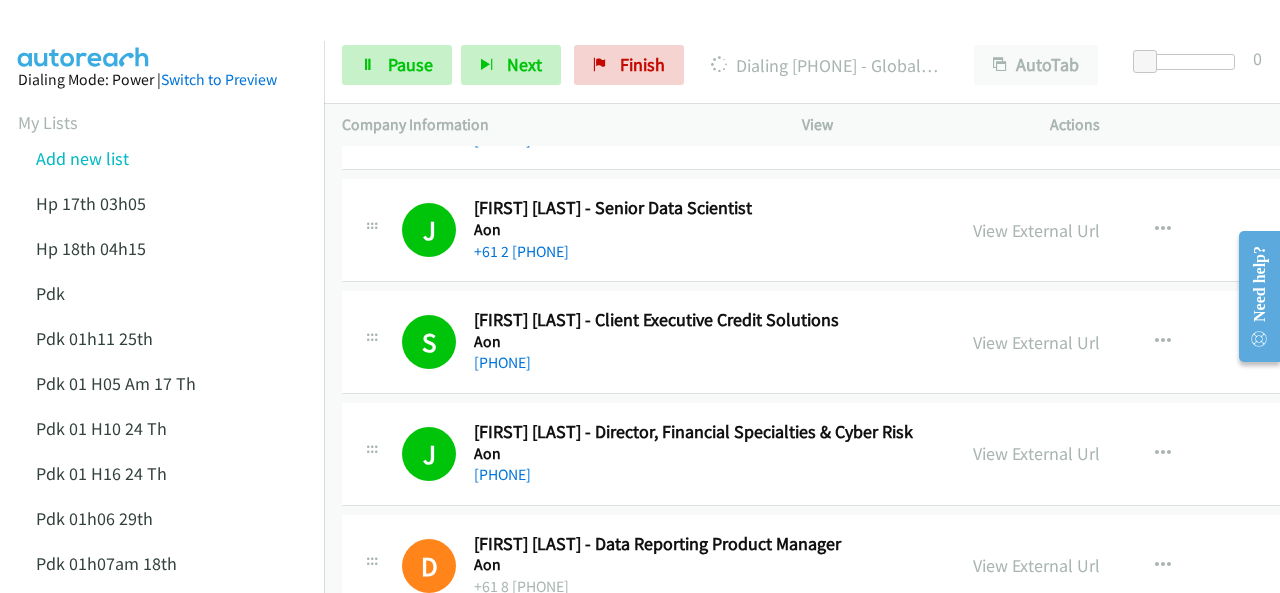 click at bounding box center (84, 35) 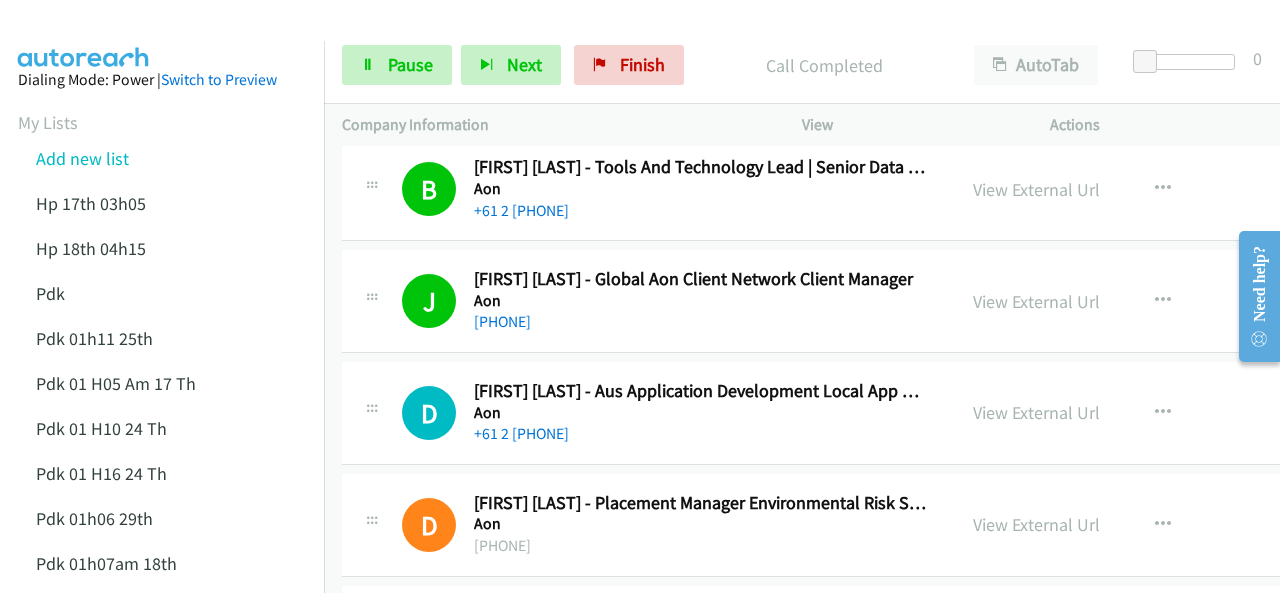 scroll, scrollTop: 4920, scrollLeft: 0, axis: vertical 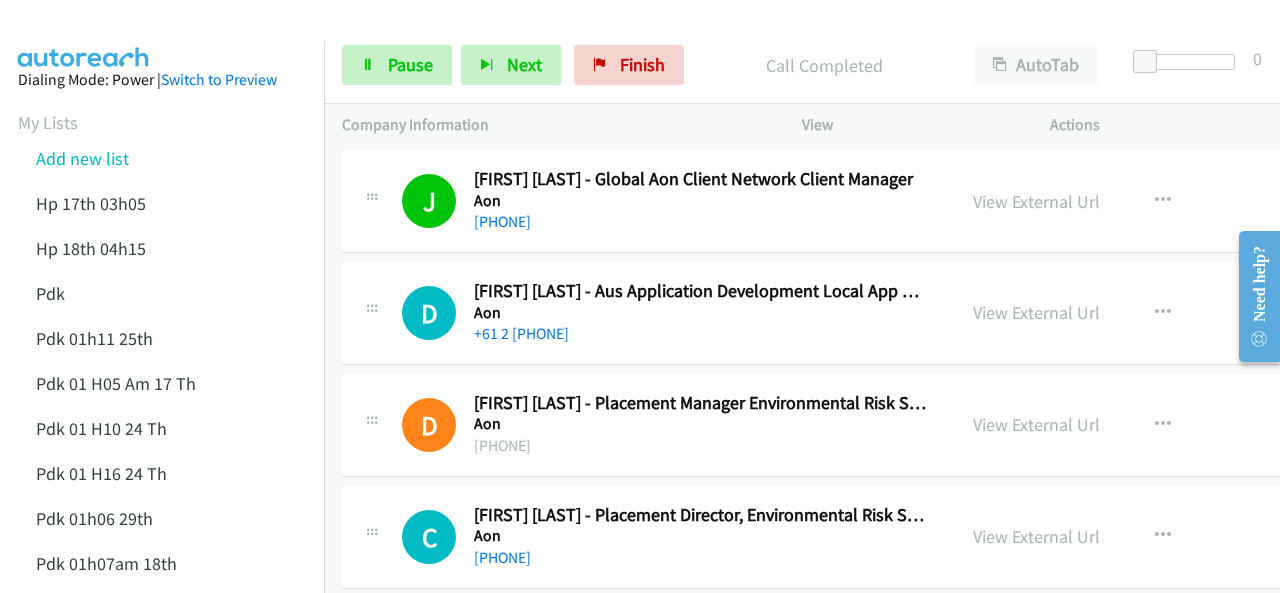 click at bounding box center [84, 35] 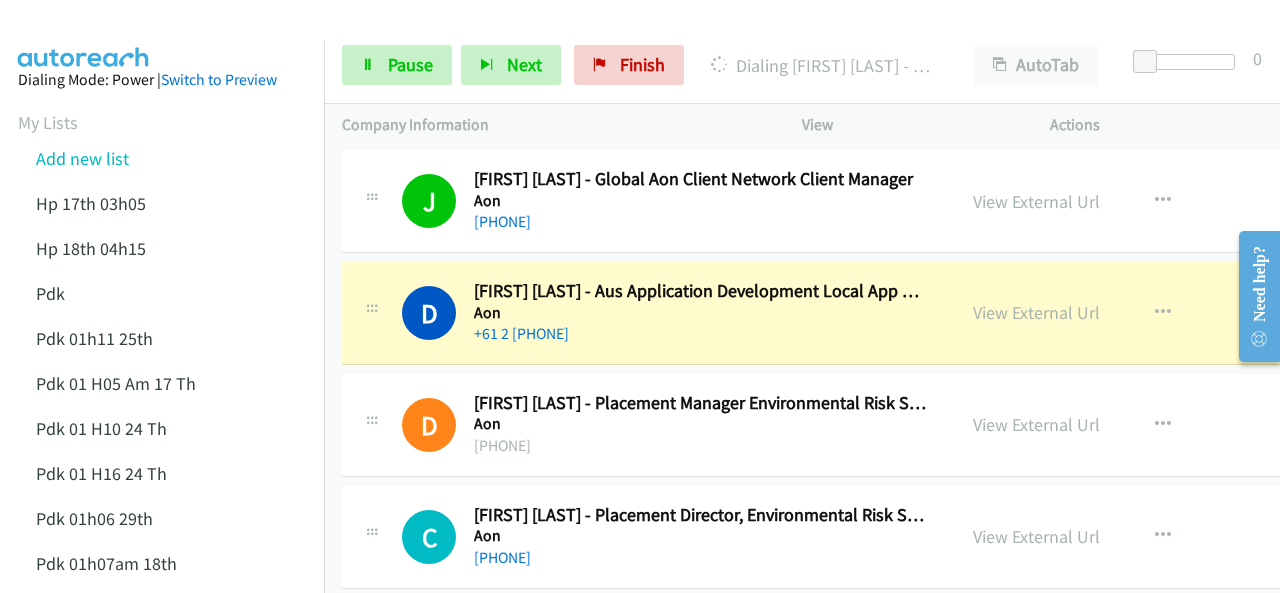click at bounding box center (84, 35) 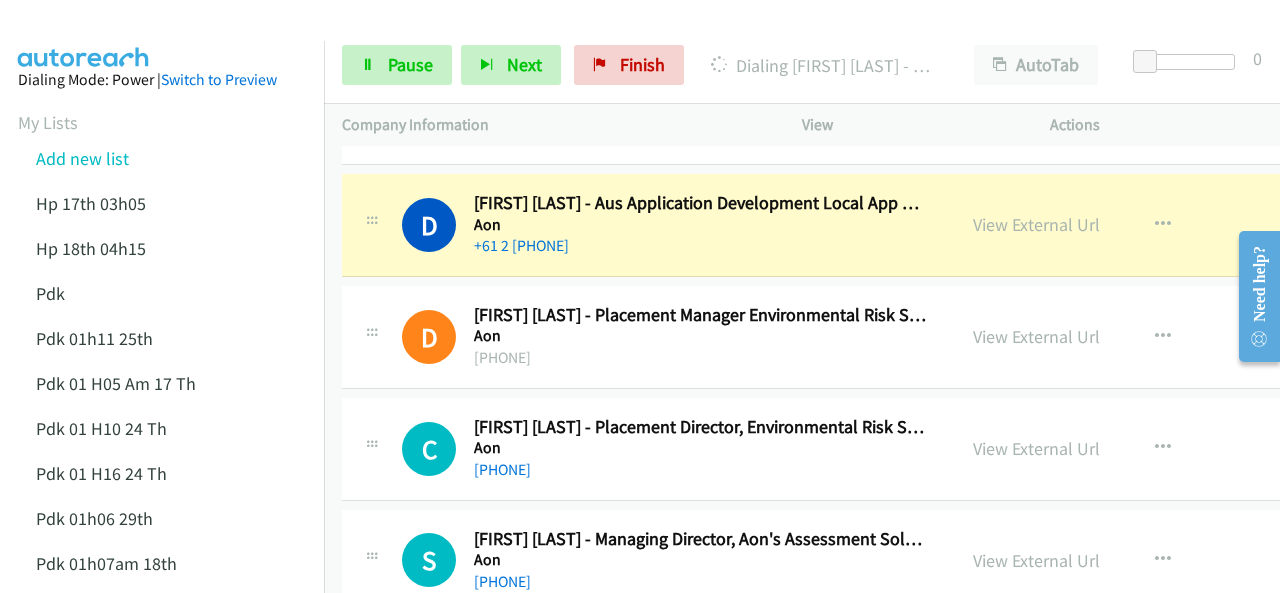 scroll, scrollTop: 5020, scrollLeft: 0, axis: vertical 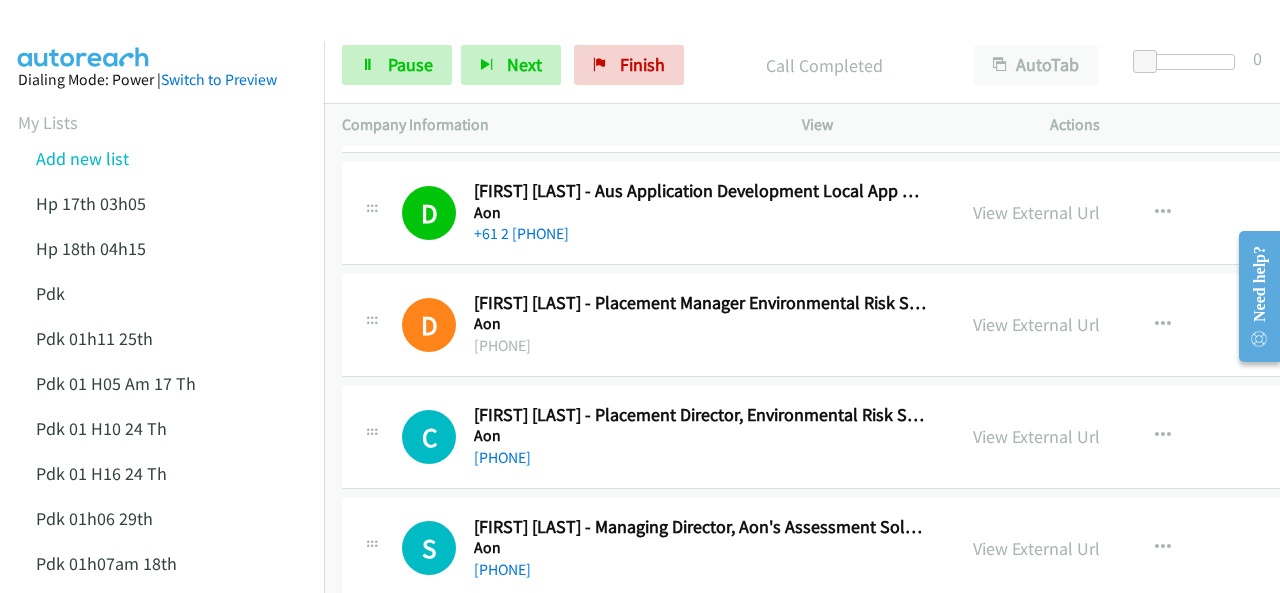 click at bounding box center [84, 35] 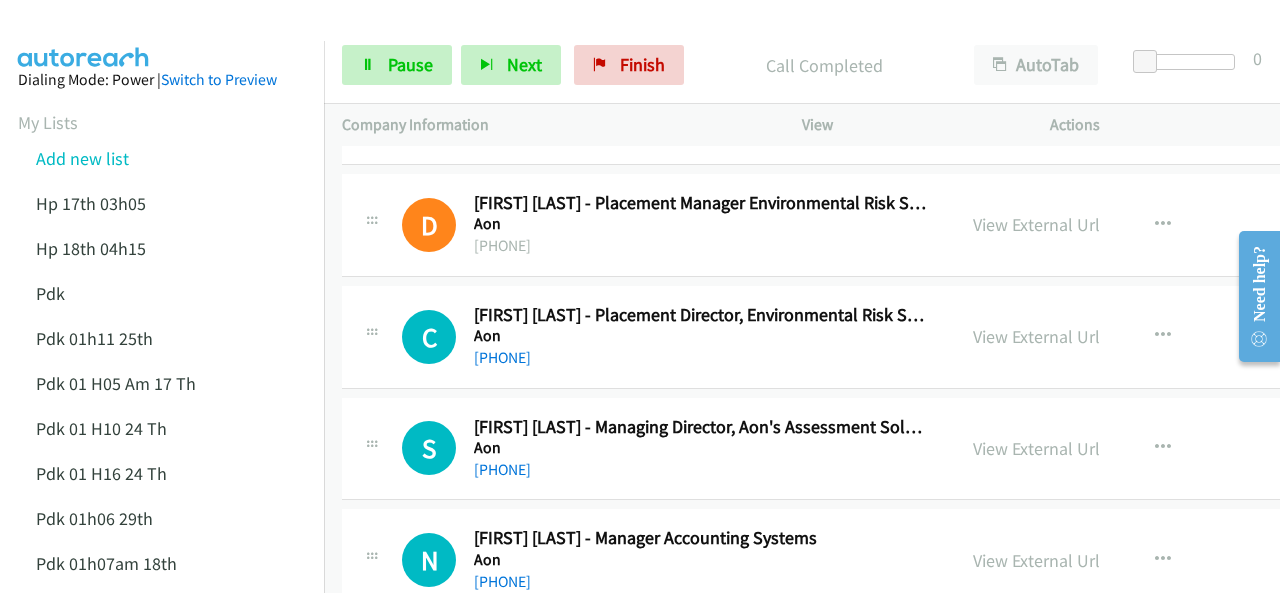 scroll, scrollTop: 5020, scrollLeft: 0, axis: vertical 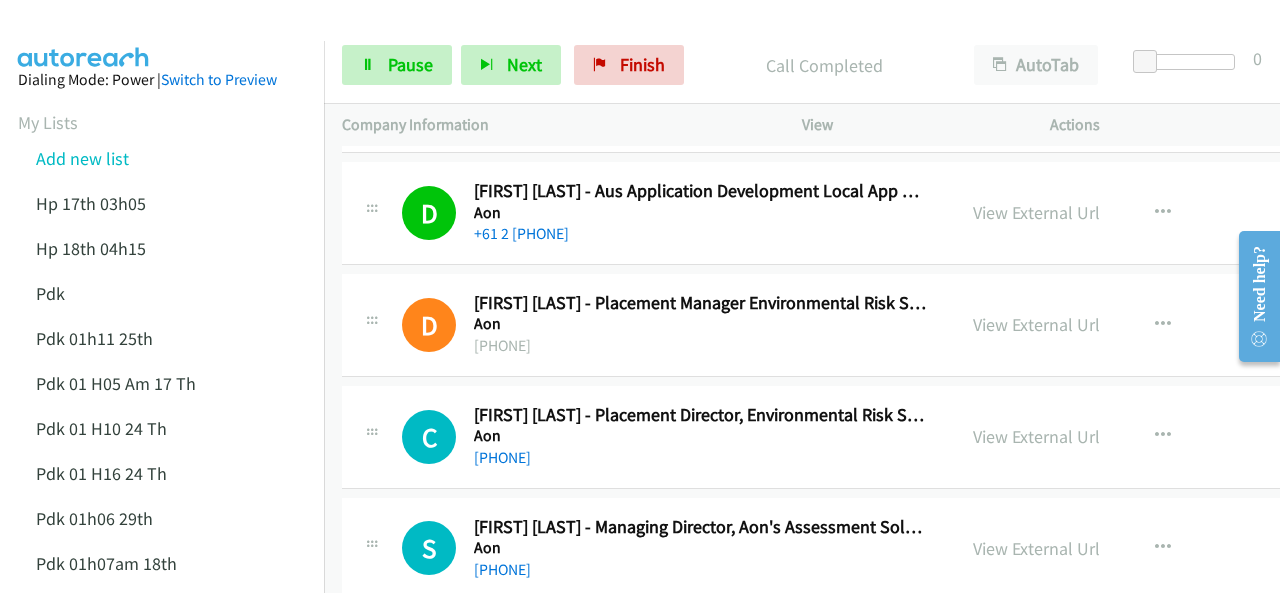 click at bounding box center (84, 35) 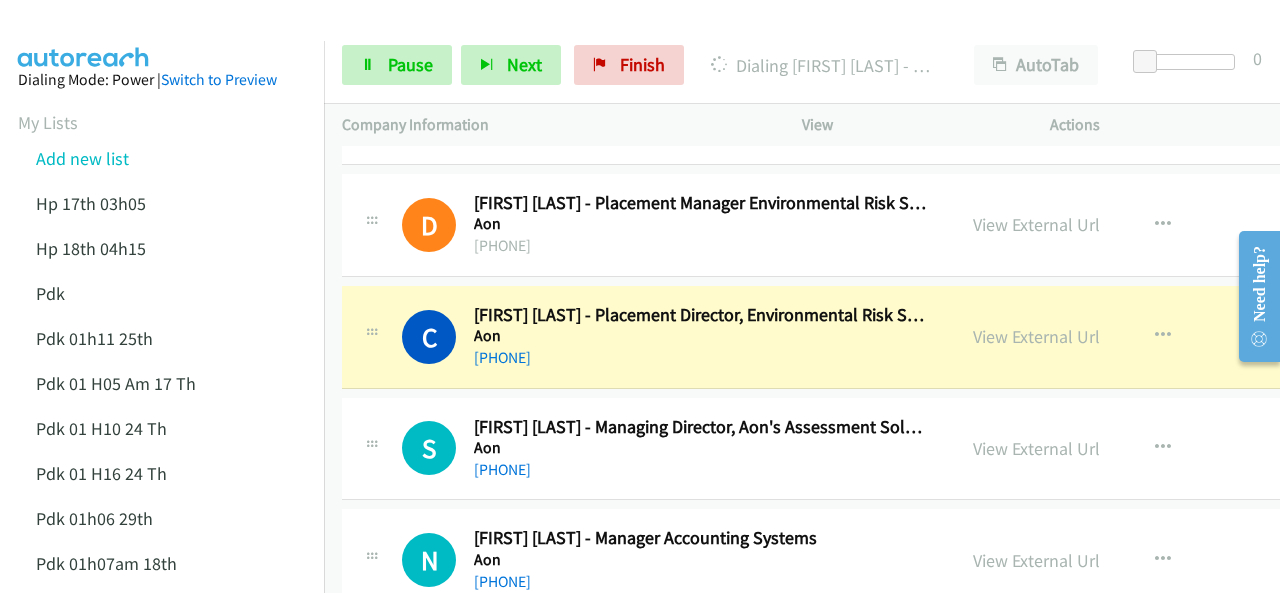 scroll, scrollTop: 5220, scrollLeft: 0, axis: vertical 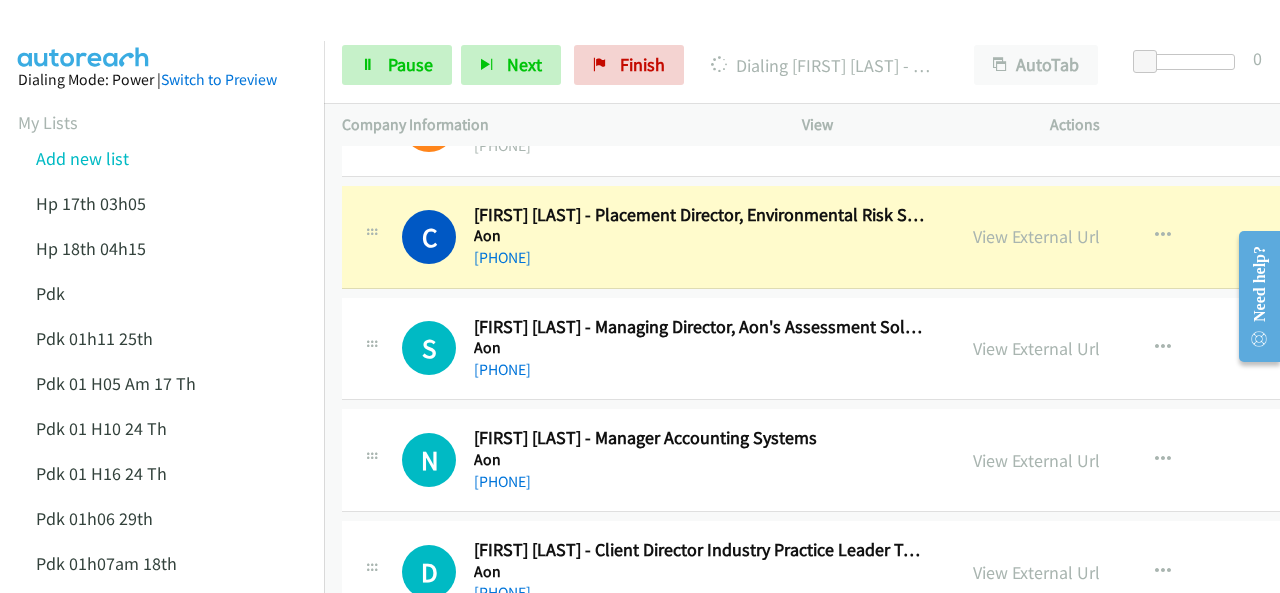 click at bounding box center (631, 38) 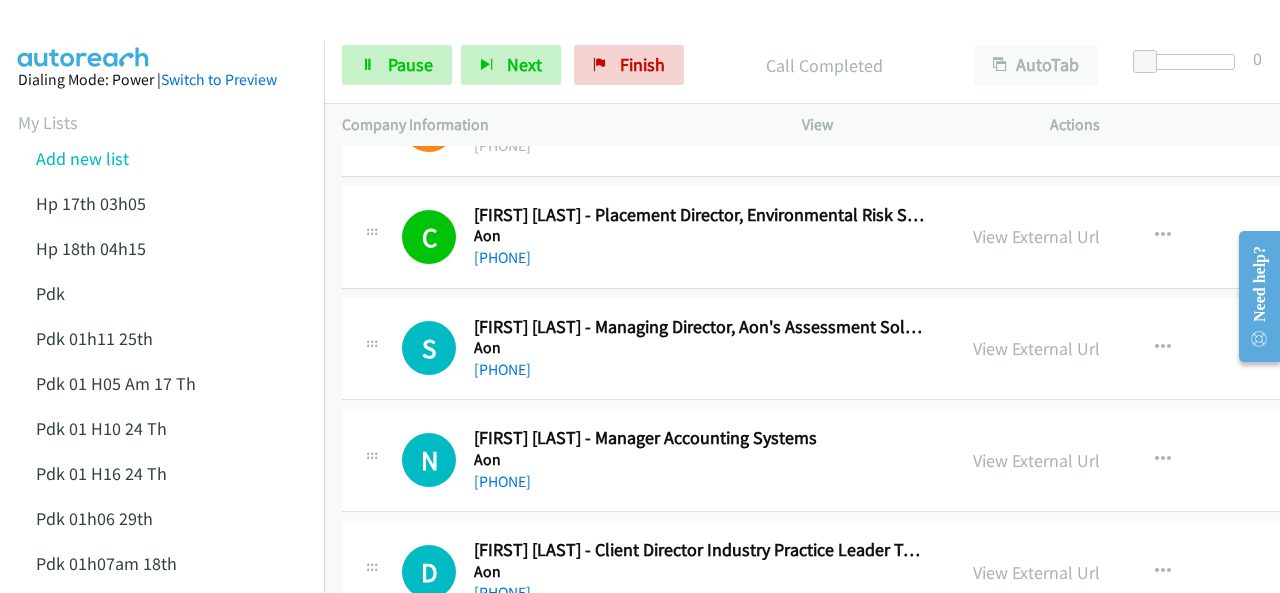 click at bounding box center (84, 35) 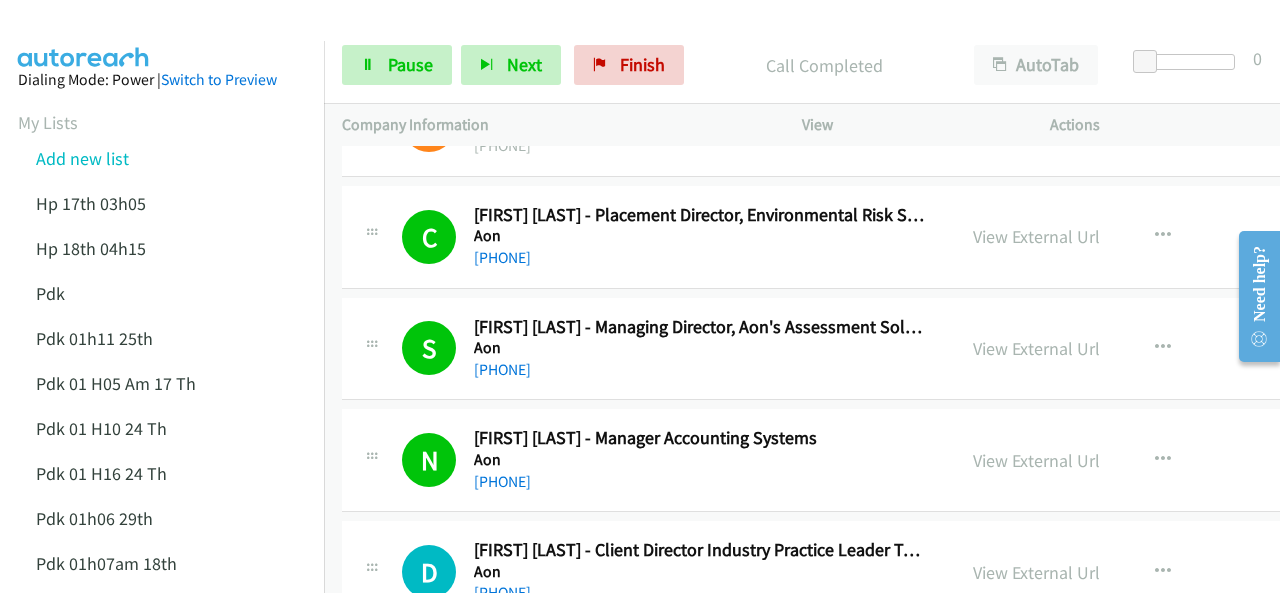 click at bounding box center (84, 35) 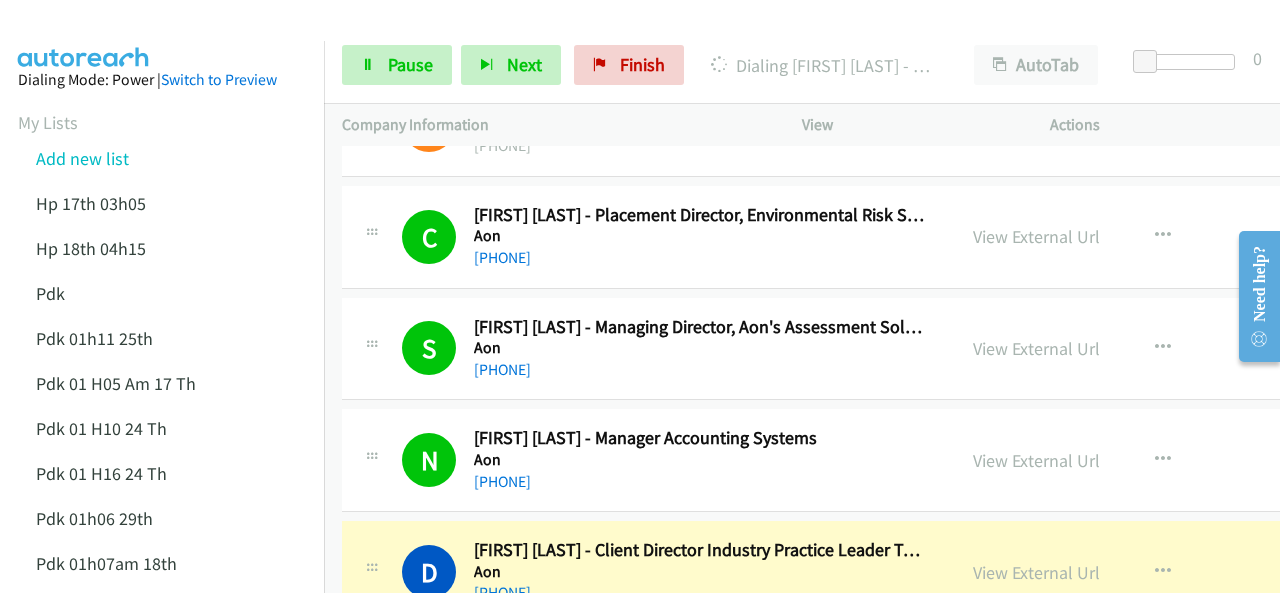 click on "Dialing Mode: Power
|
Switch to Preview
My Lists
Add new list
Hp 17th 03h05
Hp 18th 04h15
Pdk
Pdk  01h11 25th
Pdk 01 H05 Am 17 Th
Pdk 01 H10 24 Th
Pdk 01 H16 24 Th
Pdk 01h06 29th
Pdk 01h07am 18th
Pdk 01h11 31st
Pdk 01h28 21st
Pdk 02h02am 18th
Pdk 03h42 29th
Pdk 23rd 05h47
Pdk 28th 3h00
Pdk 30th
Pdk 31st 05h31
Pdk 4h39 01st
Pdk 7h05 28th
Pdk 8h19 30 Th
Hp 6am
Pdk
Pdk 01h00 22nd
Pdk 01h04 16th
Pdk 1h10 1st
Pdk 23rd
Pdk 24th 07h43
Back to Campaign Management
Scheduled Callbacks
FAQ
Agent Settings
Sign Out
Compact View
Email Support" at bounding box center (162, 865) 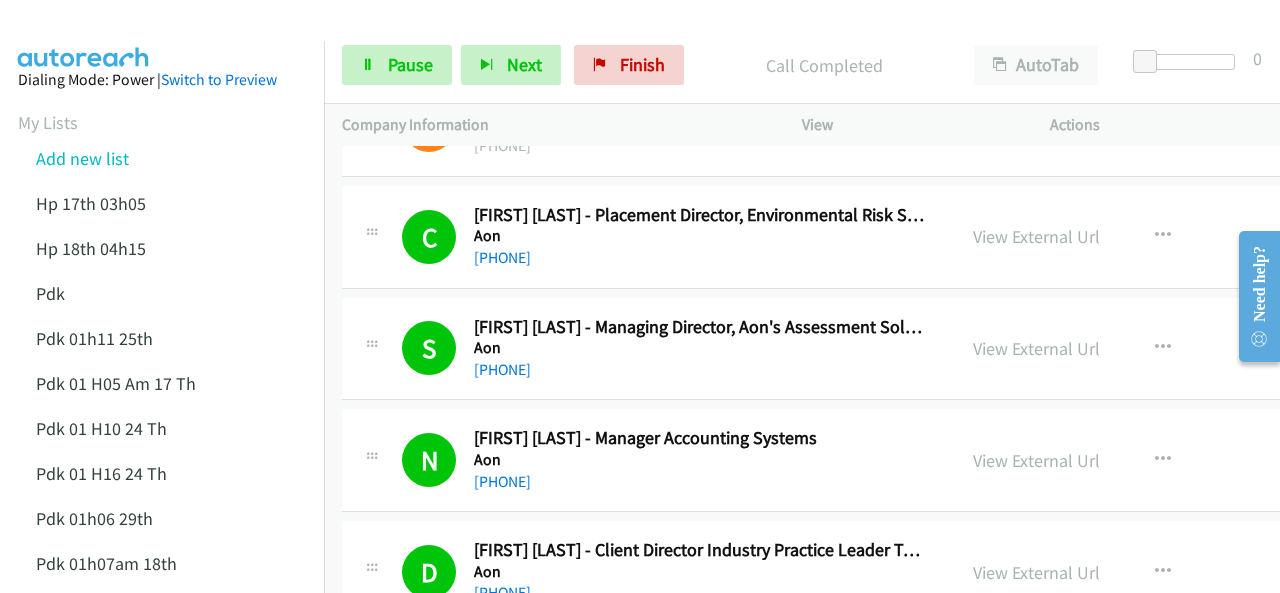 click at bounding box center [631, 38] 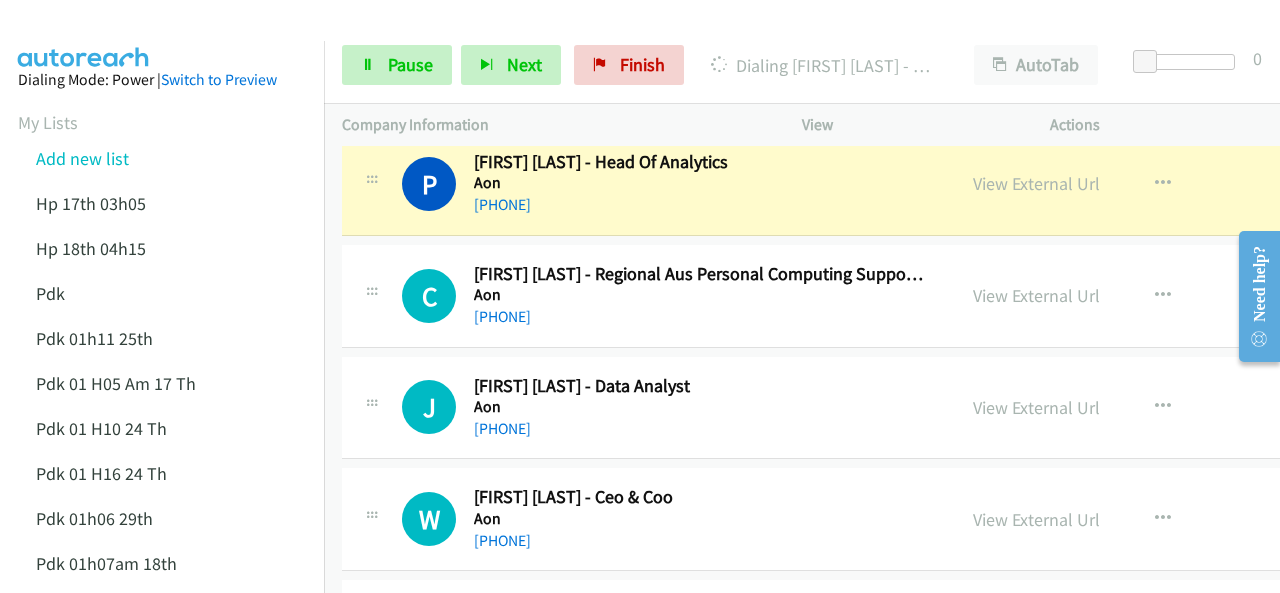 scroll, scrollTop: 5620, scrollLeft: 0, axis: vertical 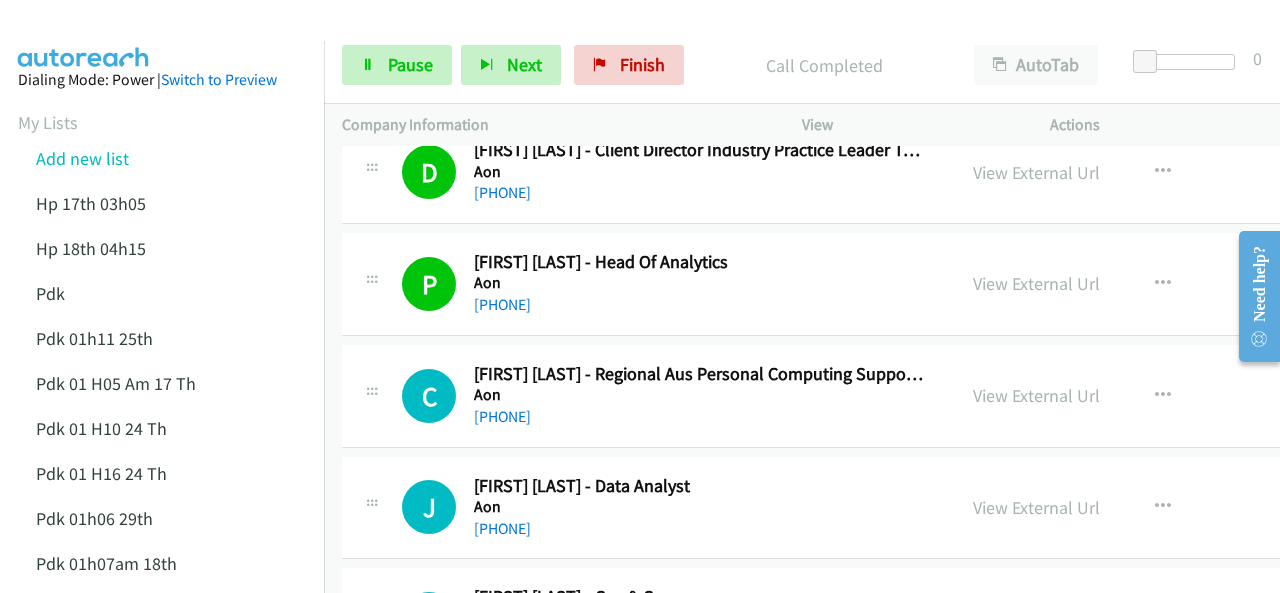 click at bounding box center [84, 35] 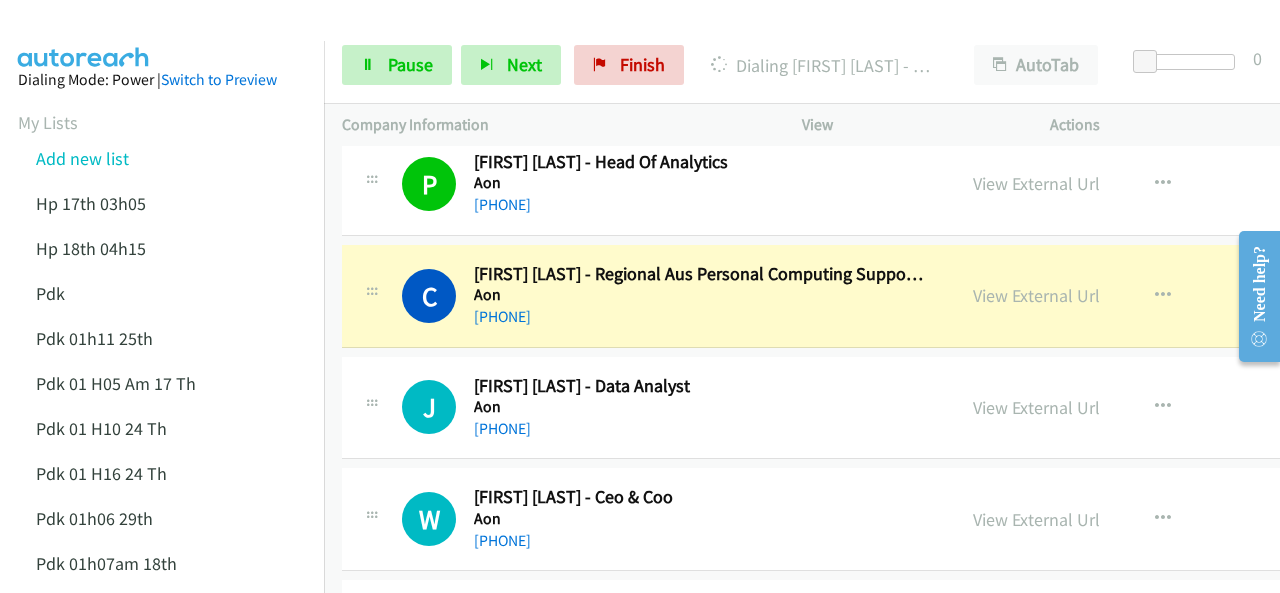 click at bounding box center [84, 35] 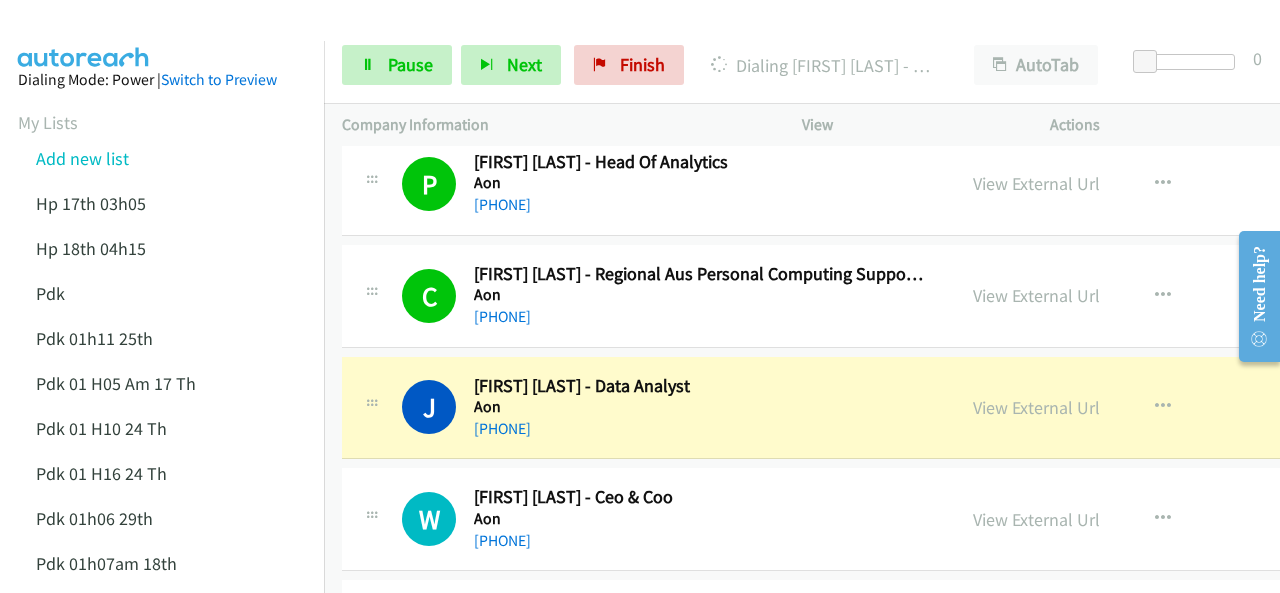 click on "Dialing [FIRST] [LAST] - Data Analyst" at bounding box center [640, 47] 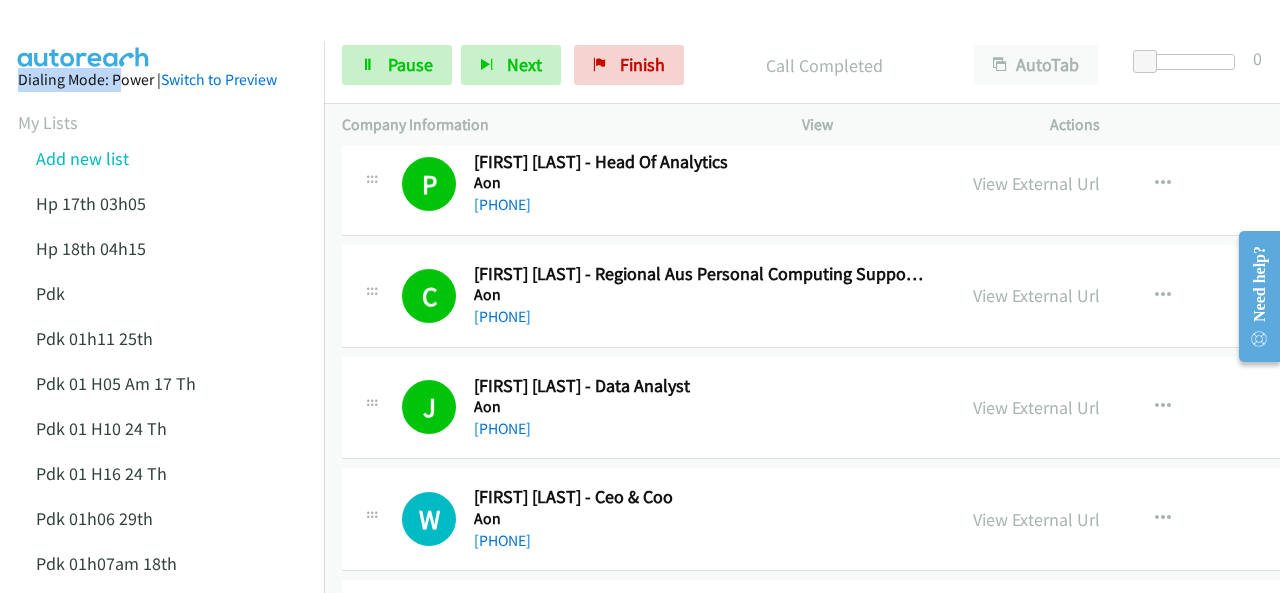 click at bounding box center (84, 35) 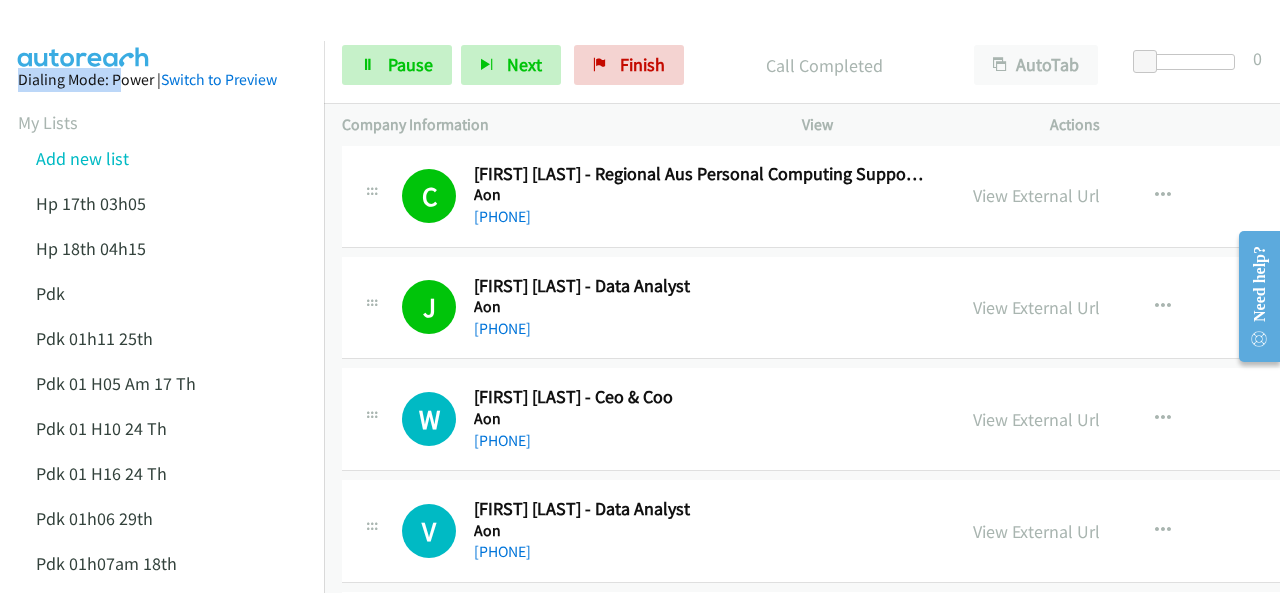 scroll, scrollTop: 5920, scrollLeft: 0, axis: vertical 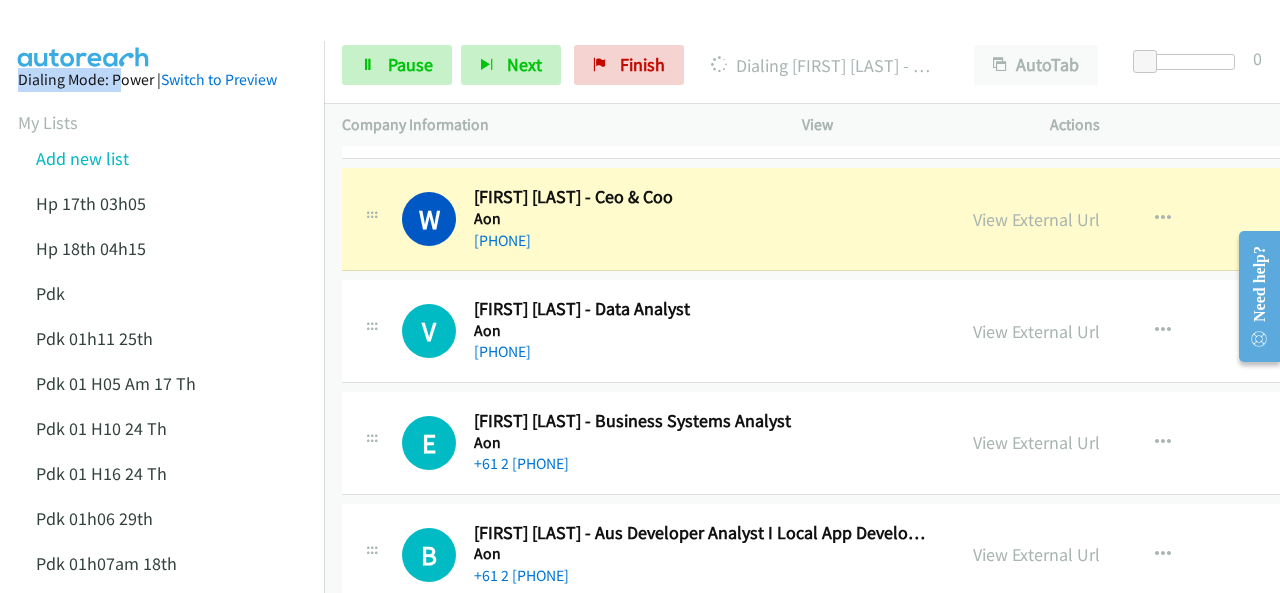 click at bounding box center (631, 38) 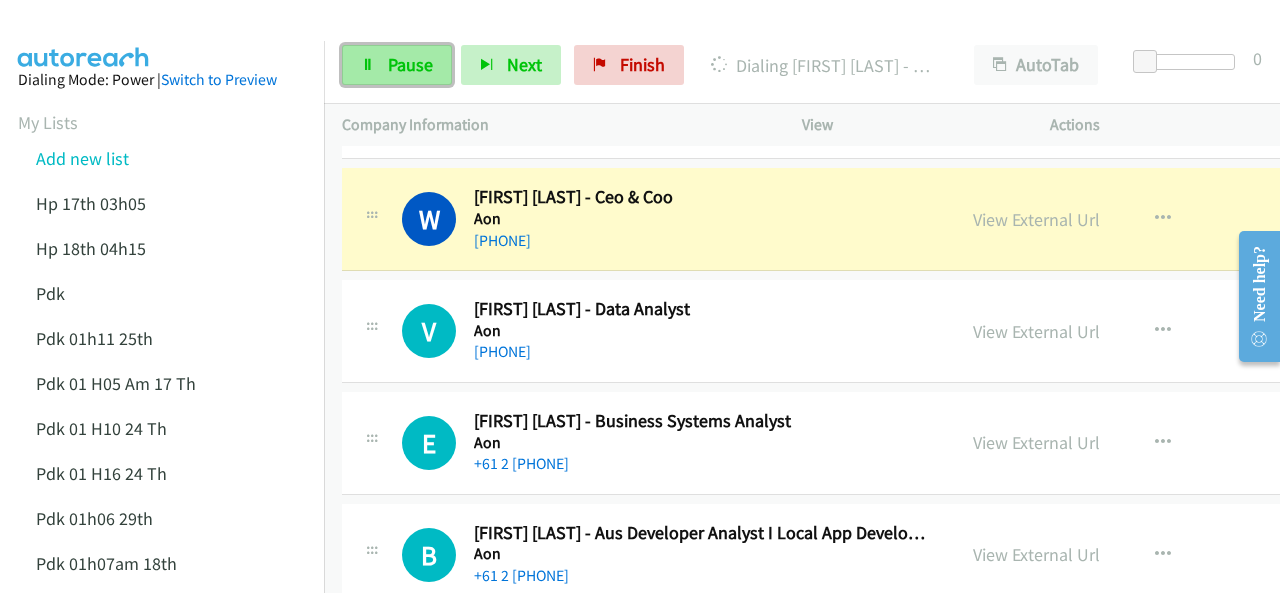 click on "Pause" at bounding box center (397, 65) 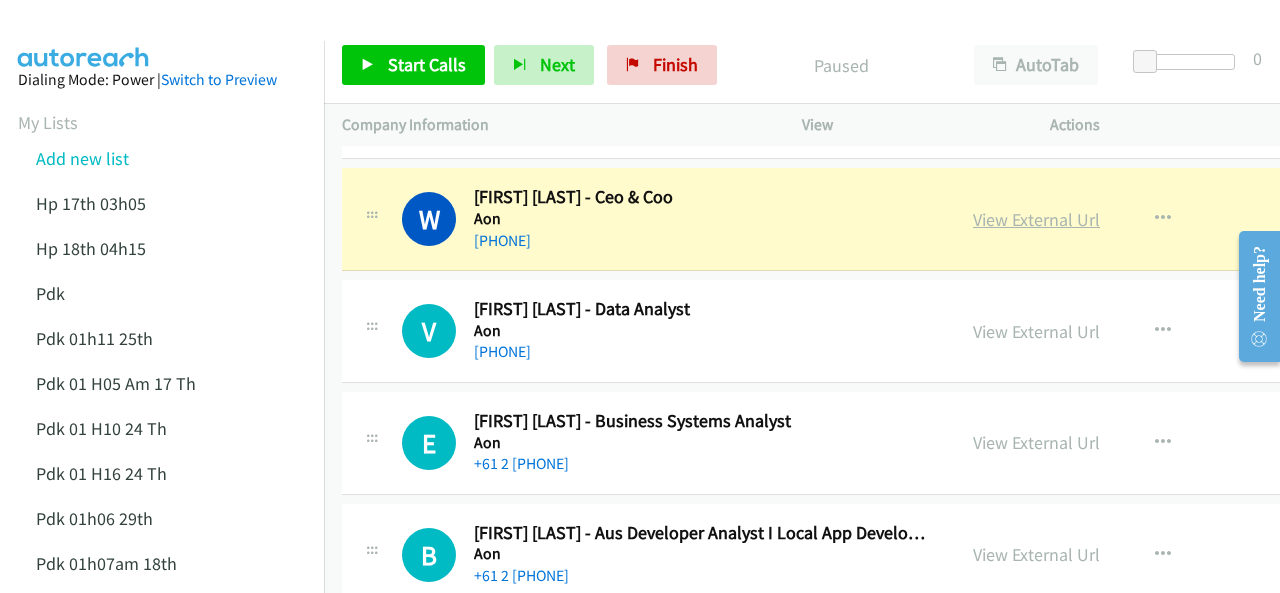 click on "View External Url" at bounding box center [1036, 219] 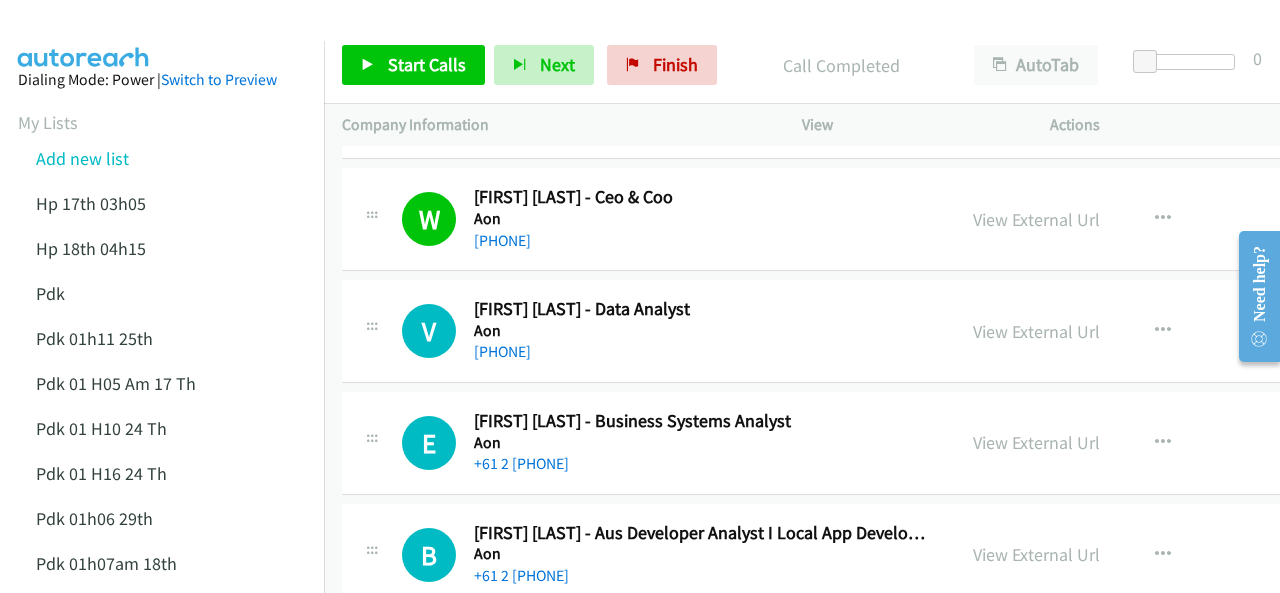 click at bounding box center [631, 38] 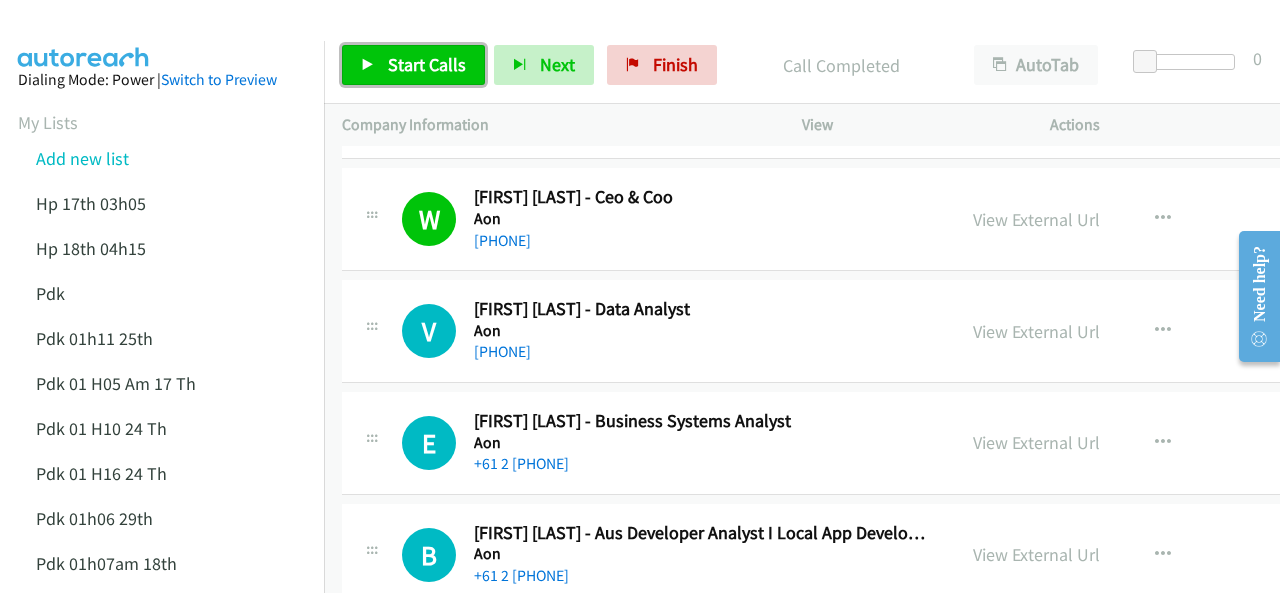 click on "Start Calls" at bounding box center [427, 64] 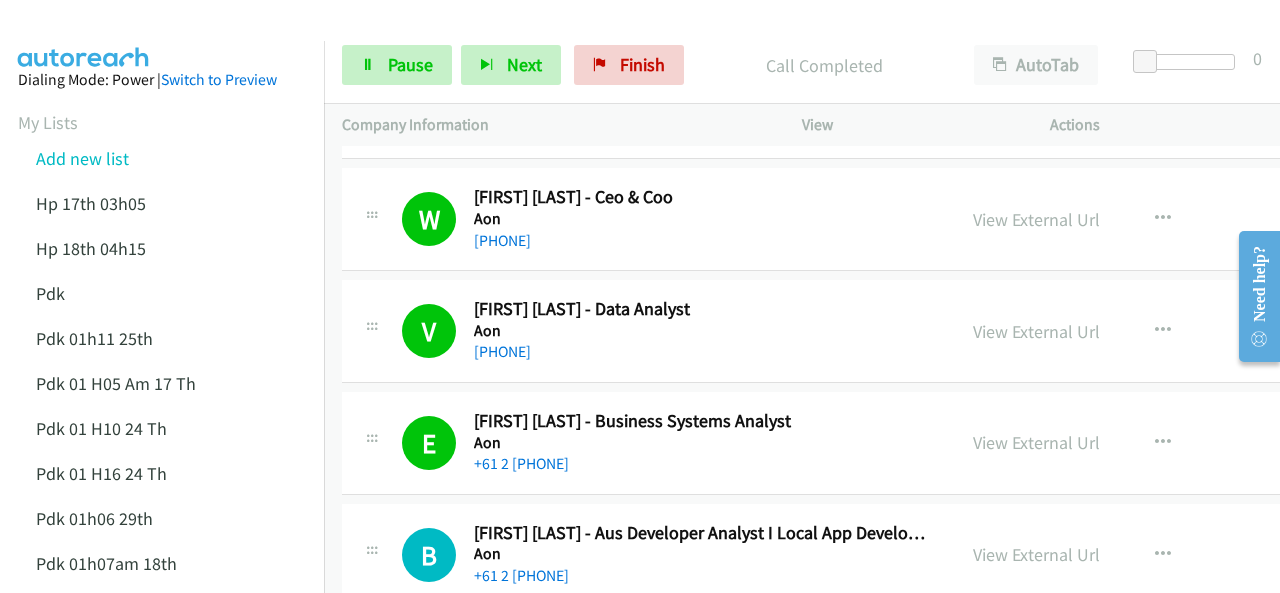 click at bounding box center [84, 35] 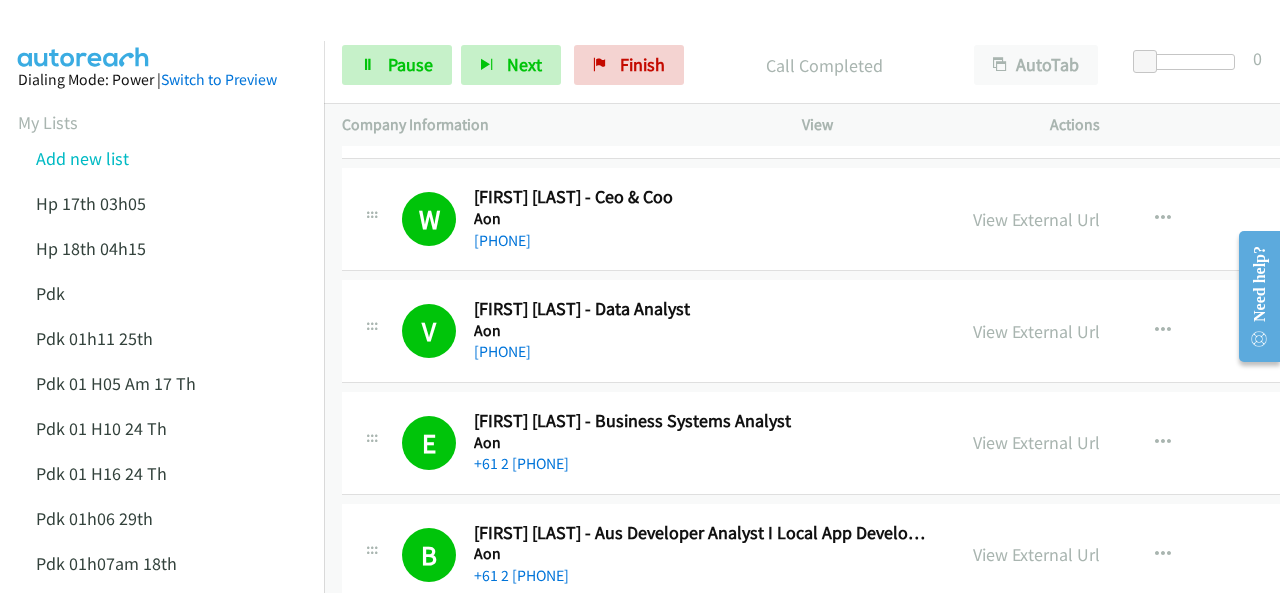 click at bounding box center [84, 35] 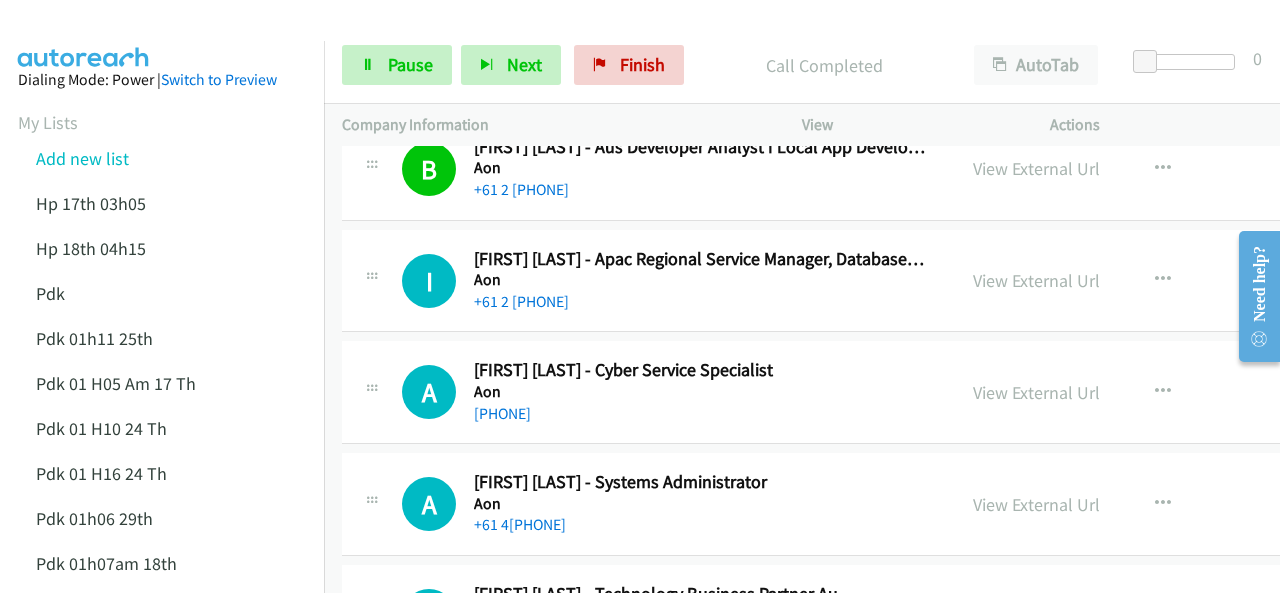 scroll, scrollTop: 6420, scrollLeft: 0, axis: vertical 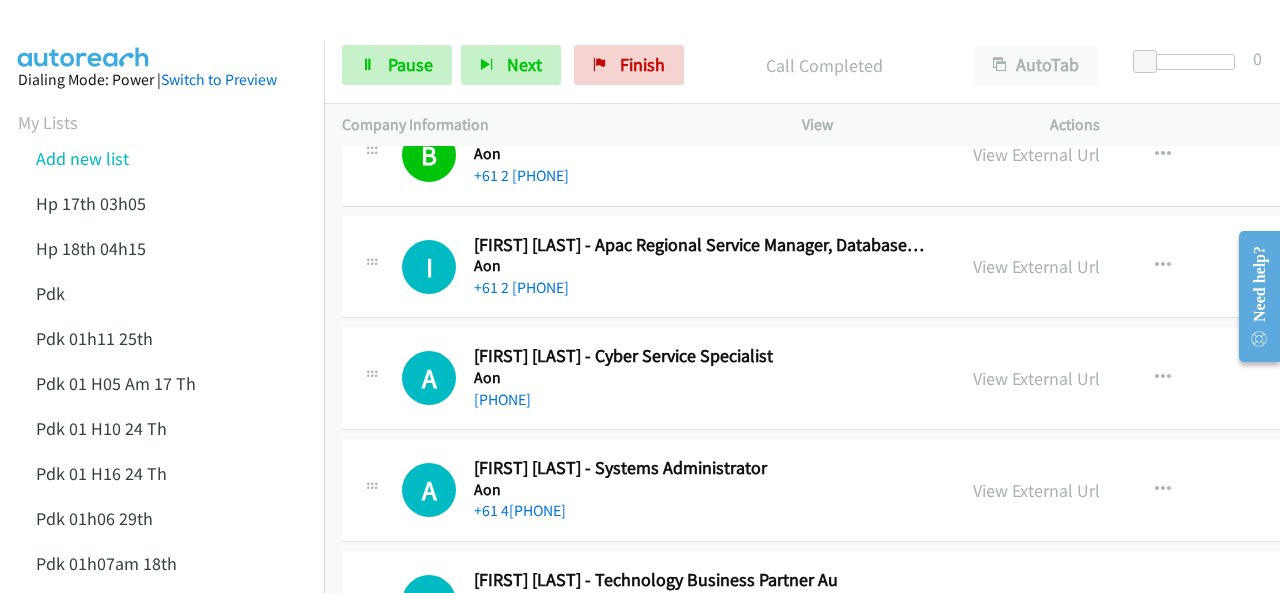 click at bounding box center (631, 38) 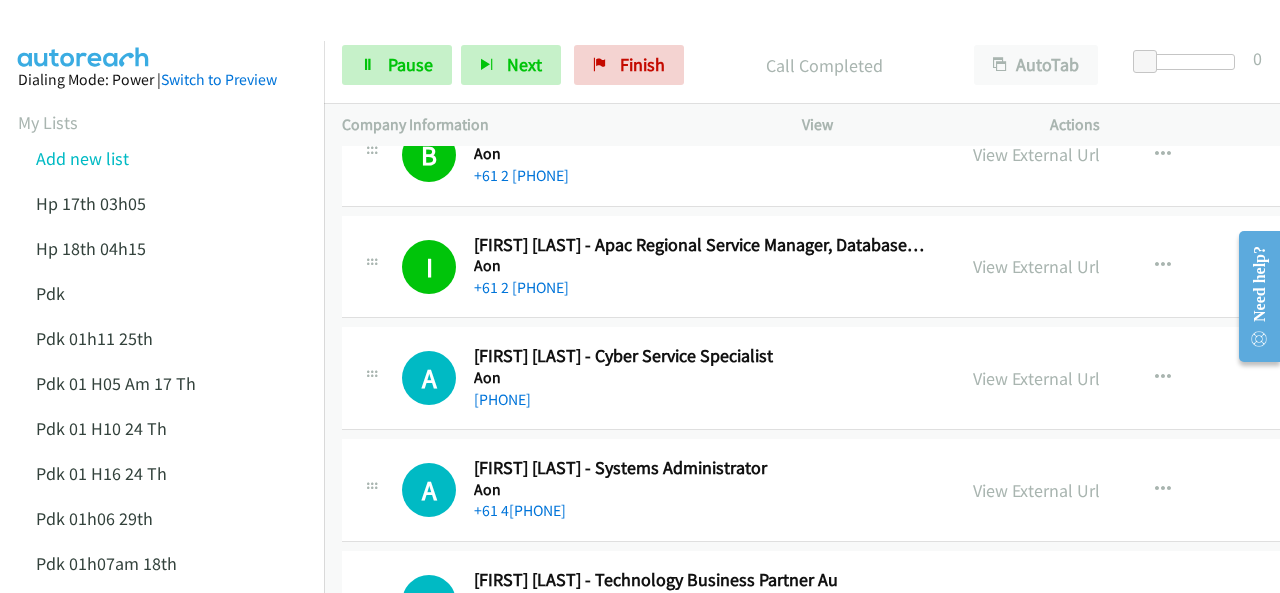 click at bounding box center (84, 35) 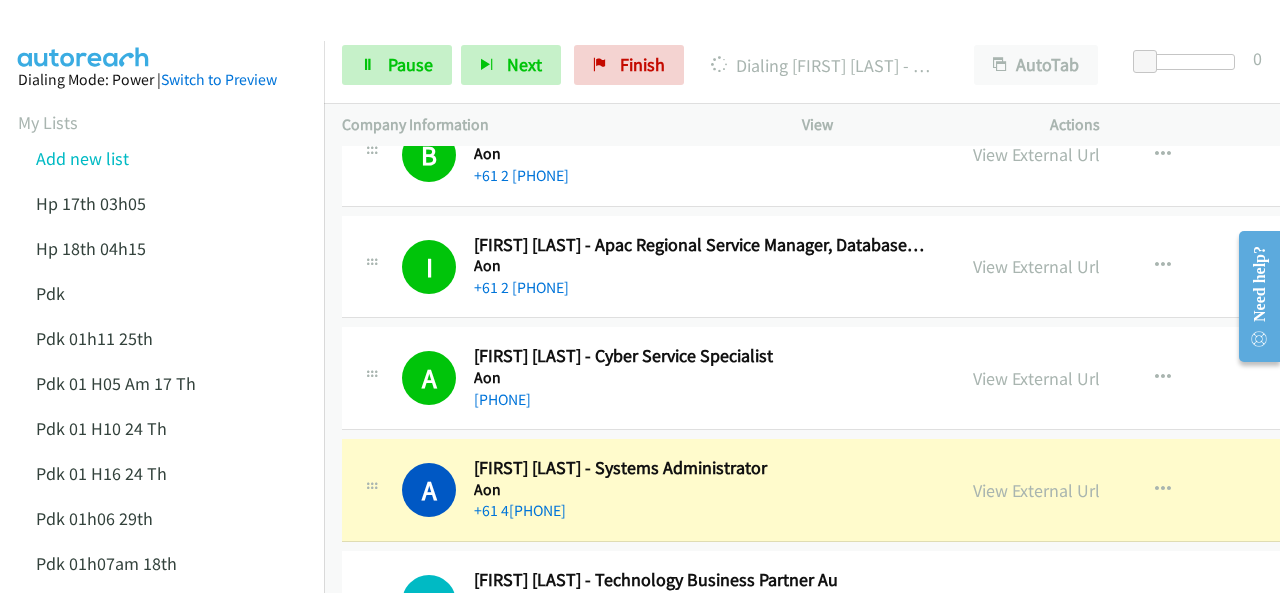 scroll, scrollTop: 6620, scrollLeft: 0, axis: vertical 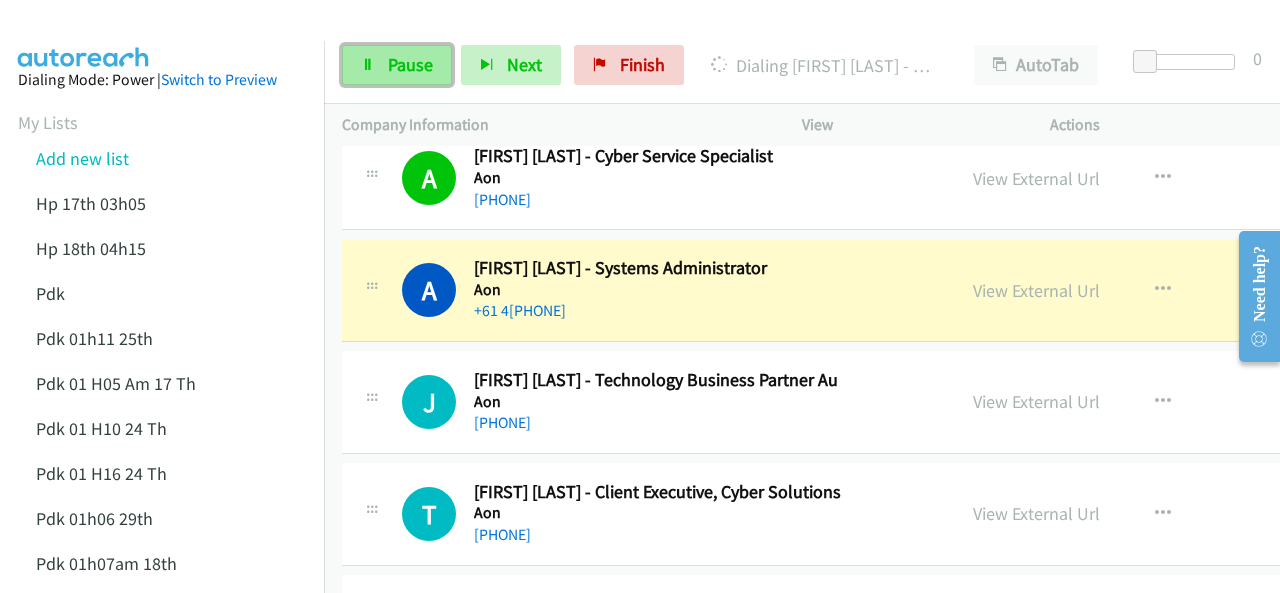 click on "Pause" at bounding box center (410, 64) 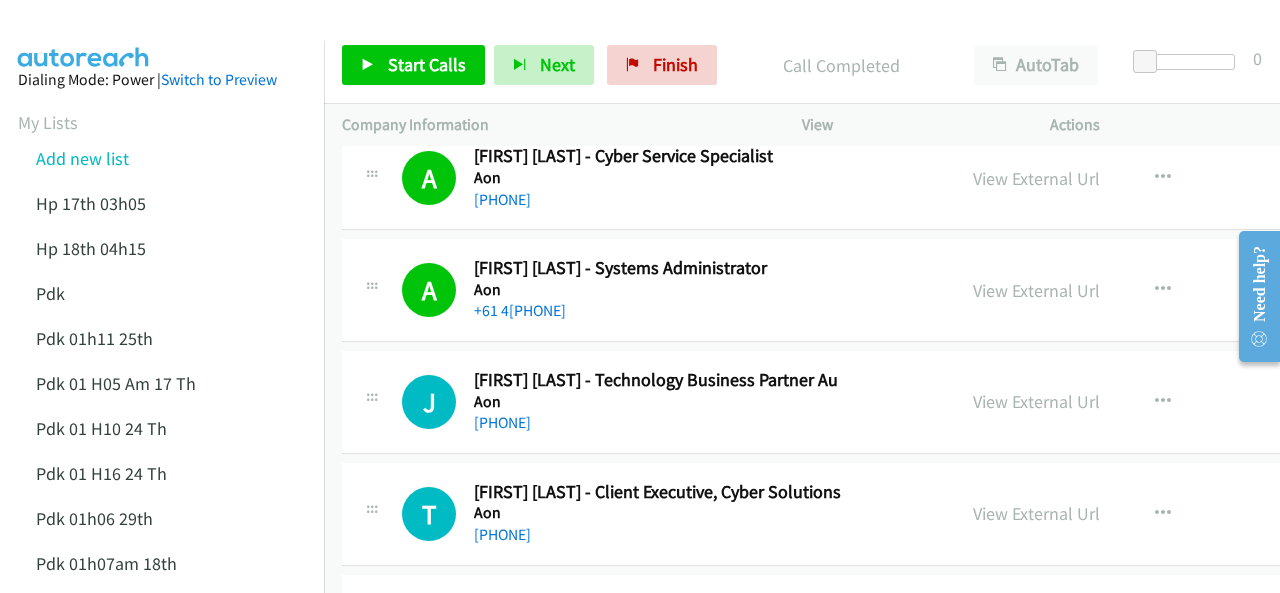 click at bounding box center [84, 35] 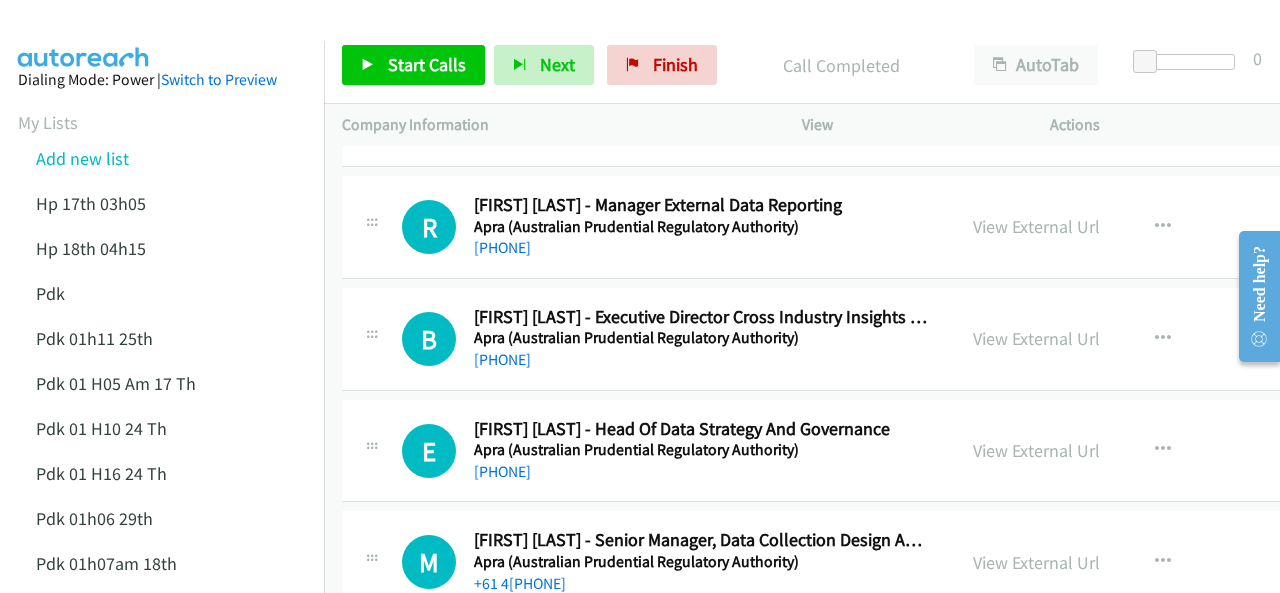 scroll, scrollTop: 9720, scrollLeft: 0, axis: vertical 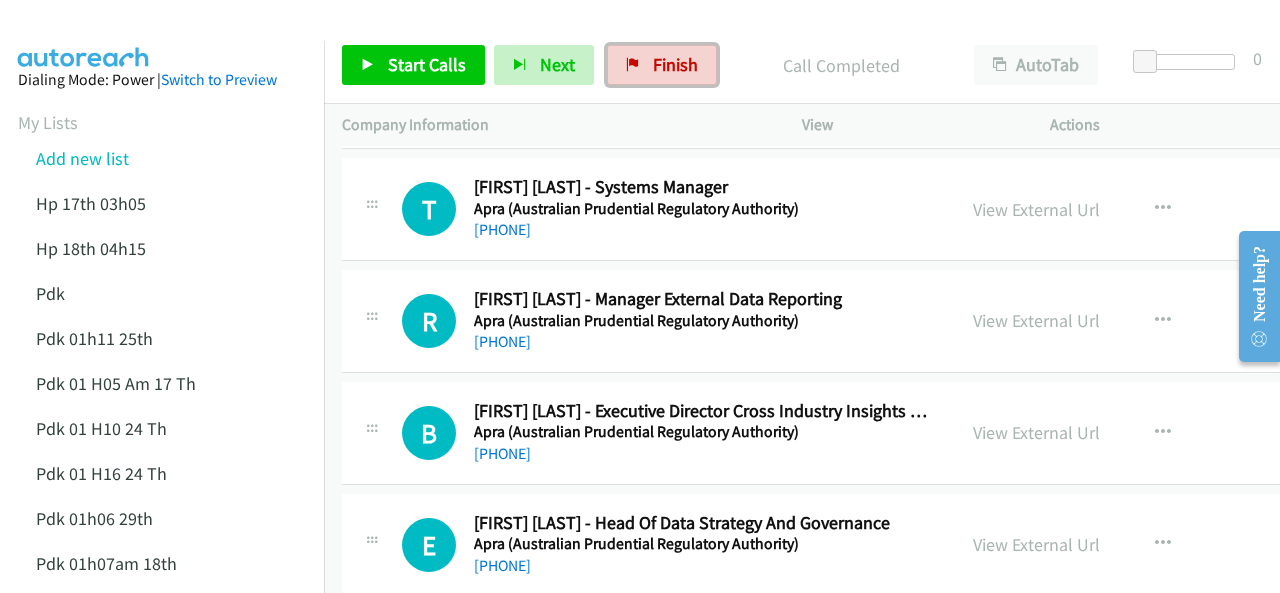click on "Finish" at bounding box center [675, 64] 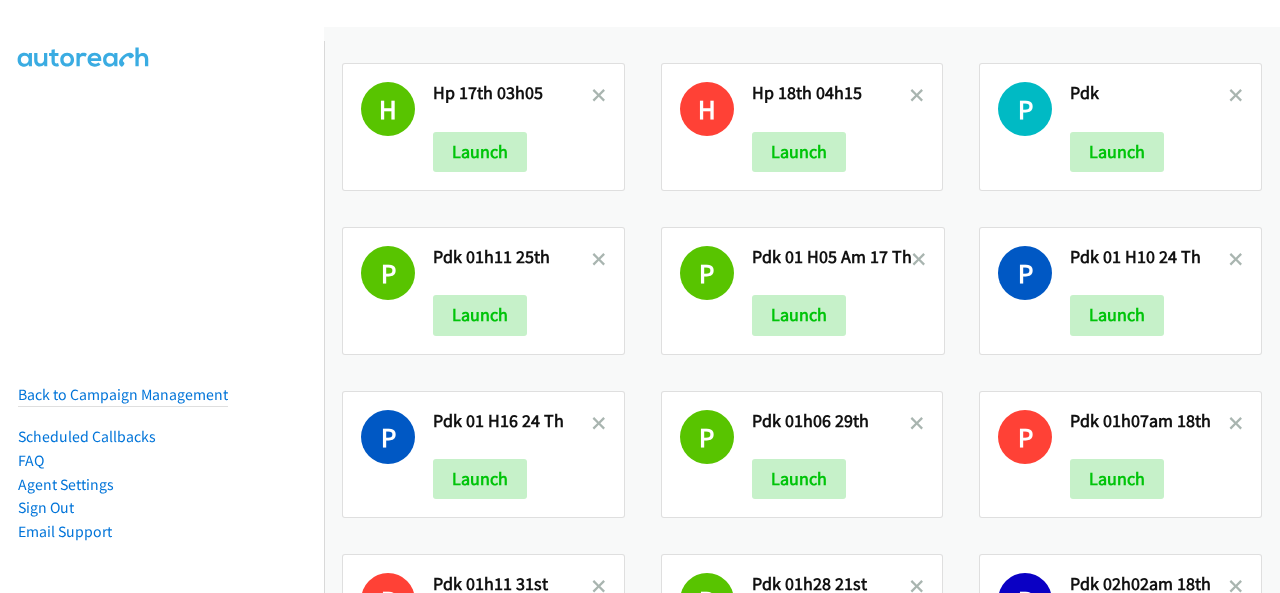 scroll, scrollTop: 0, scrollLeft: 0, axis: both 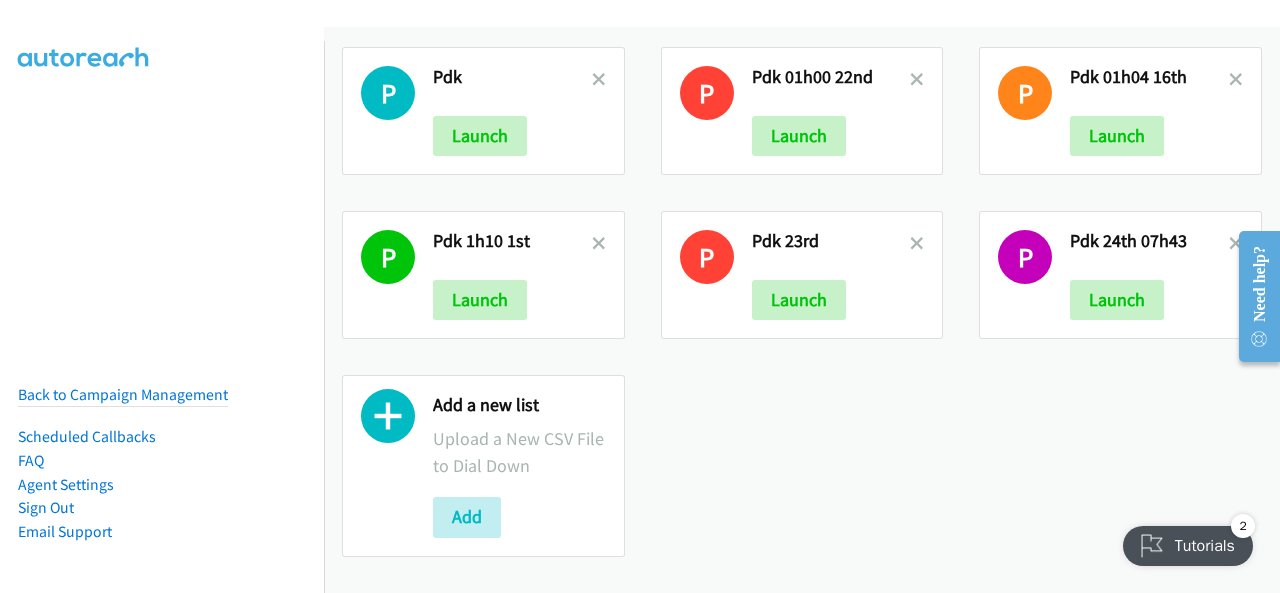 click on "Back to Campaign Management
Scheduled Callbacks
FAQ
Agent Settings
Sign Out
Compact View
Email Support" at bounding box center (162, 337) 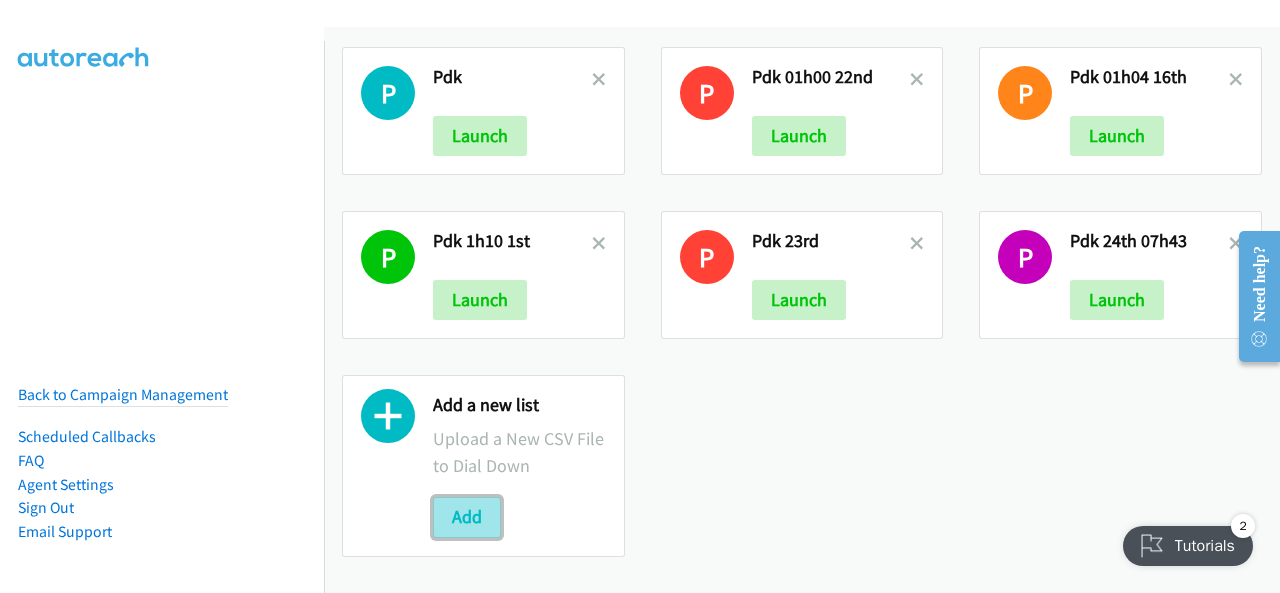 click on "Add" at bounding box center (467, 517) 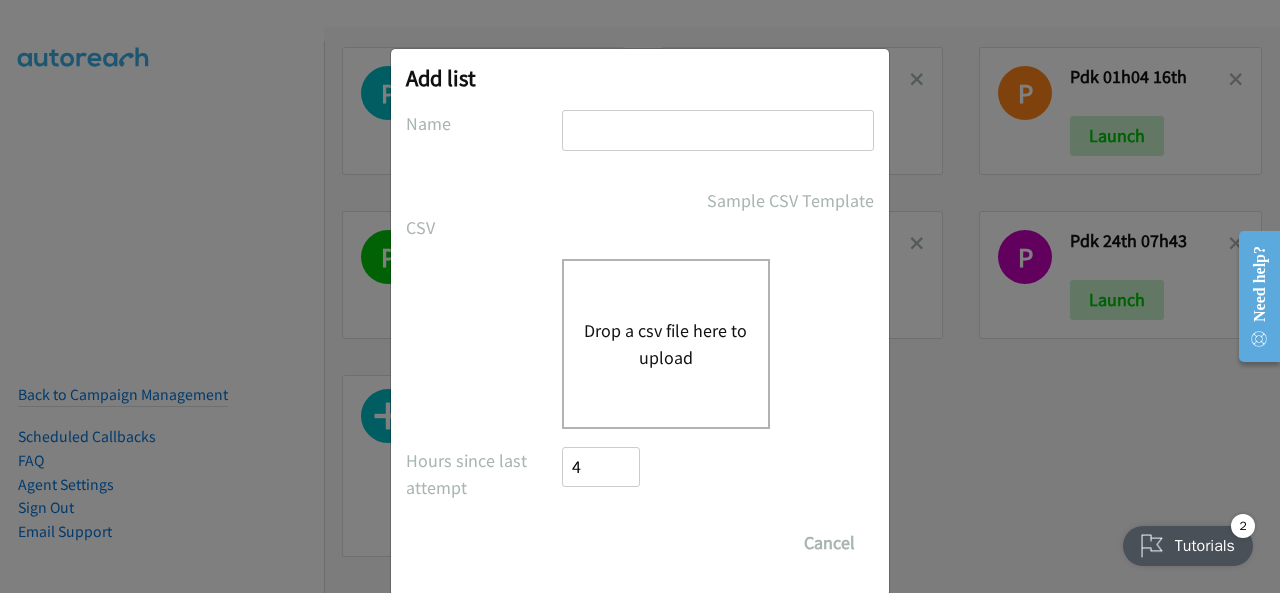 click at bounding box center (718, 130) 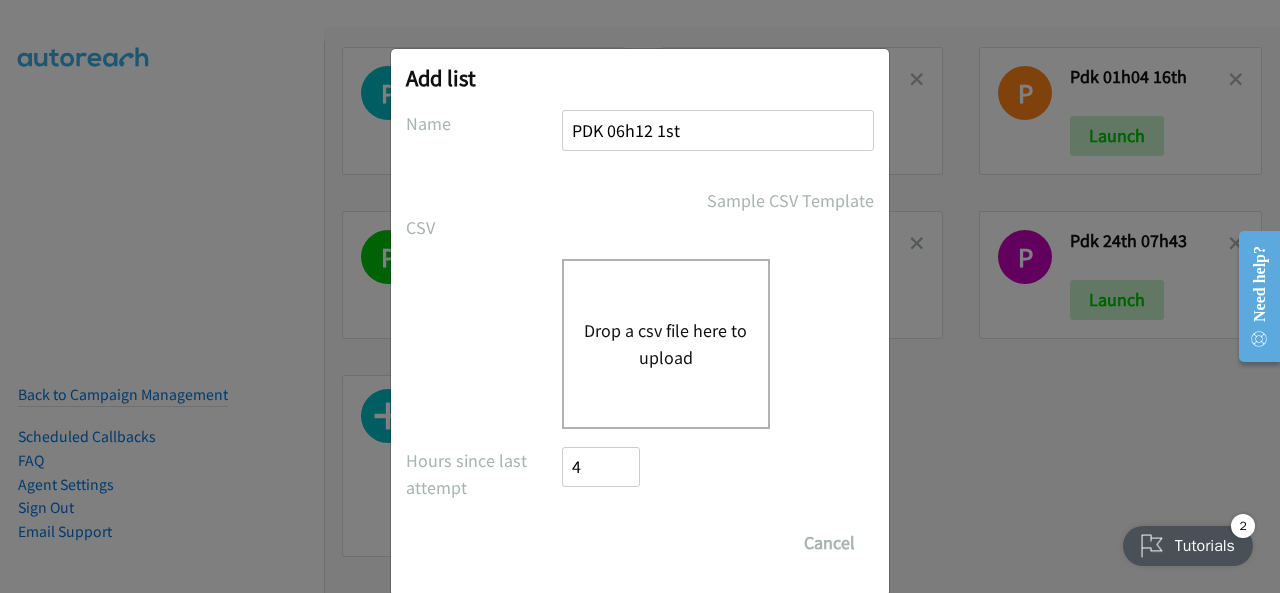 type on "PDK 06h12 1st" 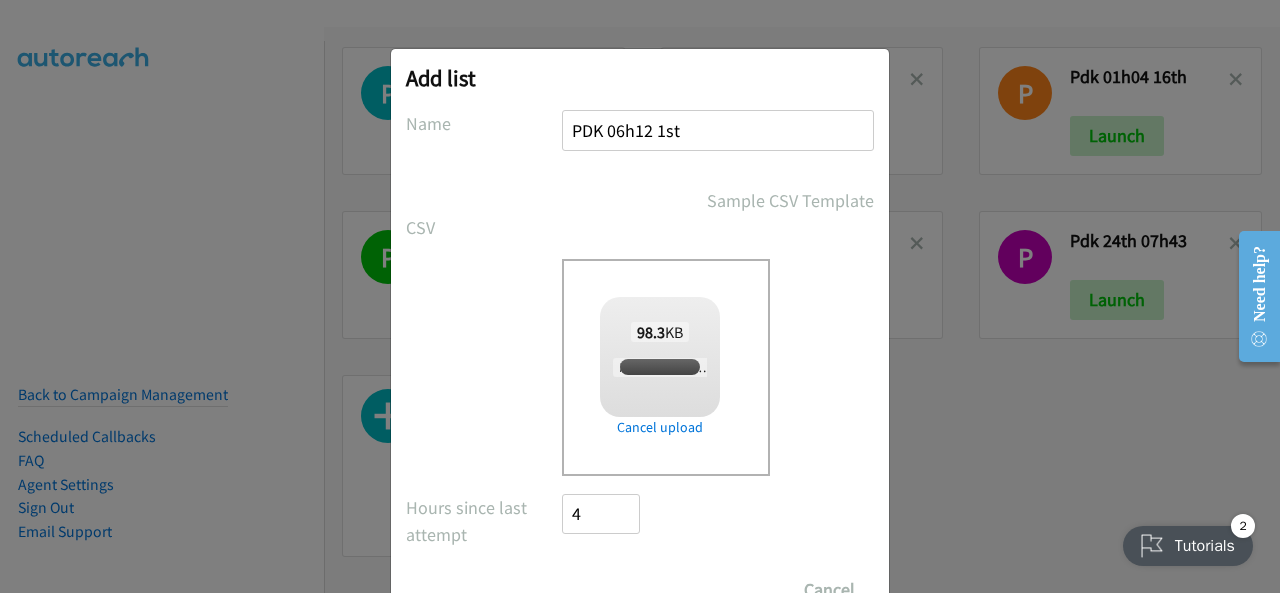 checkbox on "true" 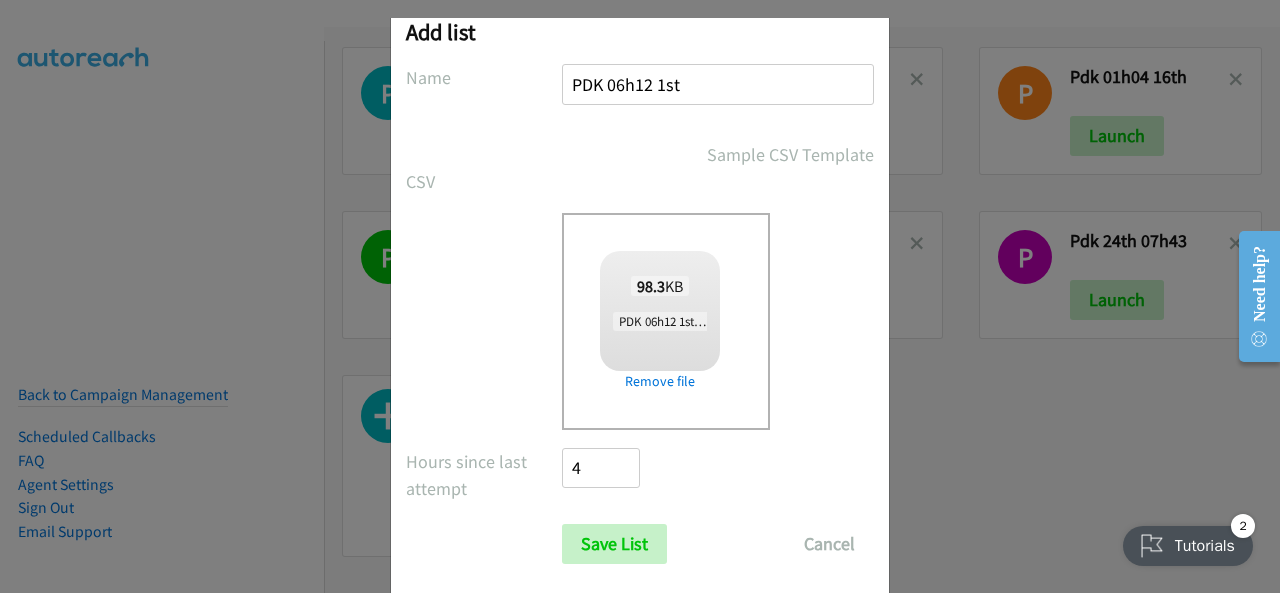 scroll, scrollTop: 80, scrollLeft: 0, axis: vertical 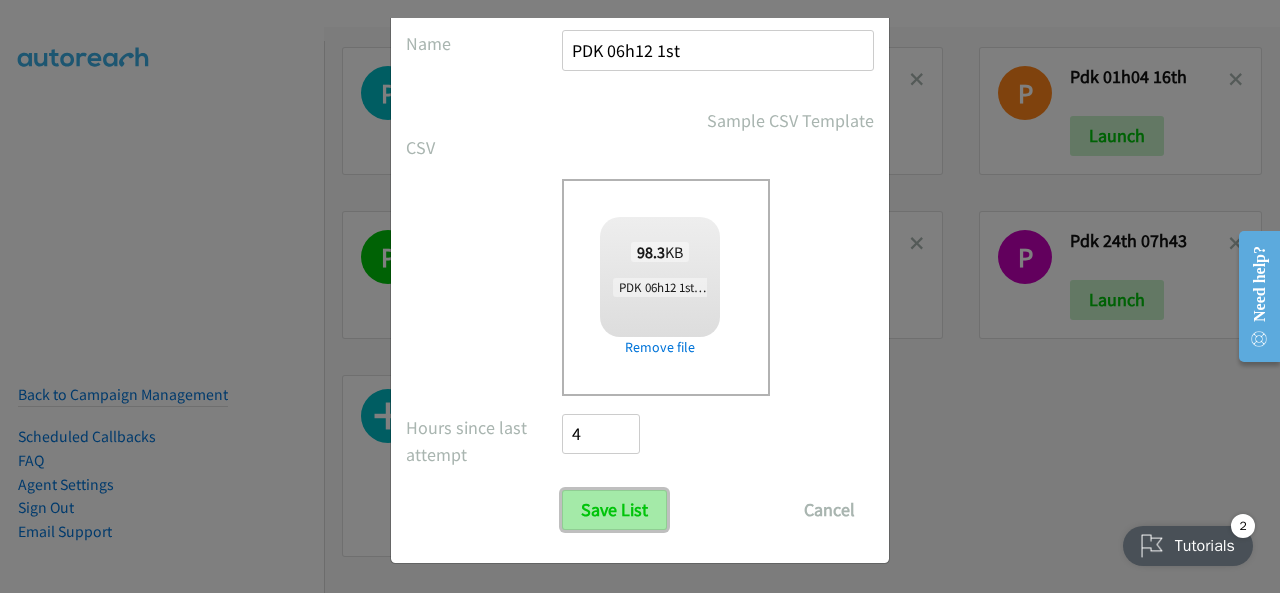 click on "Save List" at bounding box center [614, 510] 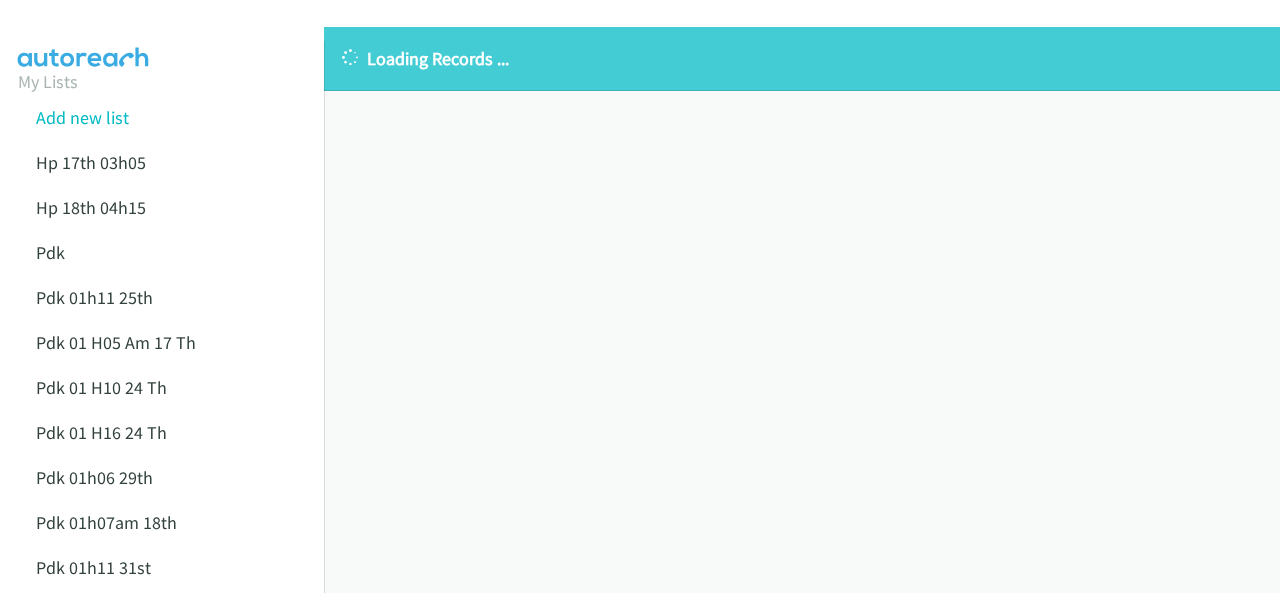 scroll, scrollTop: 0, scrollLeft: 0, axis: both 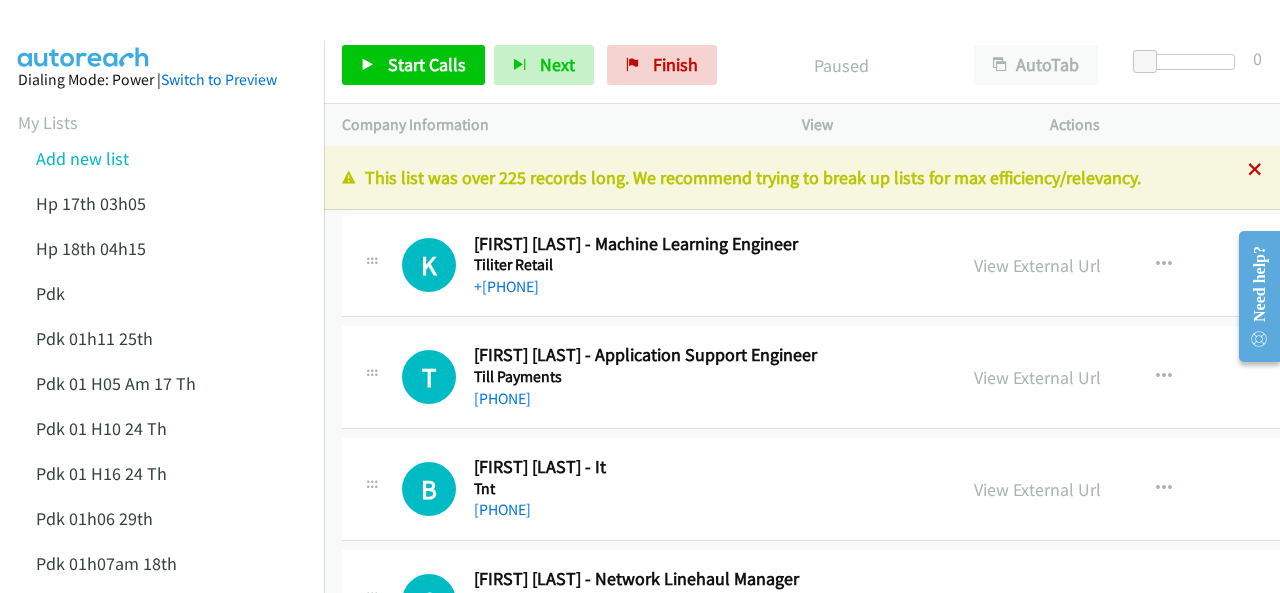 click at bounding box center (1255, 171) 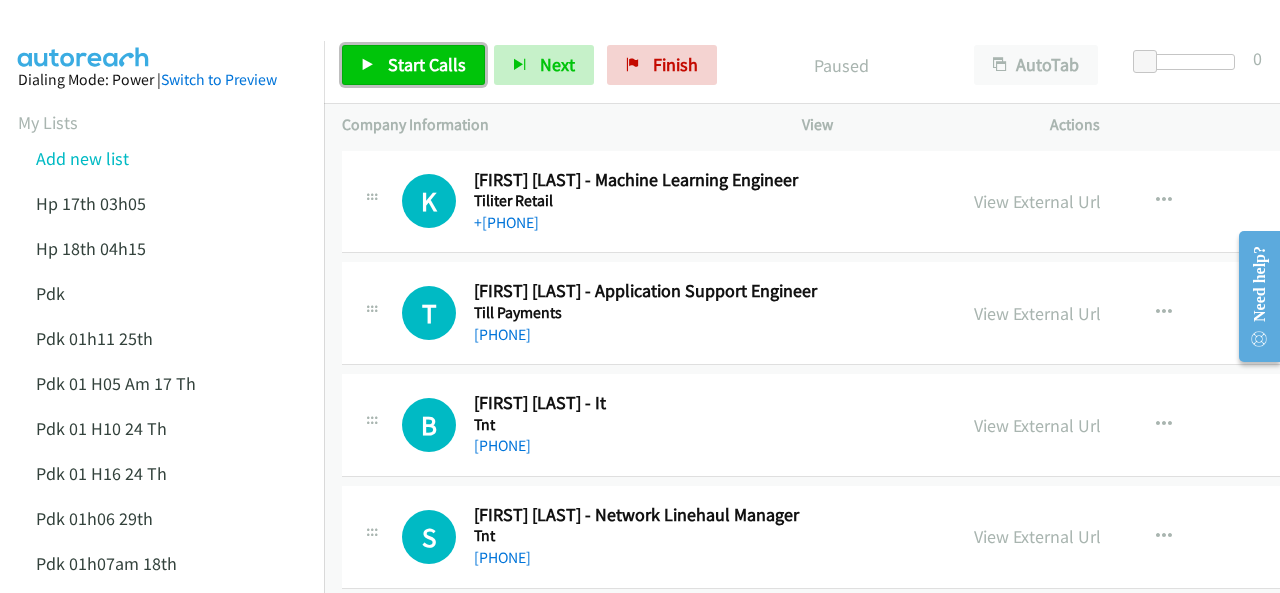 click on "Start Calls" at bounding box center [427, 64] 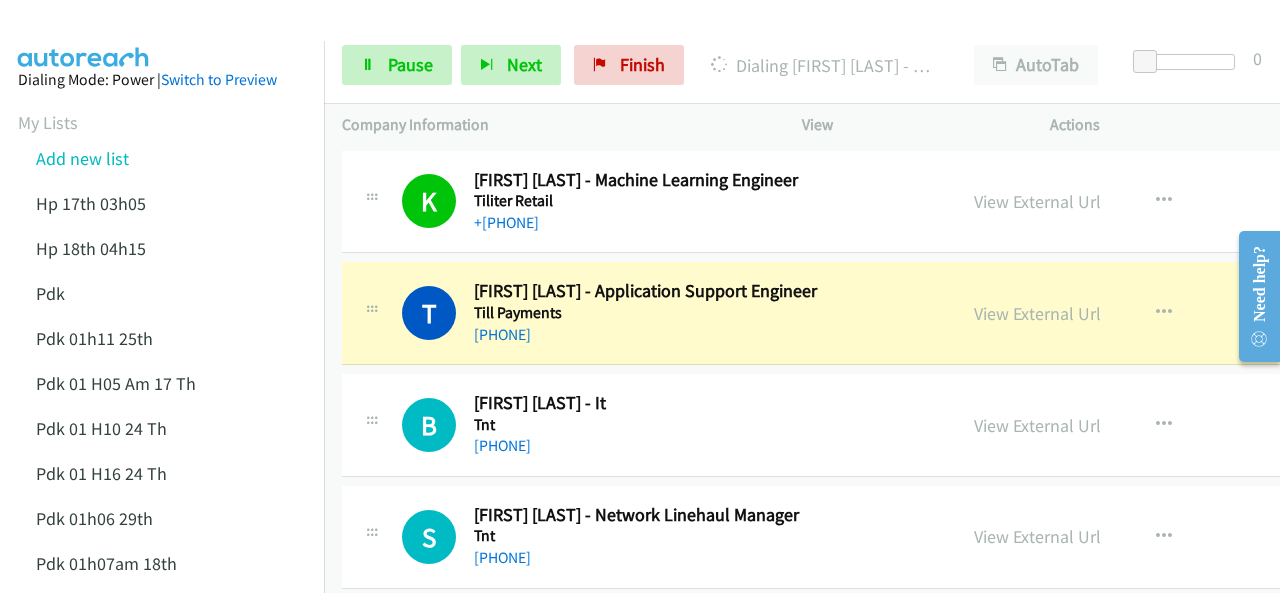 click at bounding box center (84, 35) 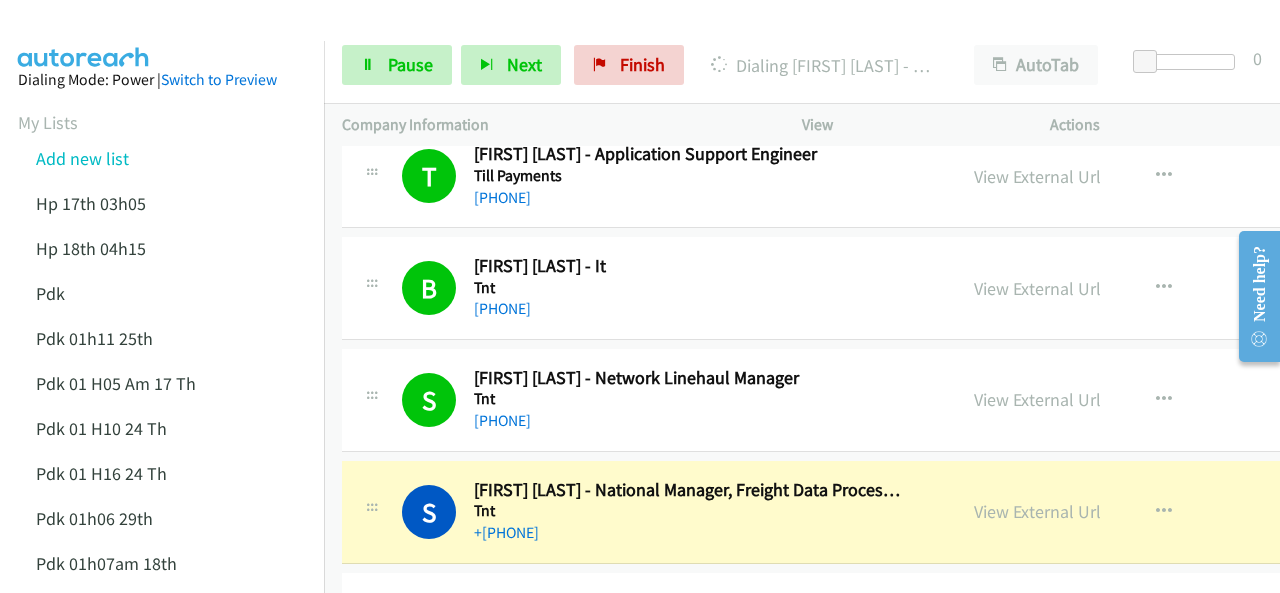scroll, scrollTop: 300, scrollLeft: 0, axis: vertical 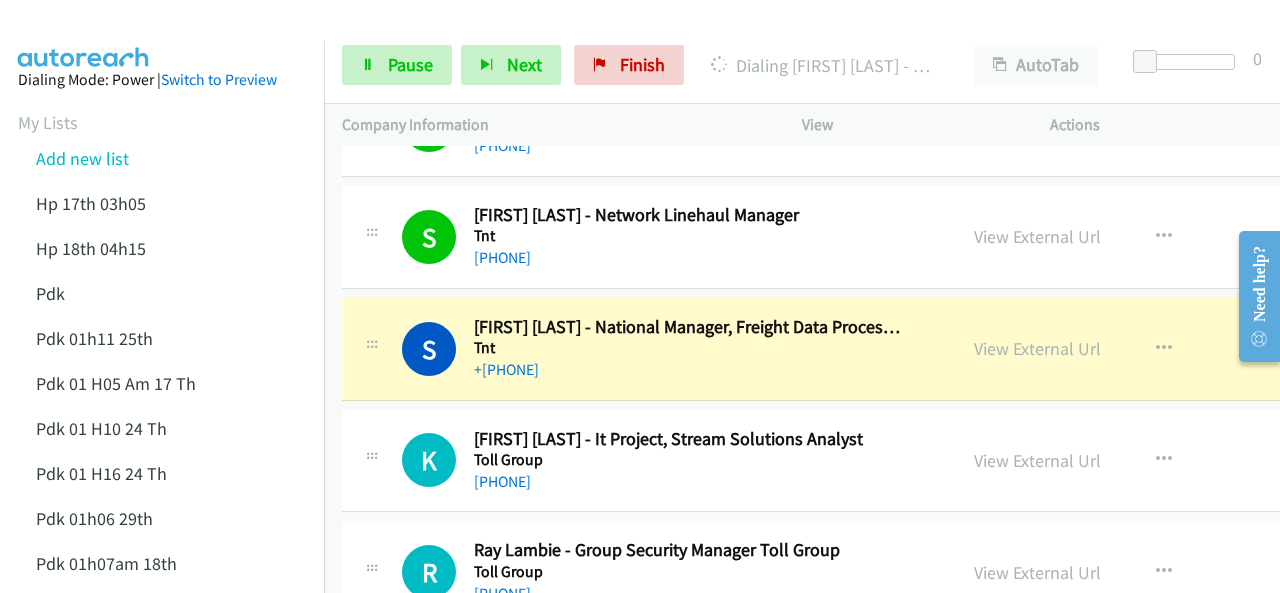 click at bounding box center (631, 38) 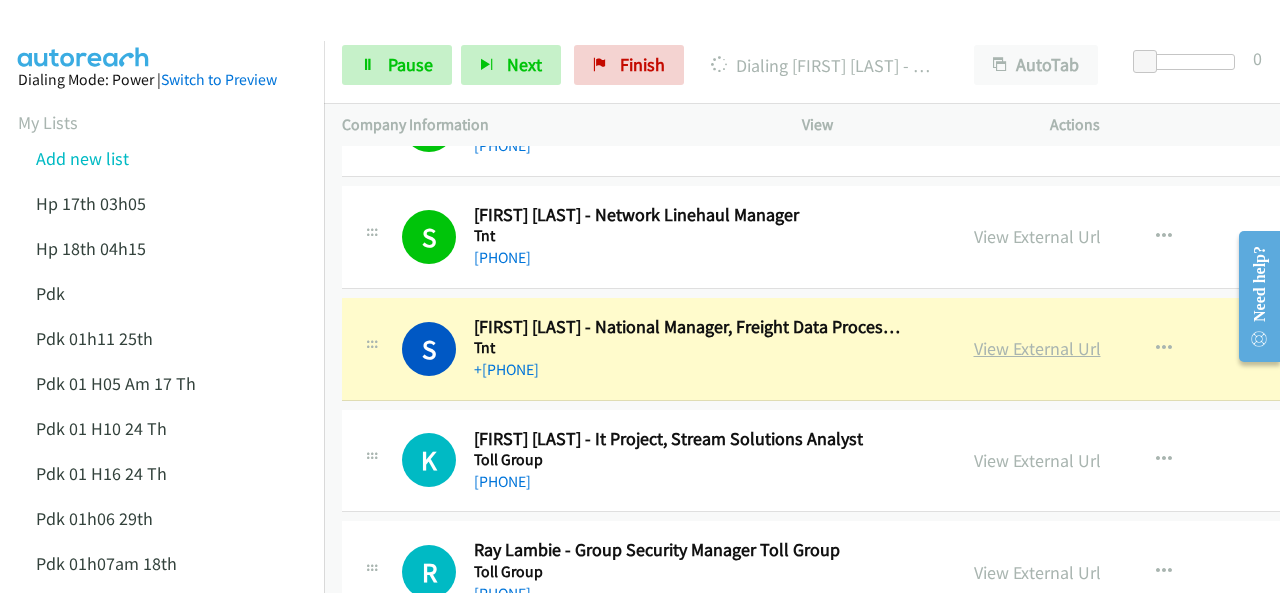 click on "View External Url" at bounding box center (1037, 348) 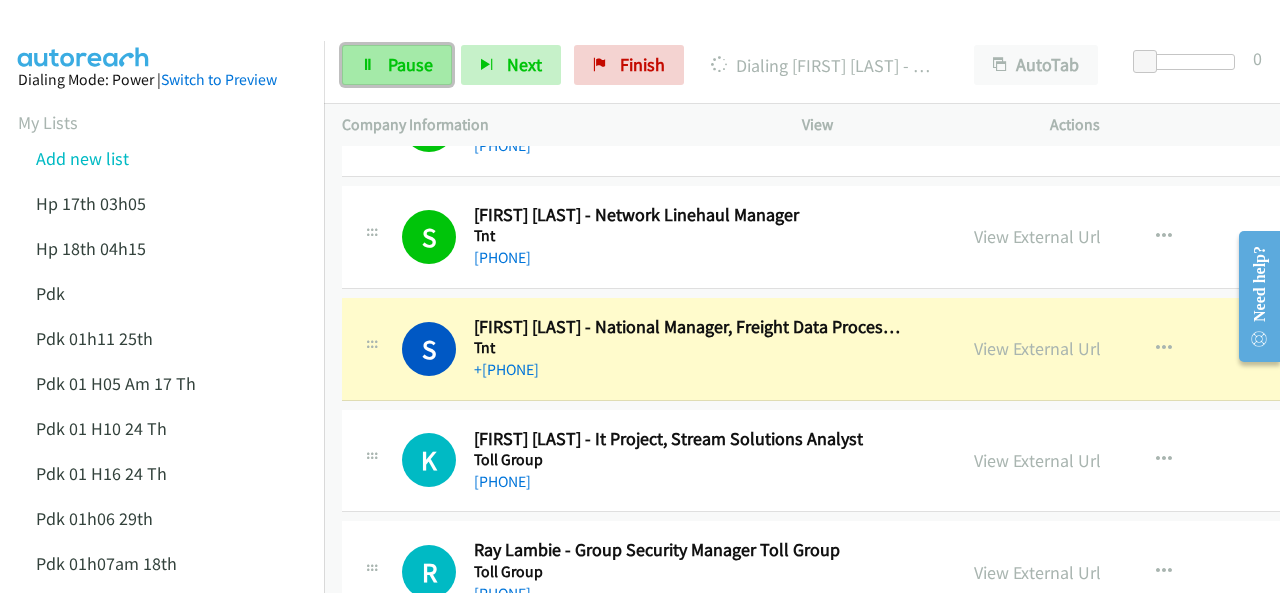 click on "Pause" at bounding box center (397, 65) 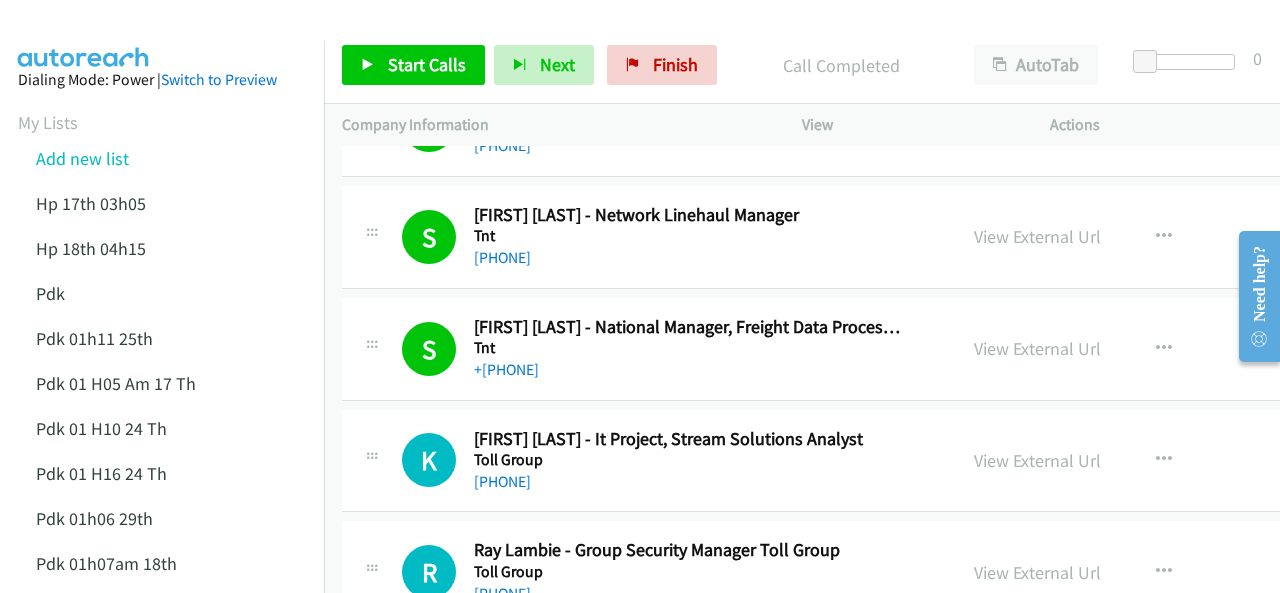 click at bounding box center [631, 38] 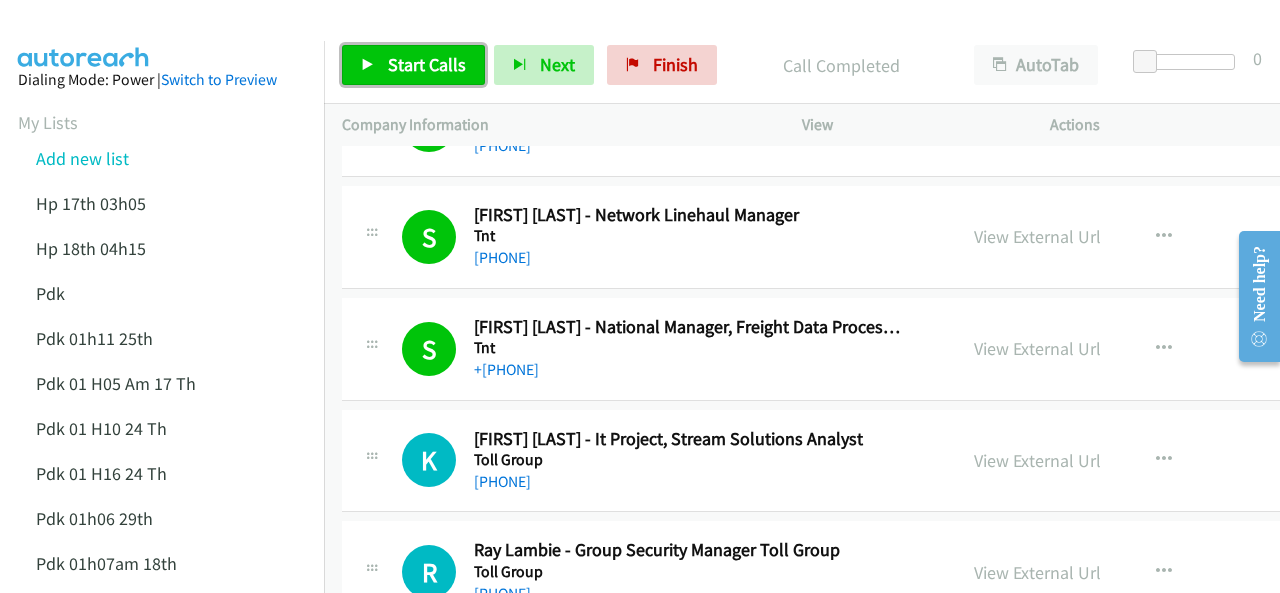 click on "Start Calls" at bounding box center (427, 64) 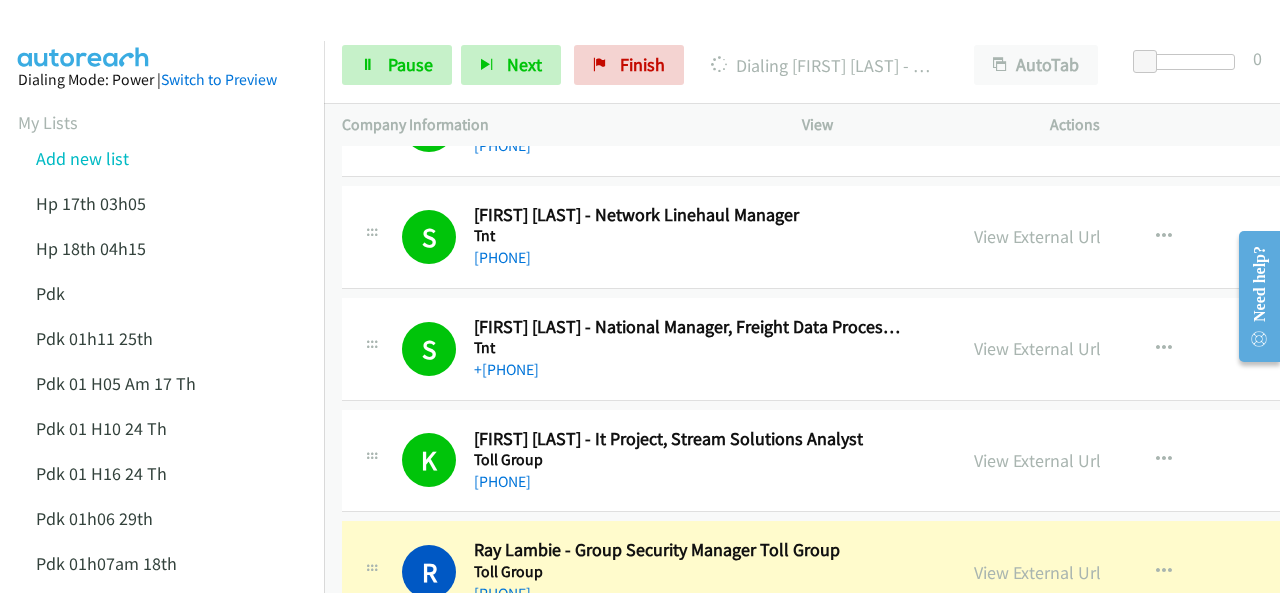 click at bounding box center (631, 38) 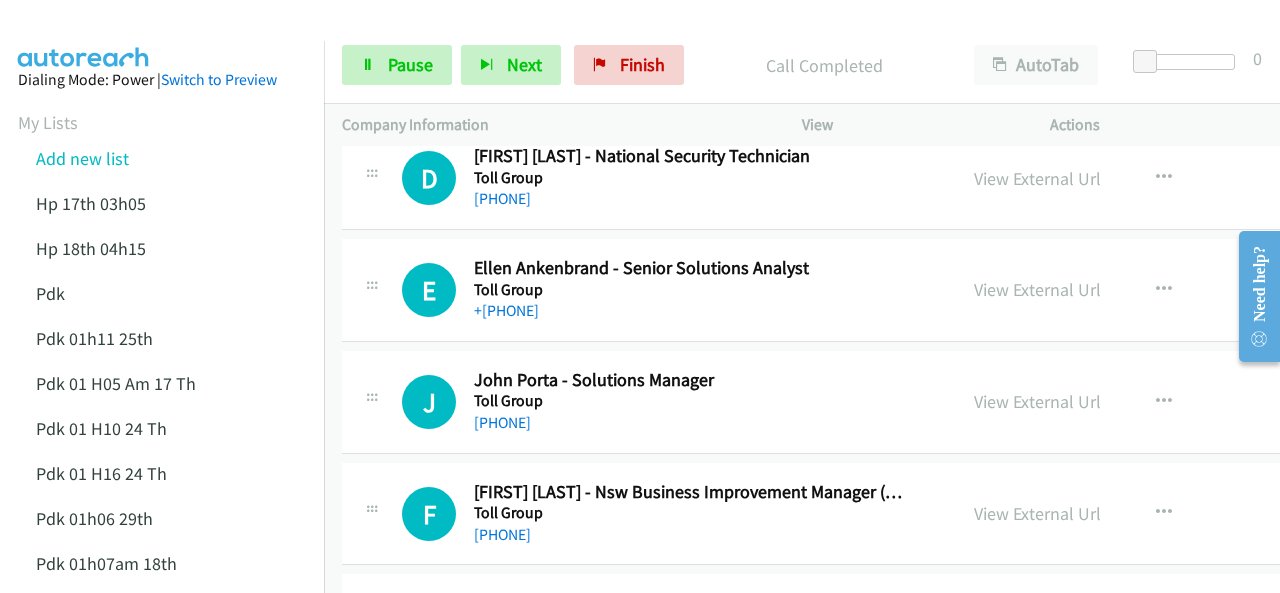 scroll, scrollTop: 600, scrollLeft: 0, axis: vertical 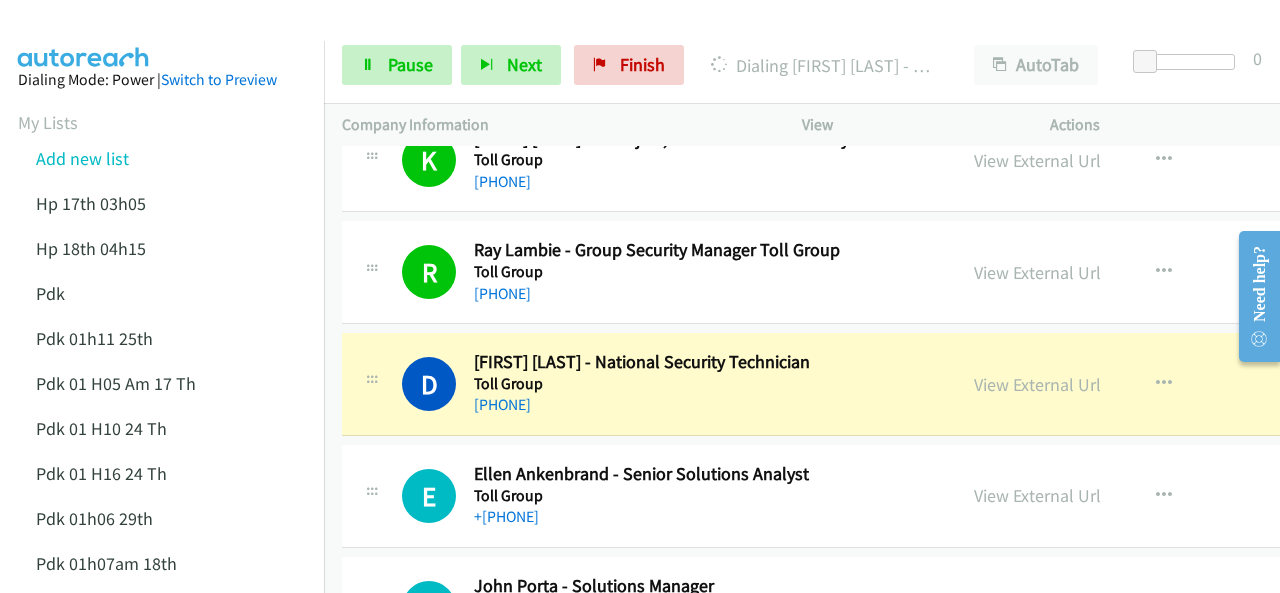 click on "Dialing Mode: Power
|
Switch to Preview
My Lists
Add new list
Hp 17th 03h05
Hp 18th 04h15
Pdk
Pdk  01h11 25th
Pdk 01 H05 Am 17 Th
Pdk 01 H10 24 Th
Pdk 01 H16 24 Th
Pdk 01h06 29th
Pdk 01h07am 18th
Pdk 01h11 31st
Pdk 01h28 21st
Pdk 02h02am 18th
Pdk 03h42 29th
Pdk 06h12 1st
Pdk 23rd 05h47
Pdk 28th 3h00
Pdk 30th
Pdk 31st 05h31
Pdk 4h39 01st
Pdk 7h05 28th
Pdk 8h19 30 Th
Hp 6am
Pdk
Pdk 01h00 22nd
Pdk 01h04 16th
Pdk 1h10 1st
Pdk 23rd
Pdk 24th 07h43
Back to Campaign Management
Scheduled Callbacks
FAQ
Agent Settings
Sign Out
Compact View
Email Support" at bounding box center (162, 887) 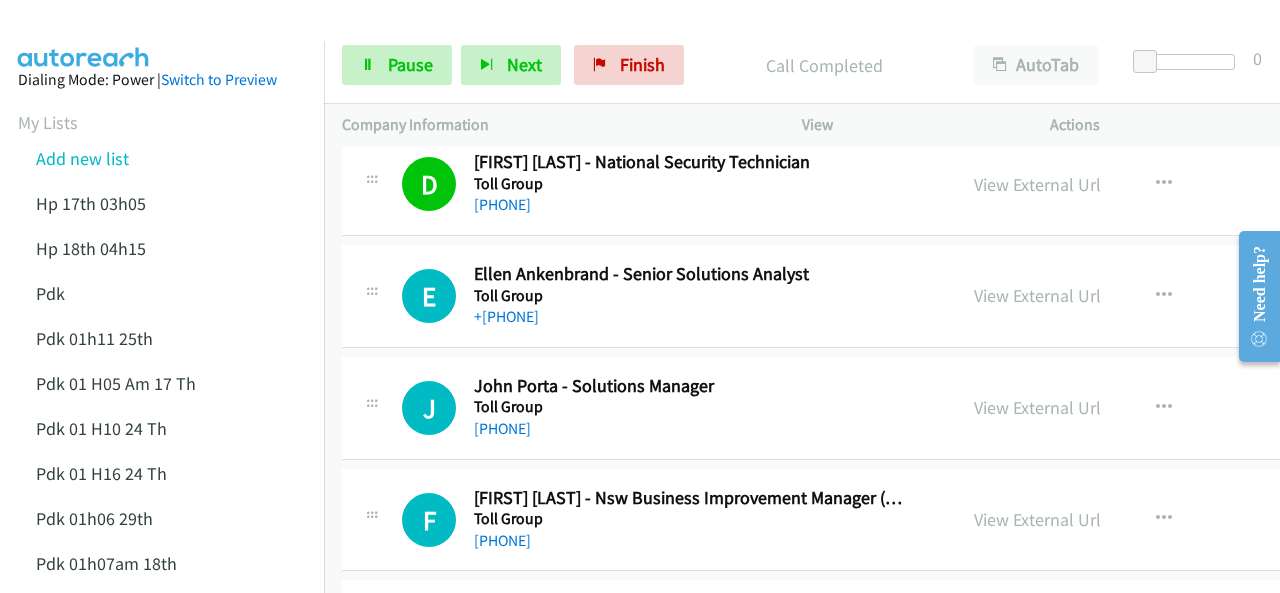 scroll, scrollTop: 900, scrollLeft: 0, axis: vertical 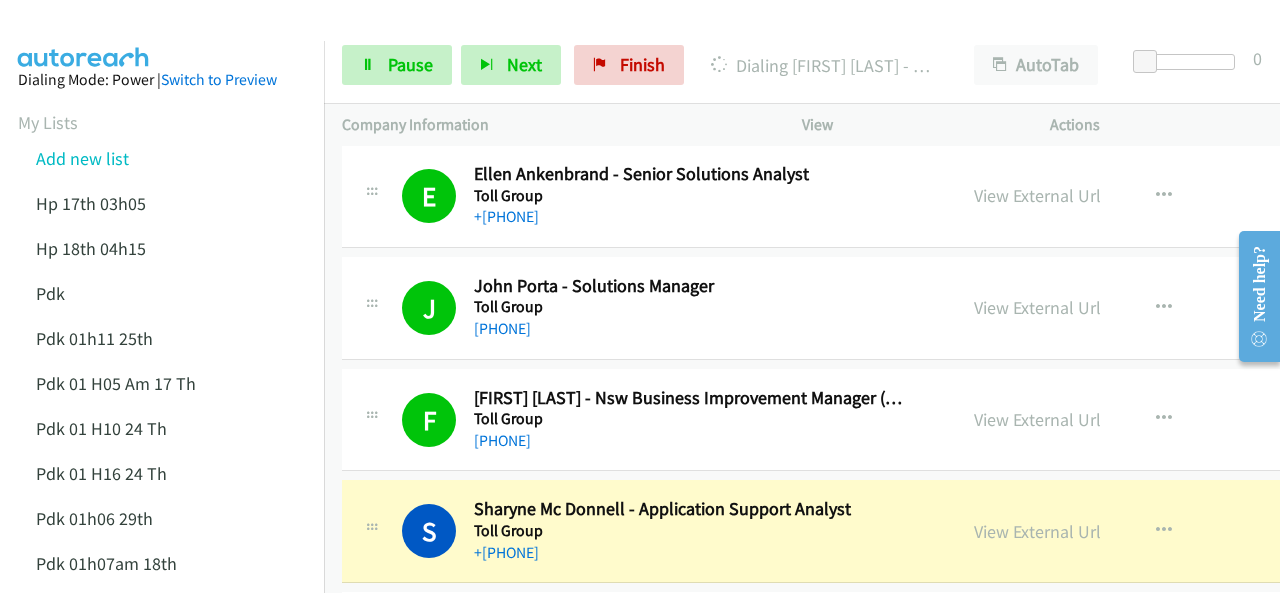 click at bounding box center [84, 35] 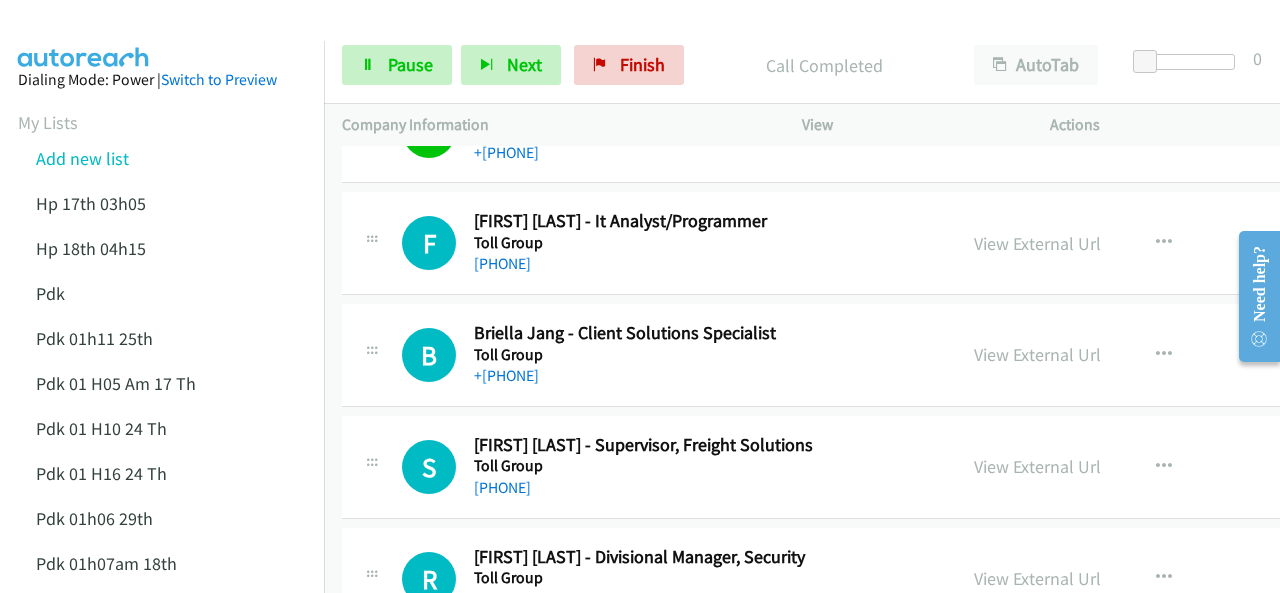 scroll, scrollTop: 1200, scrollLeft: 0, axis: vertical 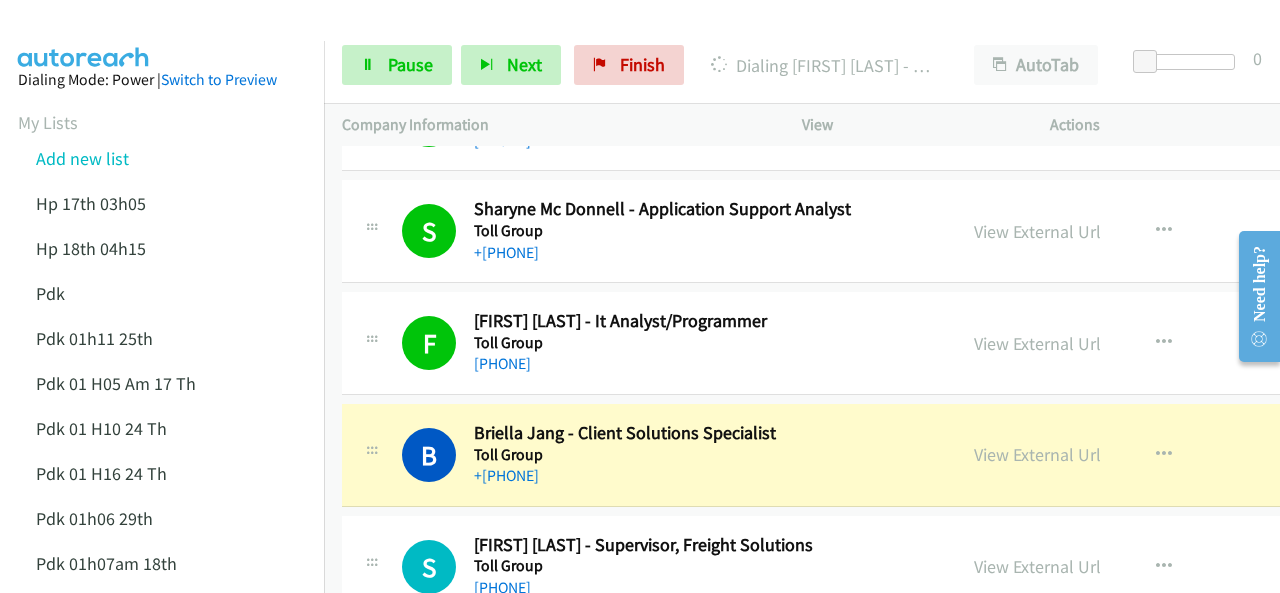 drag, startPoint x: 93, startPoint y: 31, endPoint x: 784, endPoint y: 475, distance: 821.3507 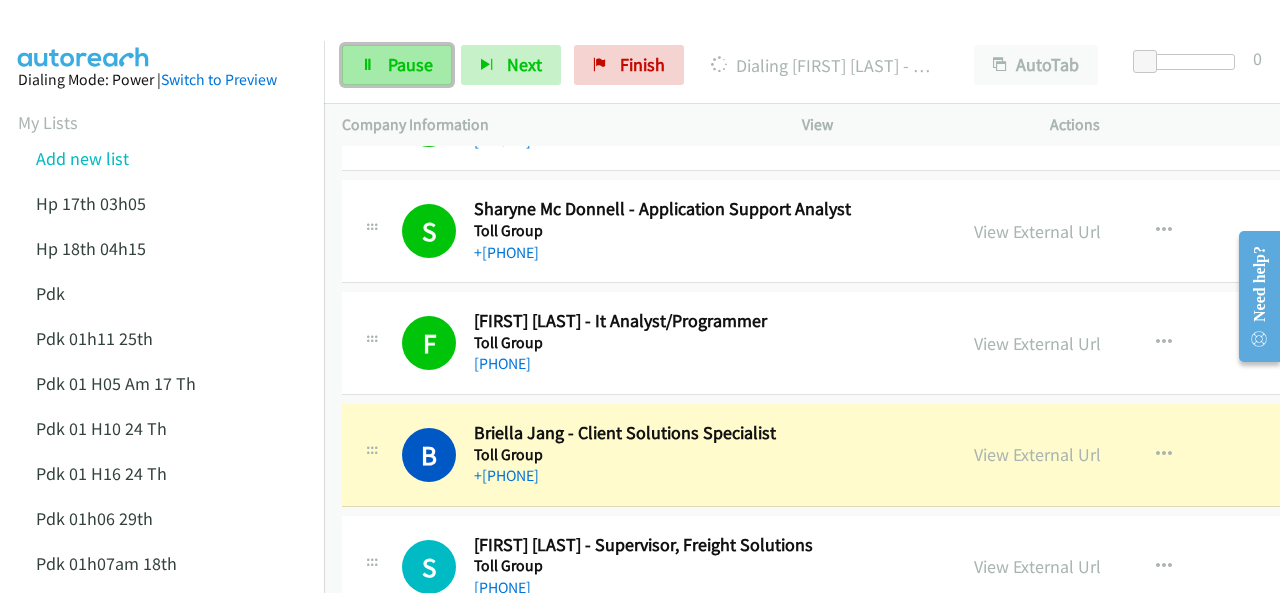 click on "Pause" at bounding box center (397, 65) 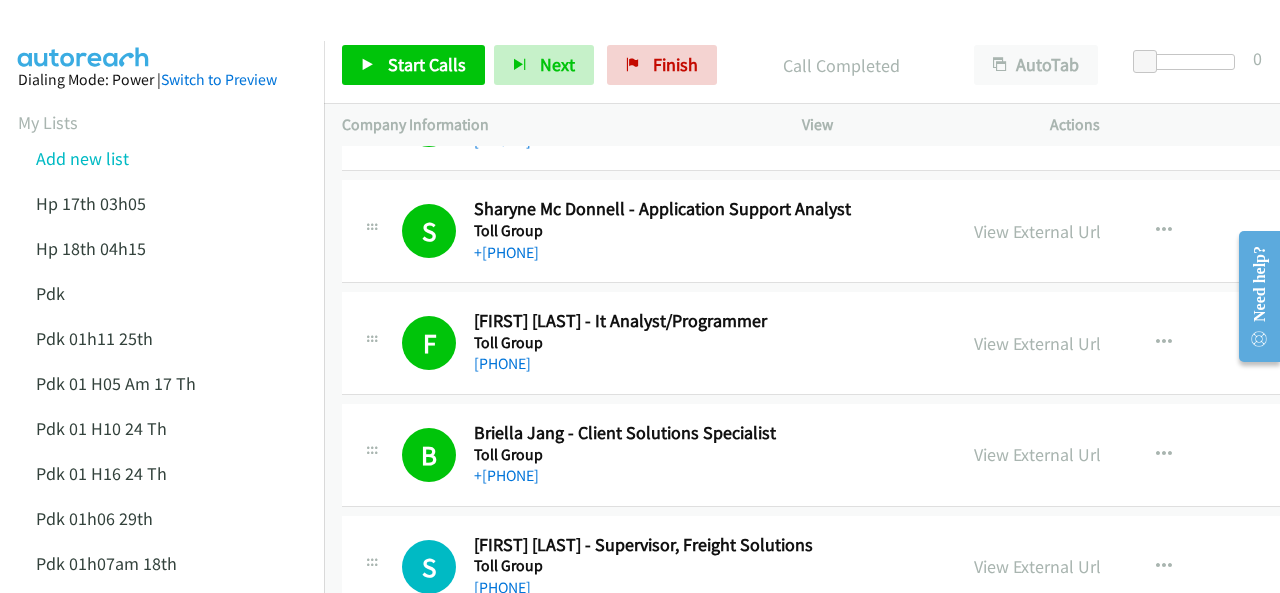 click at bounding box center (84, 35) 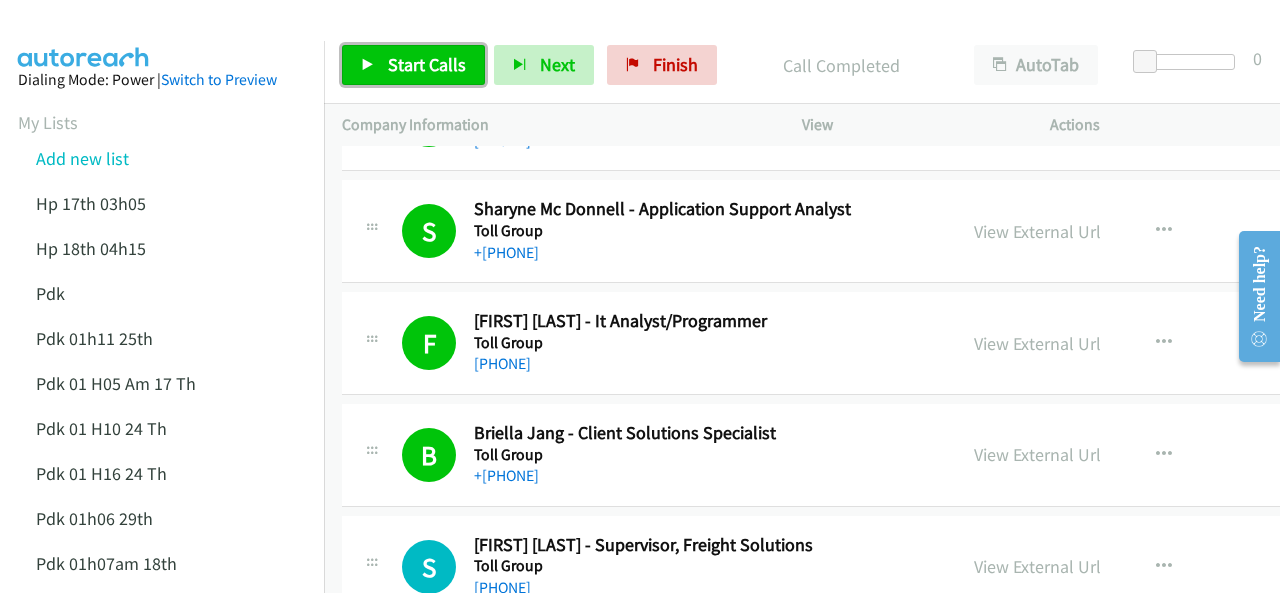 click on "Start Calls" at bounding box center (427, 64) 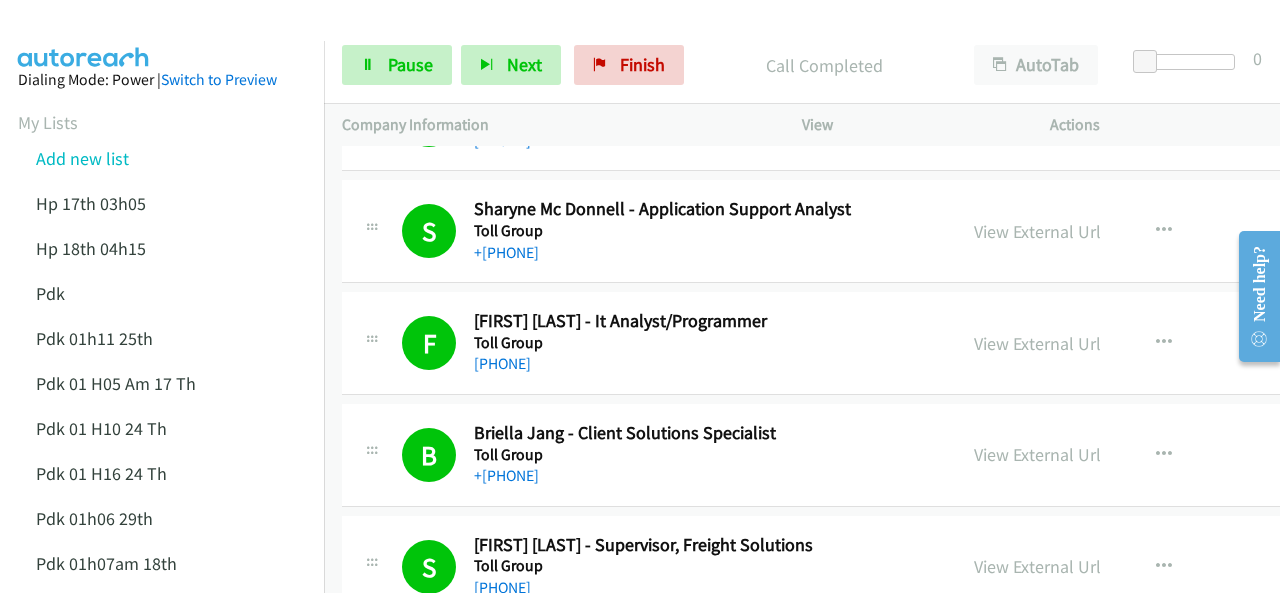 click at bounding box center [84, 35] 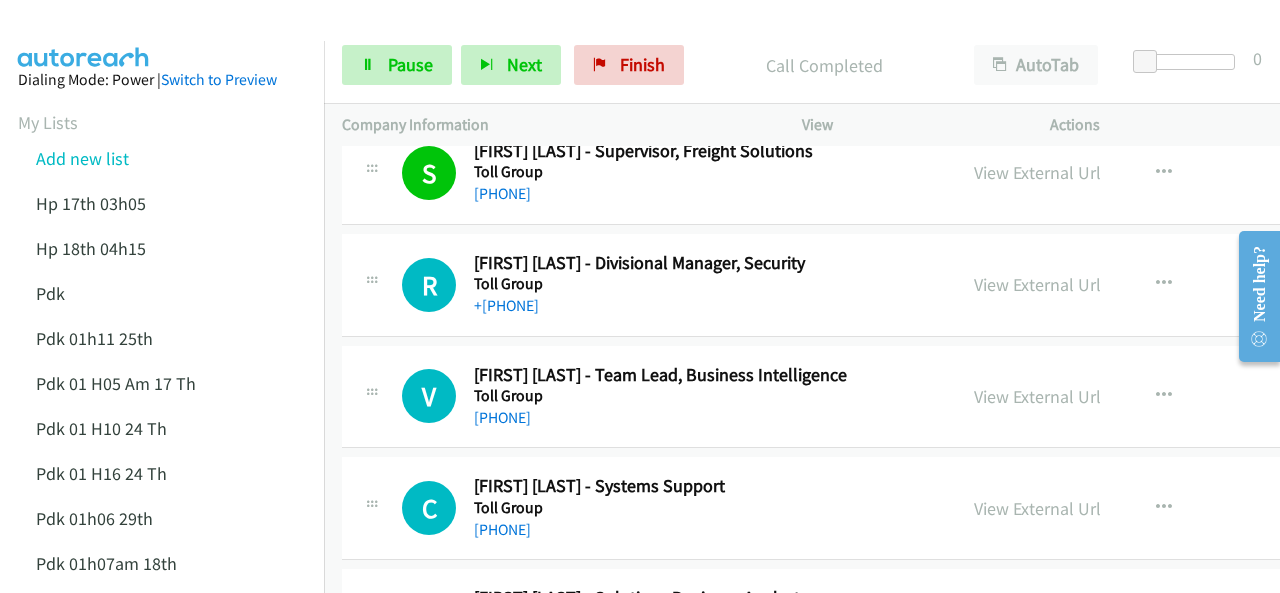 scroll, scrollTop: 1600, scrollLeft: 0, axis: vertical 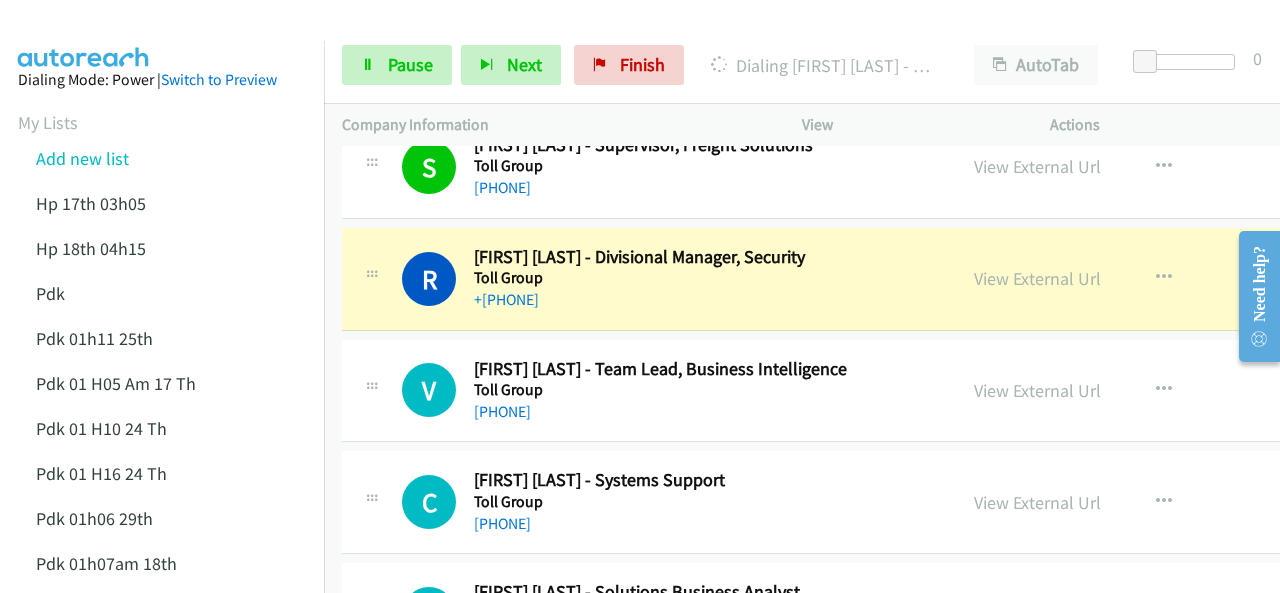 click on "Dialing Mode: Power
|
Switch to Preview
My Lists
Add new list
Hp 17th 03h05
Hp 18th 04h15
Pdk
Pdk  01h11 25th
Pdk 01 H05 Am 17 Th
Pdk 01 H10 24 Th
Pdk 01 H16 24 Th
Pdk 01h06 29th
Pdk 01h07am 18th
Pdk 01h11 31st
Pdk 01h28 21st
Pdk 02h02am 18th
Pdk 03h42 29th
Pdk 06h12 1st
Pdk 23rd 05h47
Pdk 28th 3h00
Pdk 30th
Pdk 31st 05h31
Pdk 4h39 01st
Pdk 7h05 28th
Pdk 8h19 30 Th
Hp 6am
Pdk
Pdk 01h00 22nd
Pdk 01h04 16th
Pdk 1h10 1st
Pdk 23rd
Pdk 24th 07h43
Back to Campaign Management
Scheduled Callbacks
FAQ
Agent Settings
Sign Out
Compact View
Email Support" at bounding box center (162, 887) 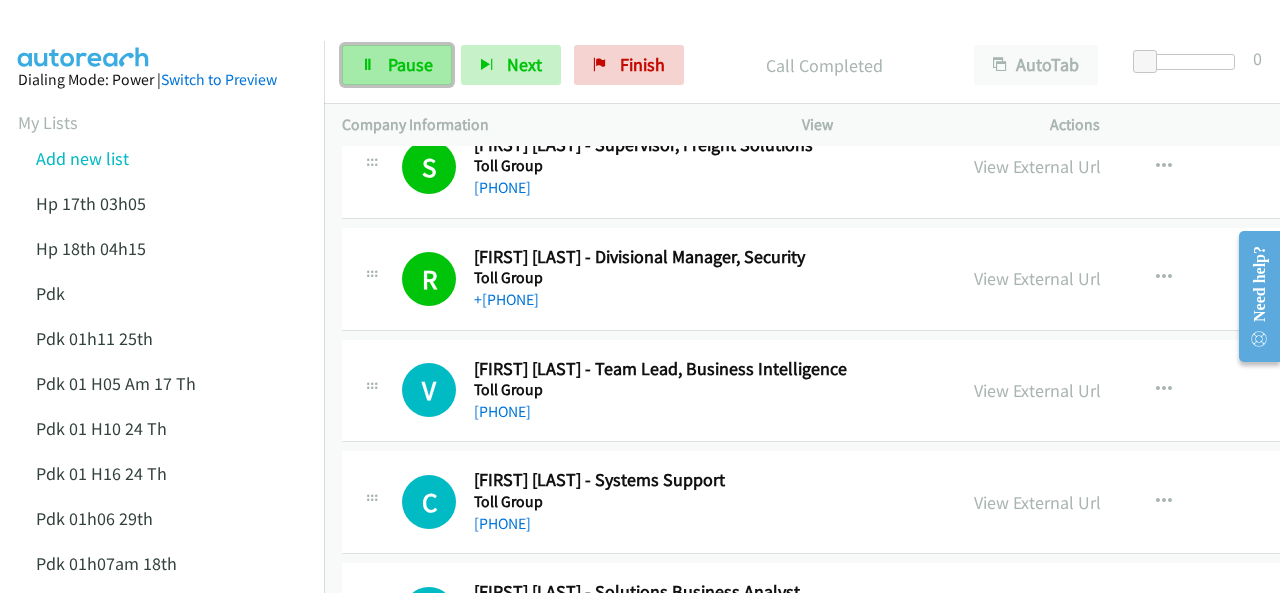 click on "Pause" at bounding box center (410, 64) 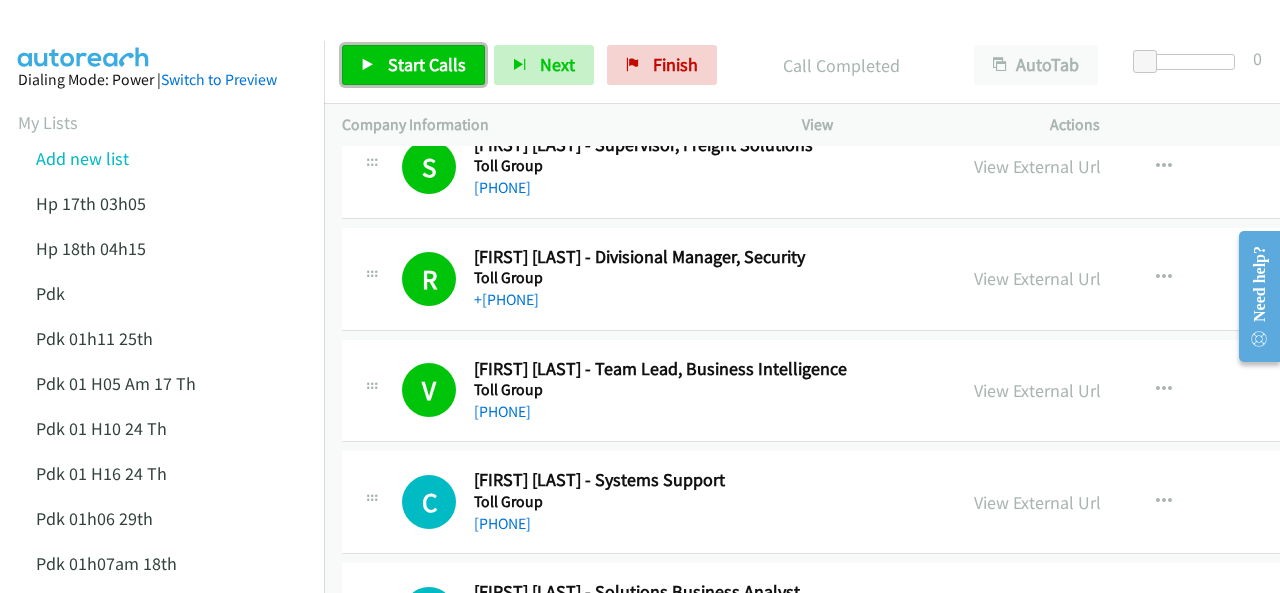 click at bounding box center (368, 66) 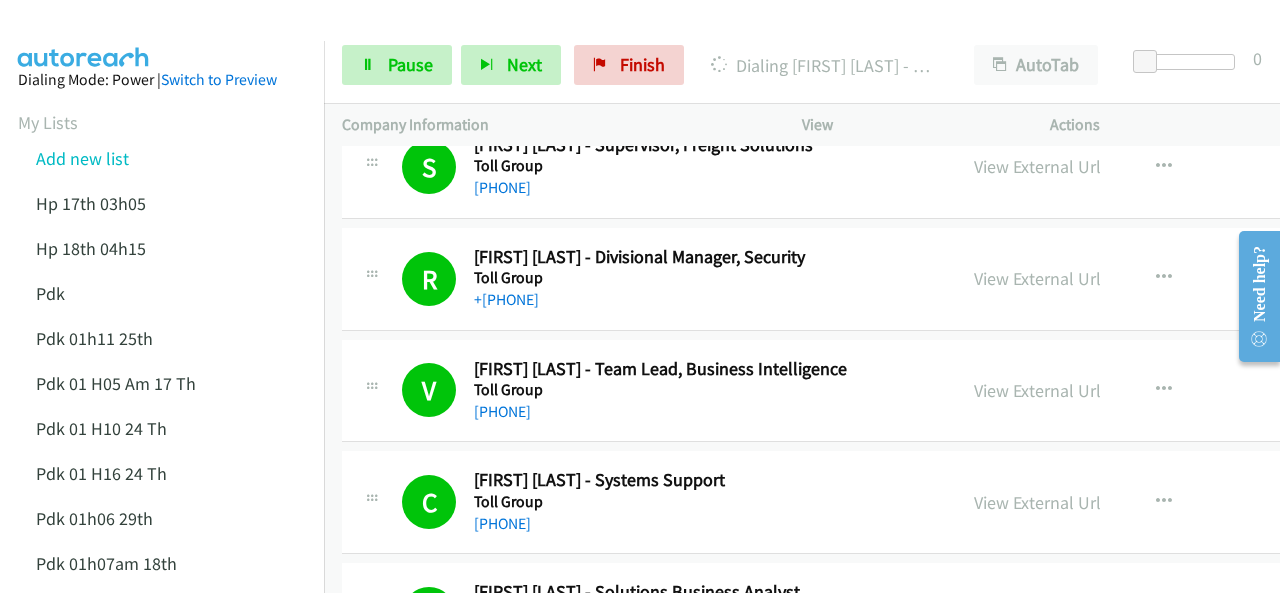 click at bounding box center [84, 35] 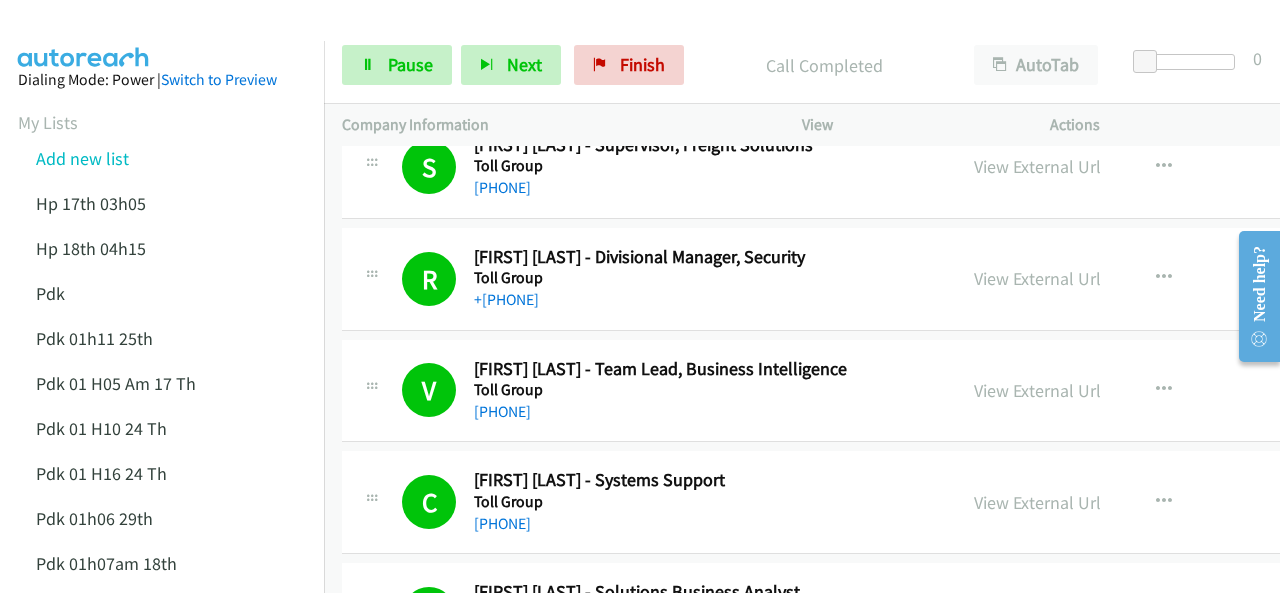 click at bounding box center [84, 35] 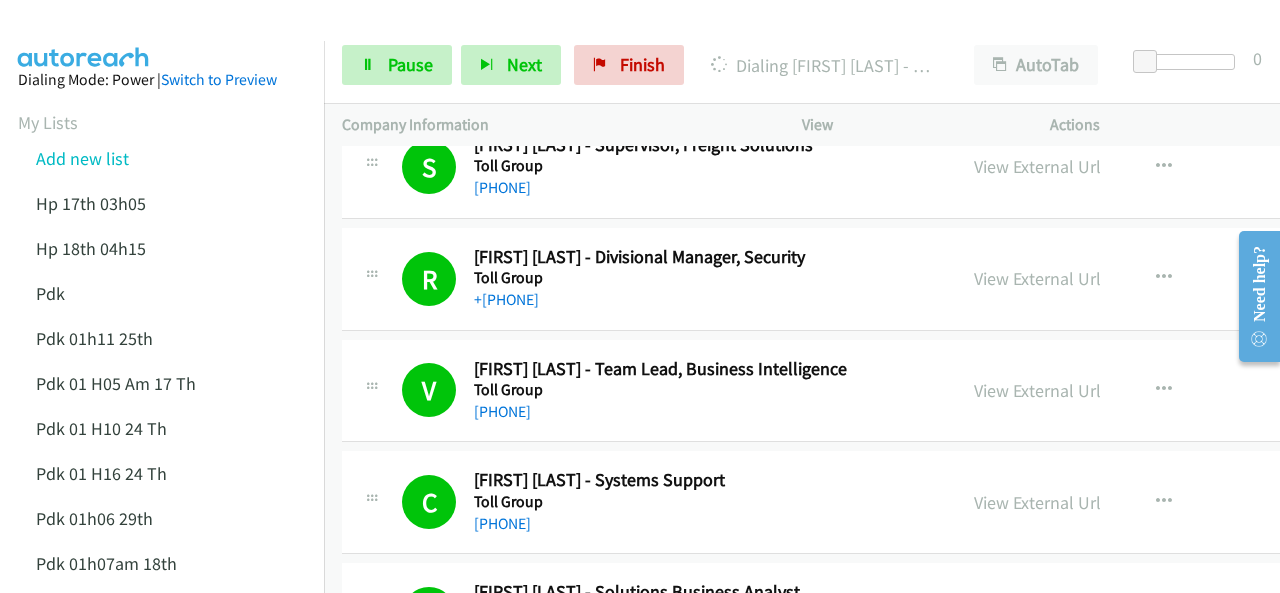 click at bounding box center [84, 35] 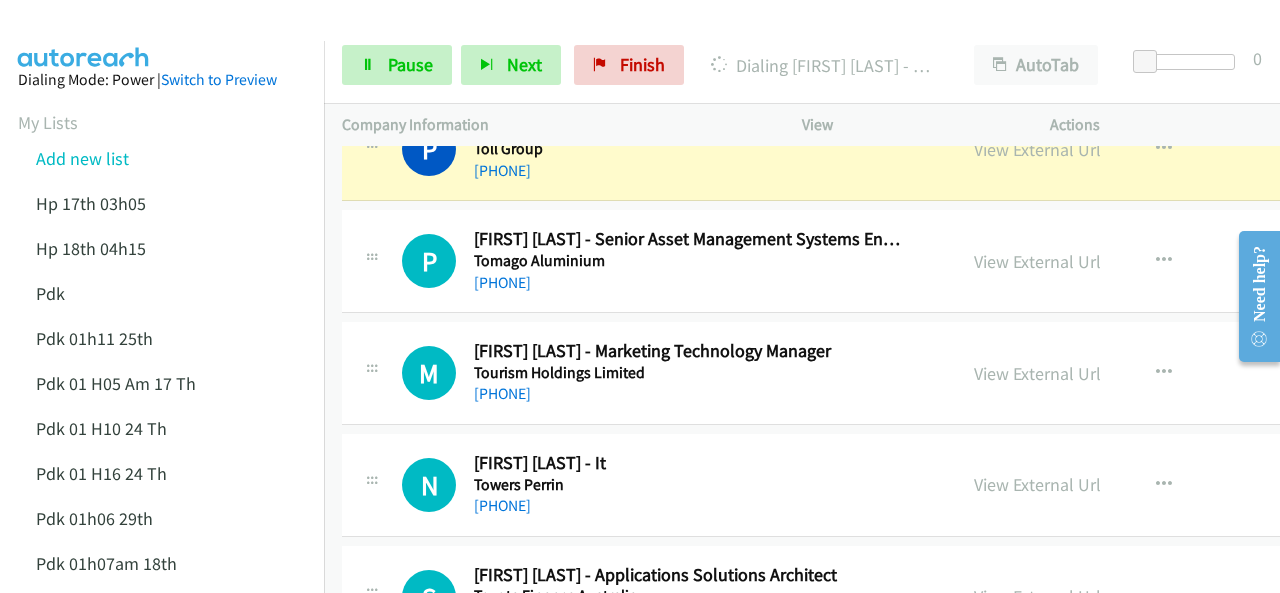 scroll, scrollTop: 2200, scrollLeft: 0, axis: vertical 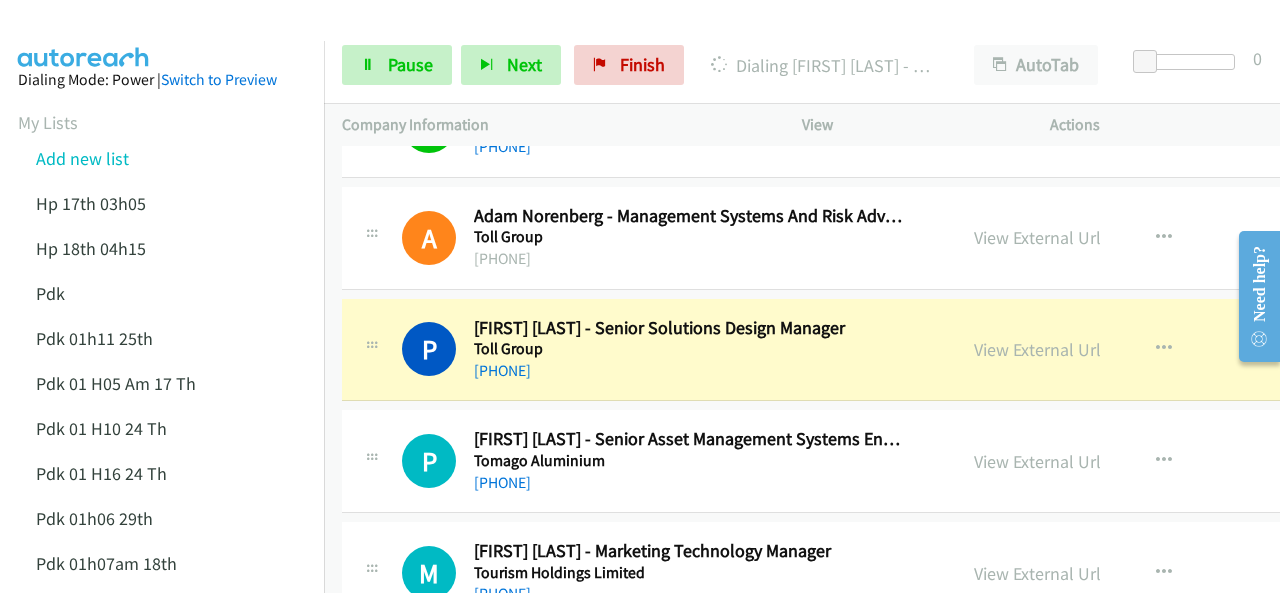 click at bounding box center [84, 35] 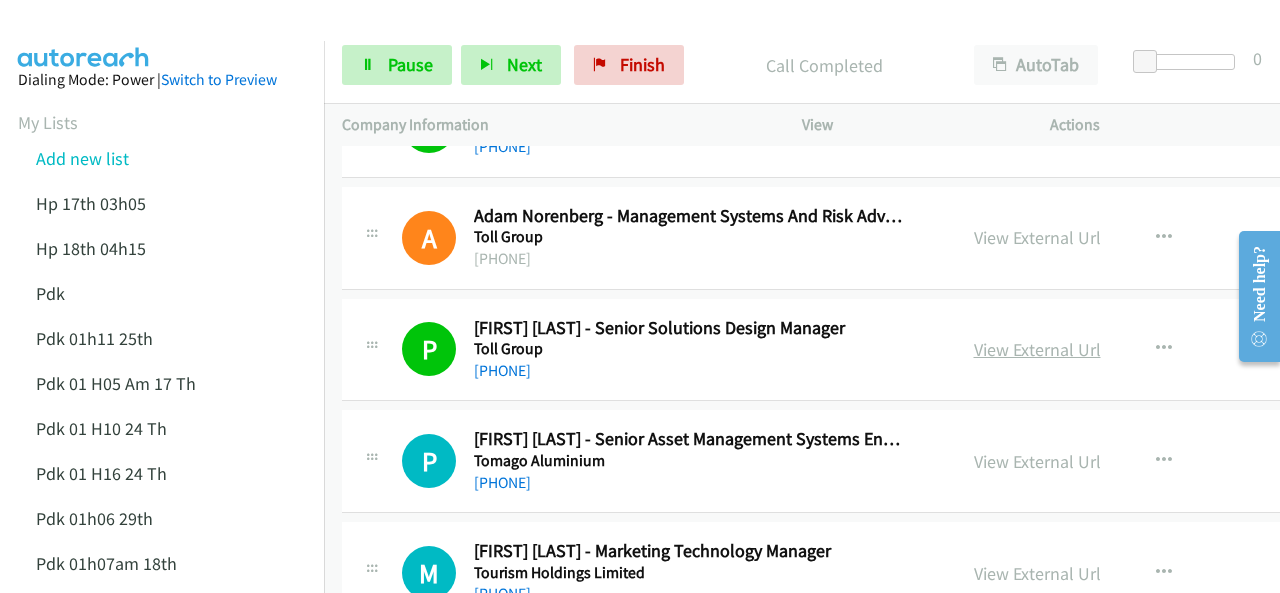 click on "View External Url" at bounding box center (1037, 349) 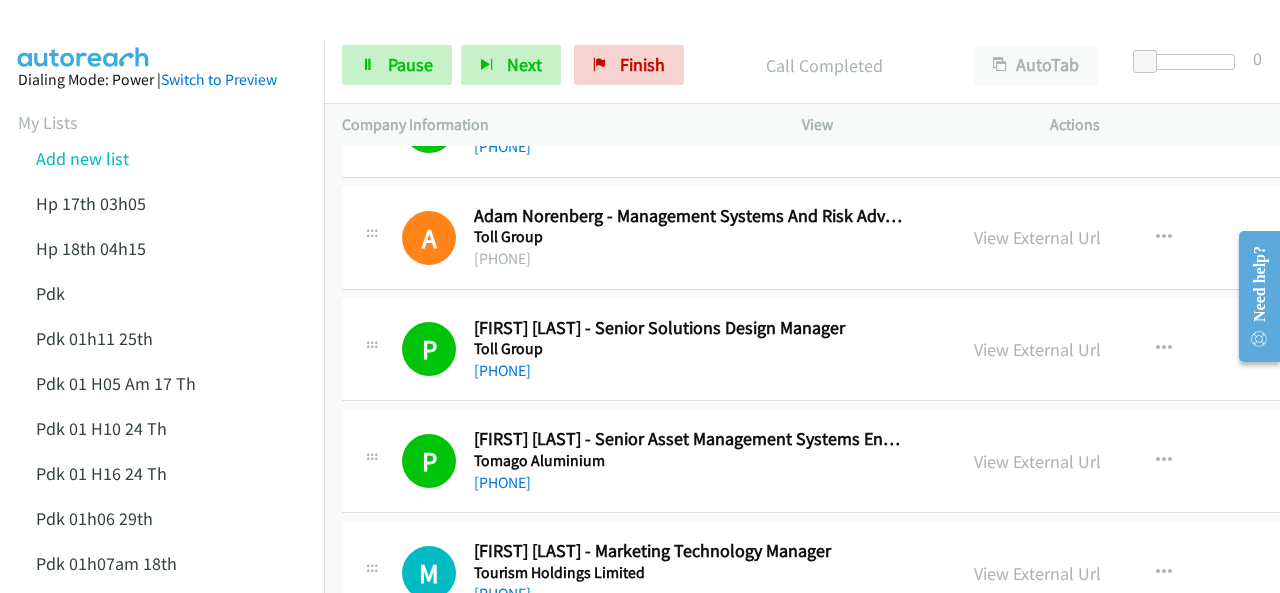 click at bounding box center [84, 35] 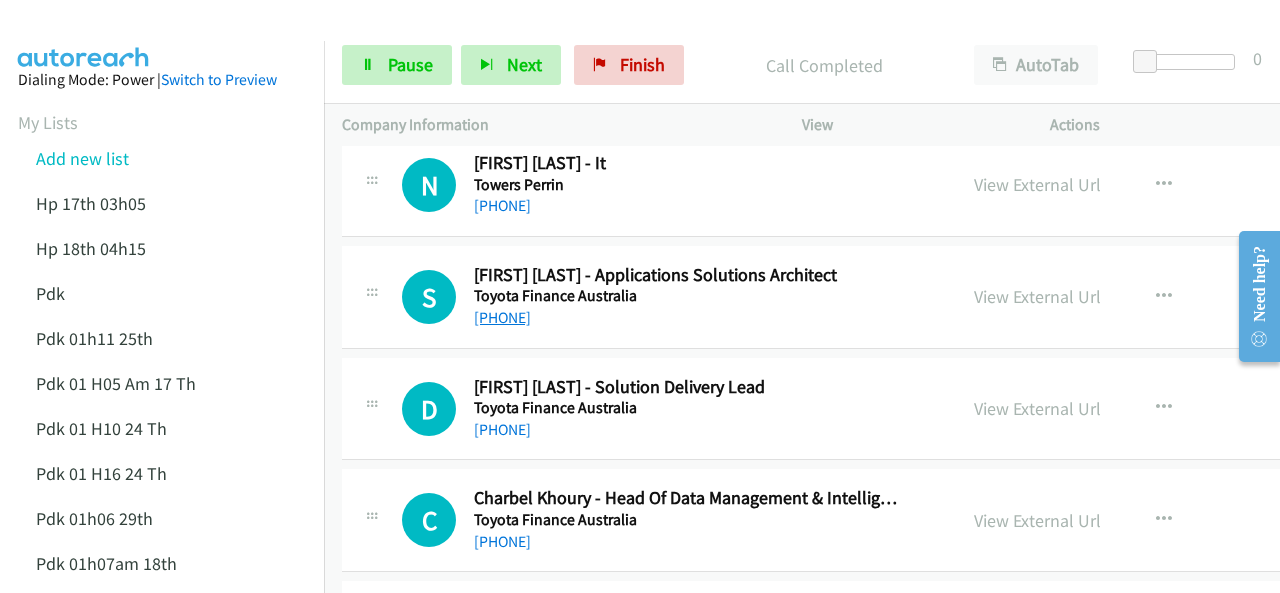 scroll, scrollTop: 2600, scrollLeft: 0, axis: vertical 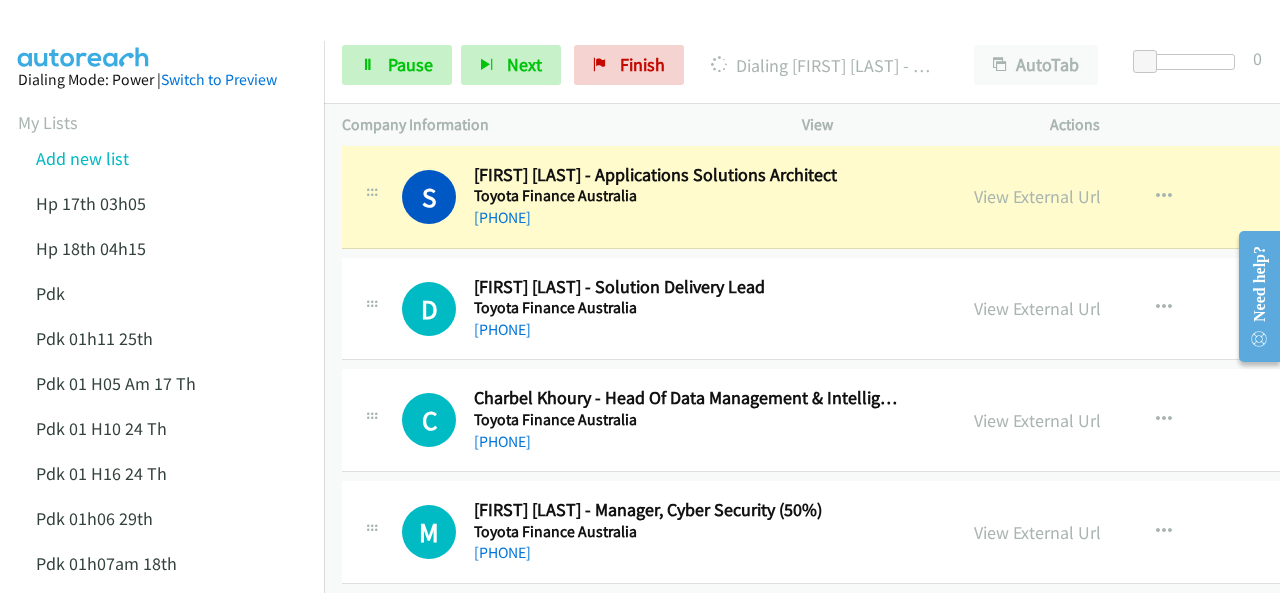 click on "Dialing Mode: Power
|
Switch to Preview
My Lists
Add new list
Hp 17th 03h05
Hp 18th 04h15
Pdk
Pdk  01h11 25th
Pdk 01 H05 Am 17 Th
Pdk 01 H10 24 Th
Pdk 01 H16 24 Th
Pdk 01h06 29th
Pdk 01h07am 18th
Pdk 01h11 31st
Pdk 01h28 21st
Pdk 02h02am 18th
Pdk 03h42 29th
Pdk 06h12 1st
Pdk 23rd 05h47
Pdk 28th 3h00
Pdk 30th
Pdk 31st 05h31
Pdk 4h39 01st
Pdk 7h05 28th
Pdk 8h19 30 Th
Hp 6am
Pdk
Pdk 01h00 22nd
Pdk 01h04 16th
Pdk 1h10 1st
Pdk 23rd
Pdk 24th 07h43
Back to Campaign Management
Scheduled Callbacks
FAQ
Agent Settings
Sign Out
Compact View
Email Support" at bounding box center [162, 887] 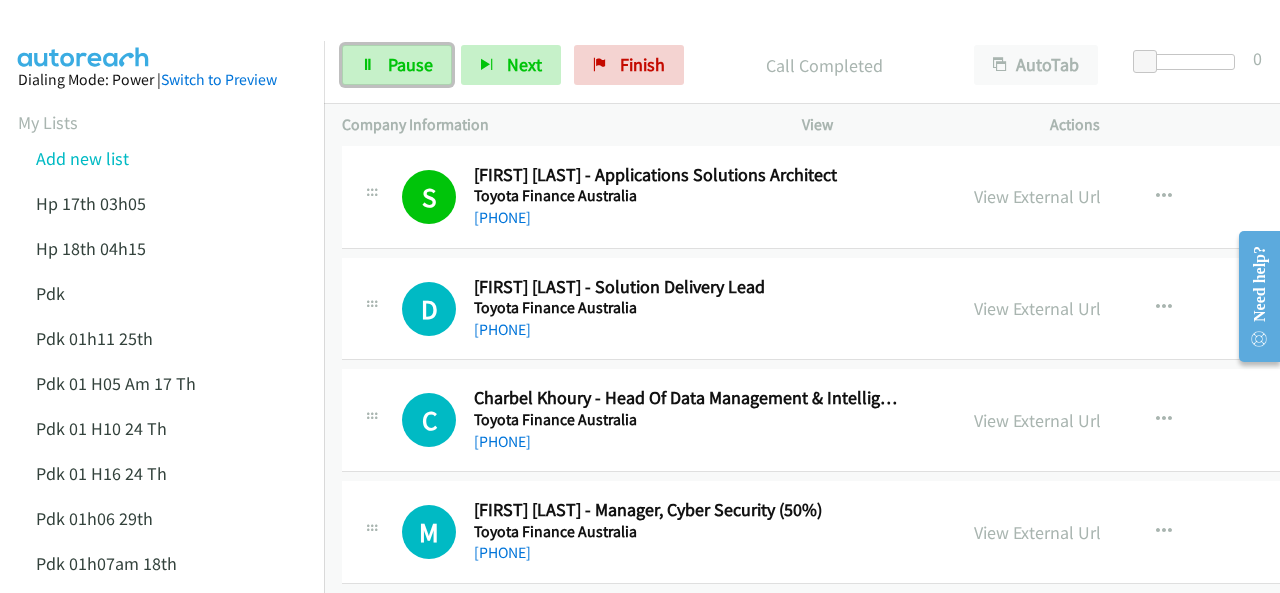 click on "Pause" at bounding box center (410, 64) 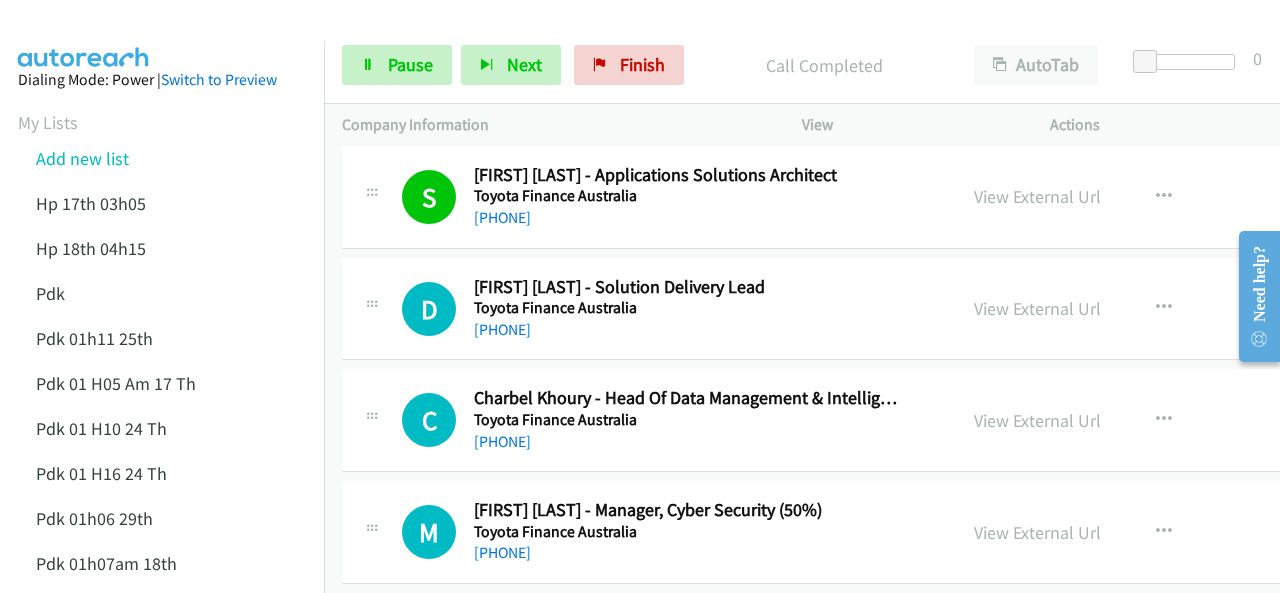 click at bounding box center [631, 38] 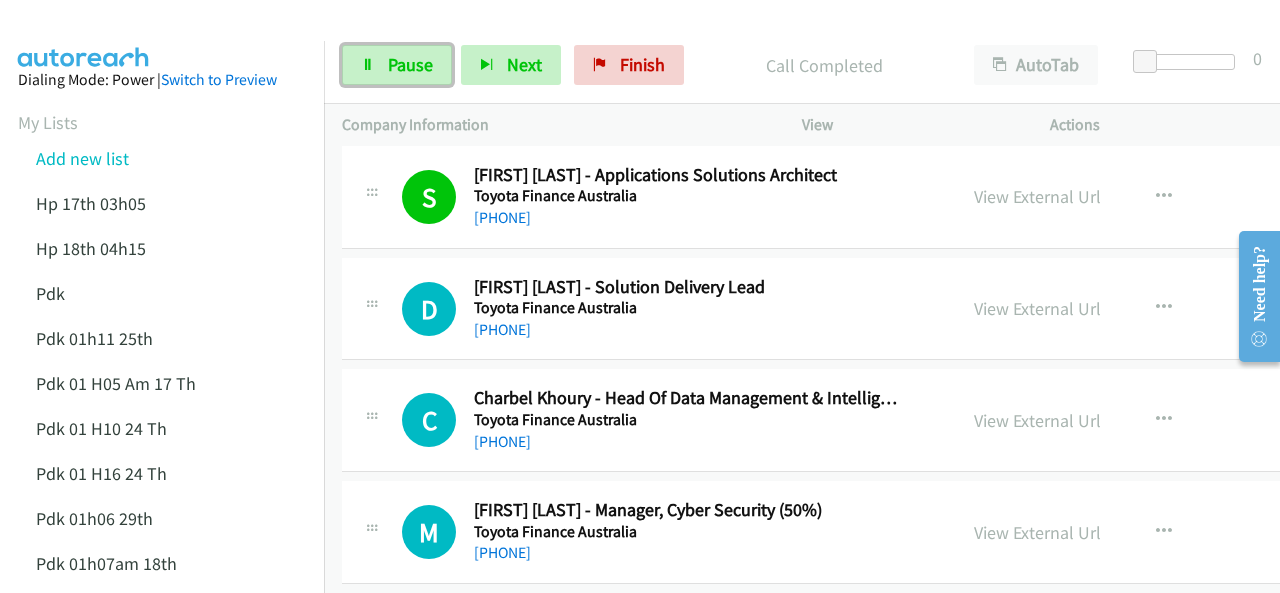 click on "Pause" at bounding box center (410, 64) 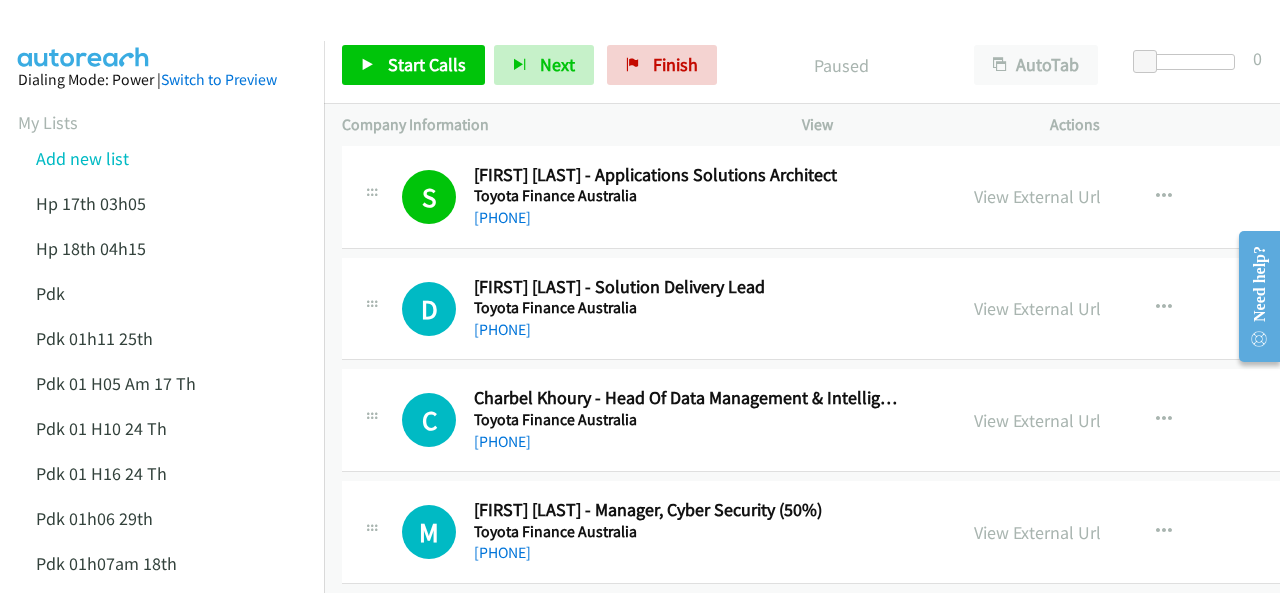 drag, startPoint x: 235, startPoint y: 22, endPoint x: 257, endPoint y: 17, distance: 22.561028 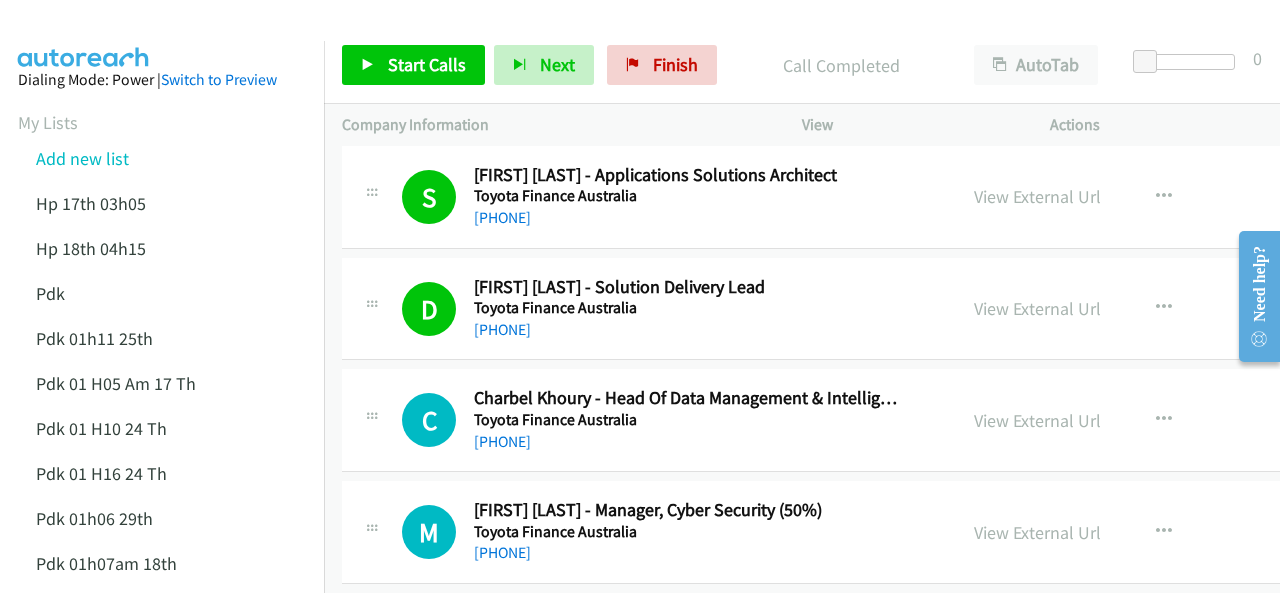 click at bounding box center (84, 35) 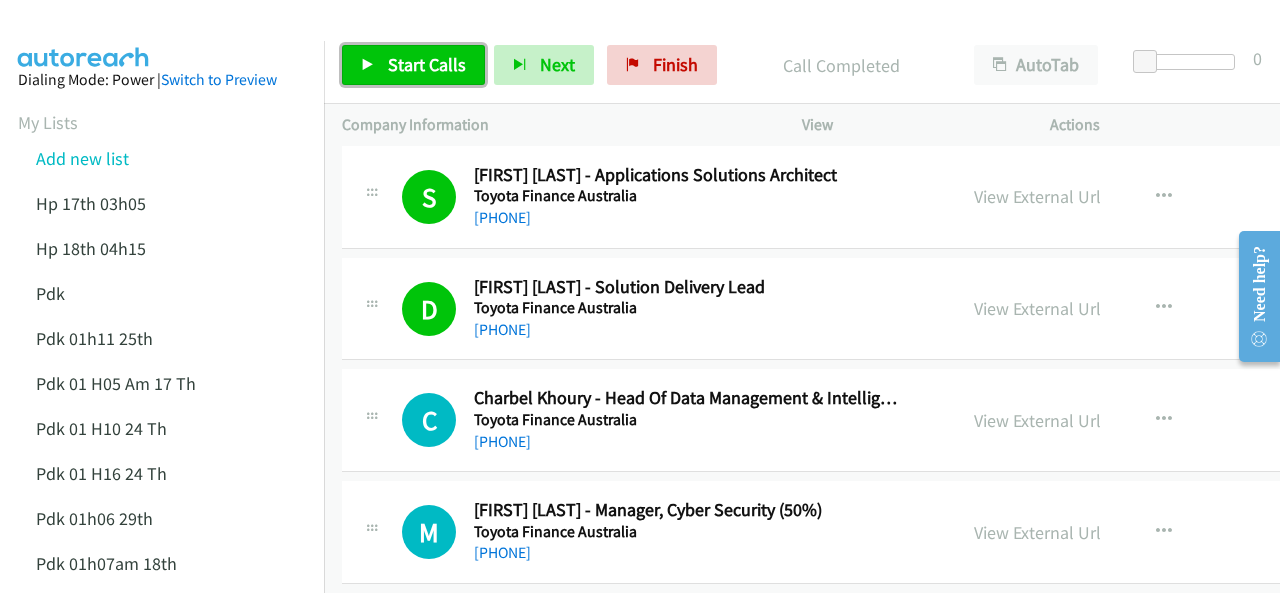 click on "Start Calls" at bounding box center (427, 64) 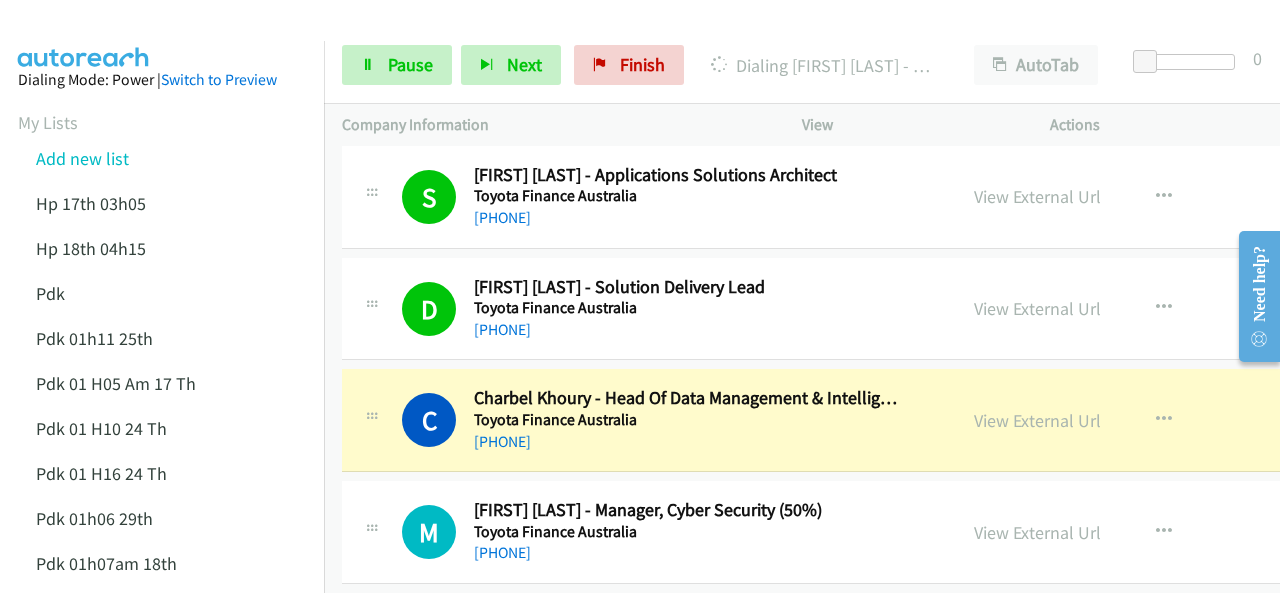 click on "Dialing Mode: Power
|
Switch to Preview
My Lists
Add new list
Hp 17th 03h05
Hp 18th 04h15
Pdk
Pdk  01h11 25th
Pdk 01 H05 Am 17 Th
Pdk 01 H10 24 Th
Pdk 01 H16 24 Th
Pdk 01h06 29th
Pdk 01h07am 18th
Pdk 01h11 31st
Pdk 01h28 21st
Pdk 02h02am 18th
Pdk 03h42 29th
Pdk 06h12 1st
Pdk 23rd 05h47
Pdk 28th 3h00
Pdk 30th
Pdk 31st 05h31
Pdk 4h39 01st
Pdk 7h05 28th
Pdk 8h19 30 Th
Hp 6am
Pdk
Pdk 01h00 22nd
Pdk 01h04 16th
Pdk 1h10 1st
Pdk 23rd
Pdk 24th 07h43
Back to Campaign Management
Scheduled Callbacks
FAQ
Agent Settings
Sign Out
Compact View
Email Support" at bounding box center [162, 887] 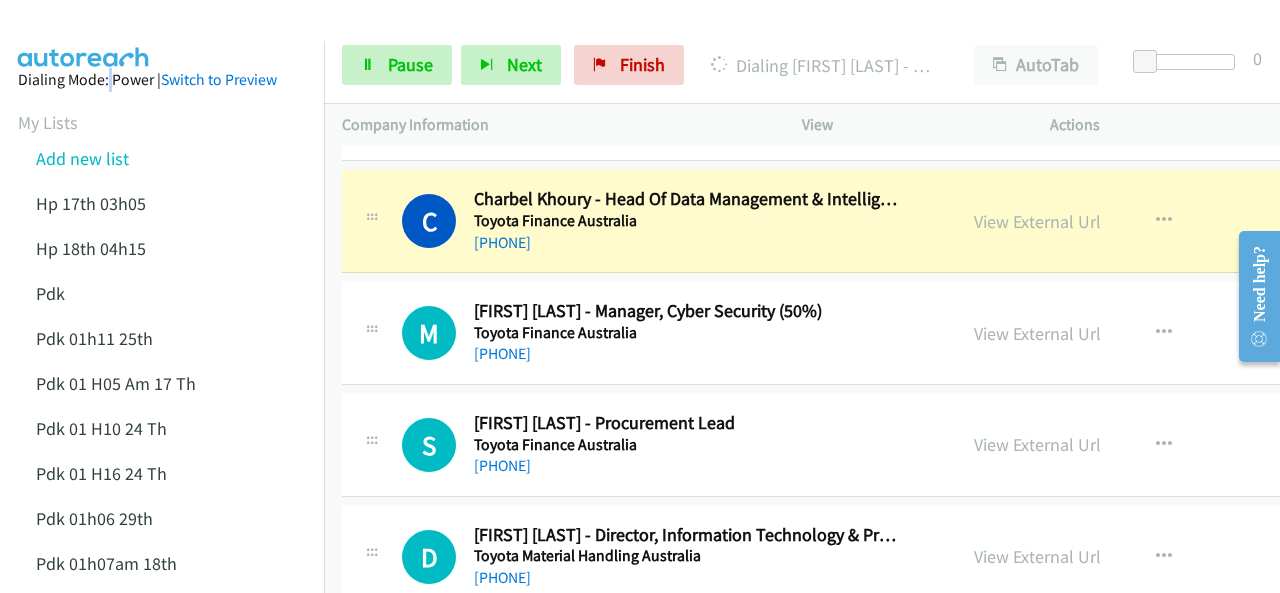 scroll, scrollTop: 3000, scrollLeft: 0, axis: vertical 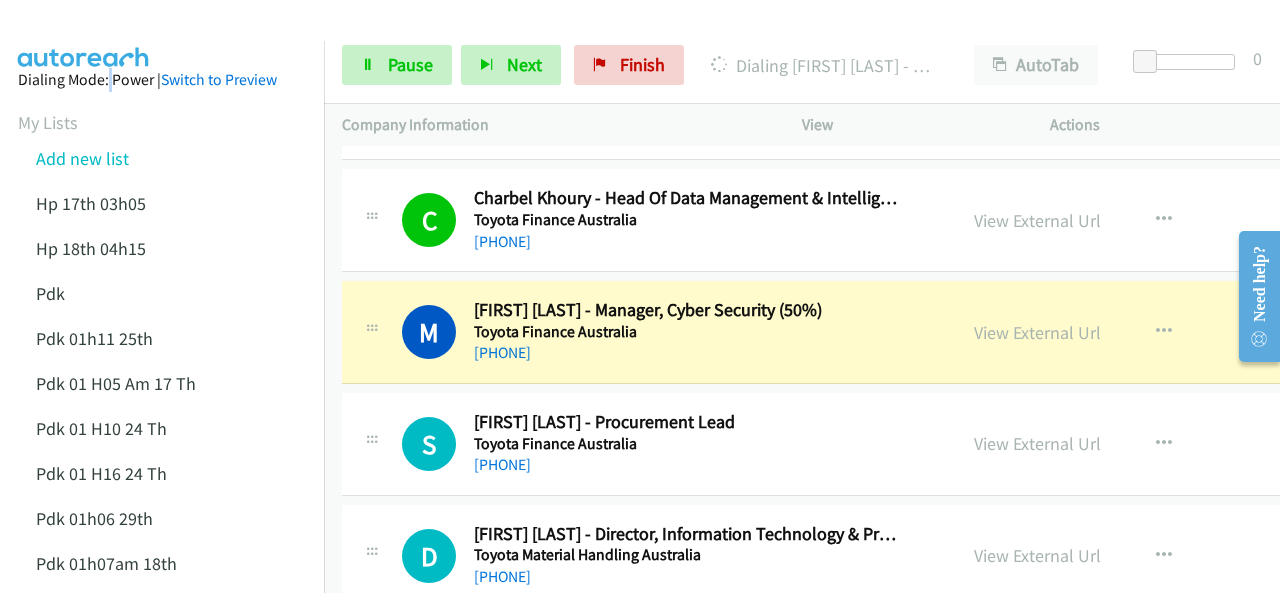 click at bounding box center [84, 35] 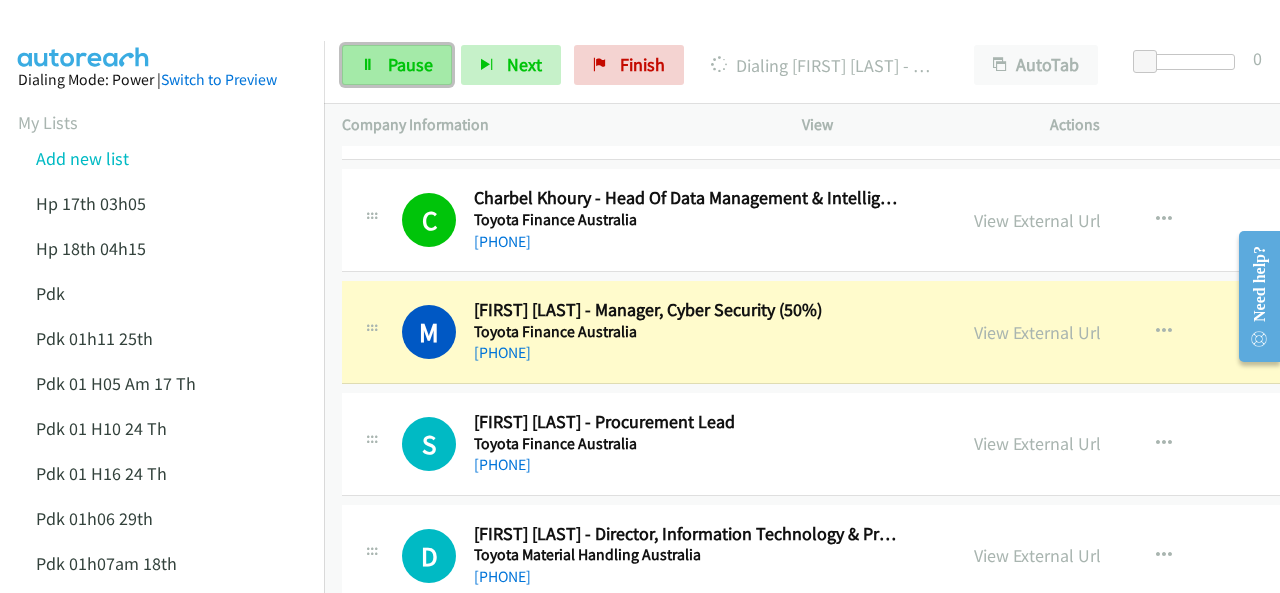 click on "Pause" at bounding box center [397, 65] 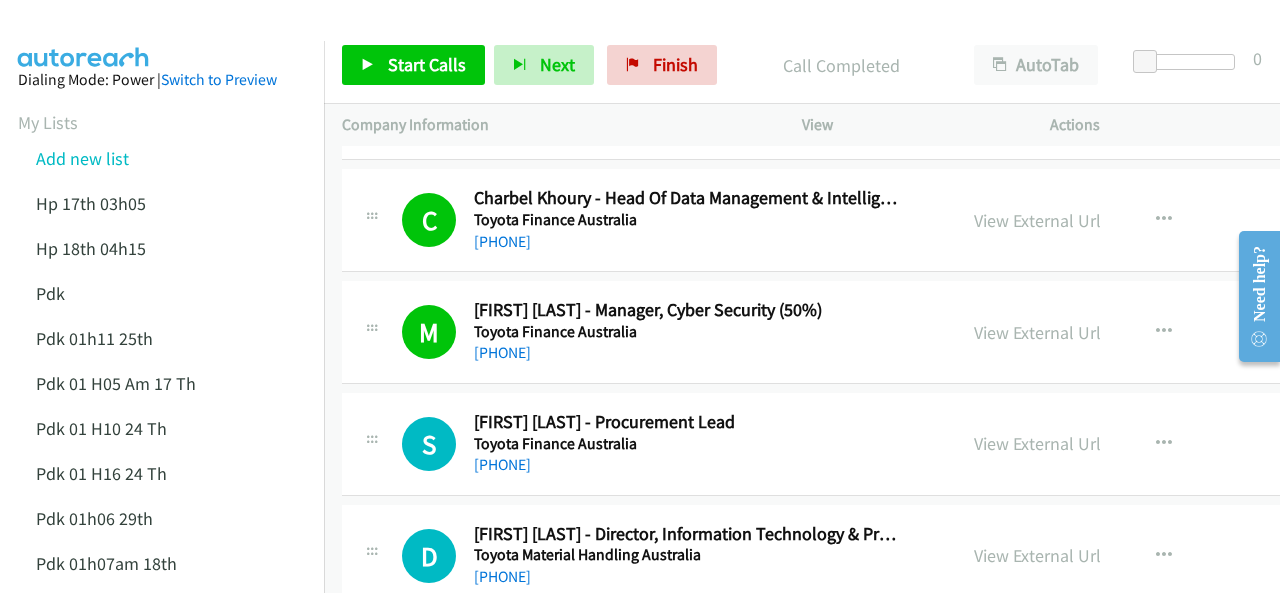 click at bounding box center (84, 35) 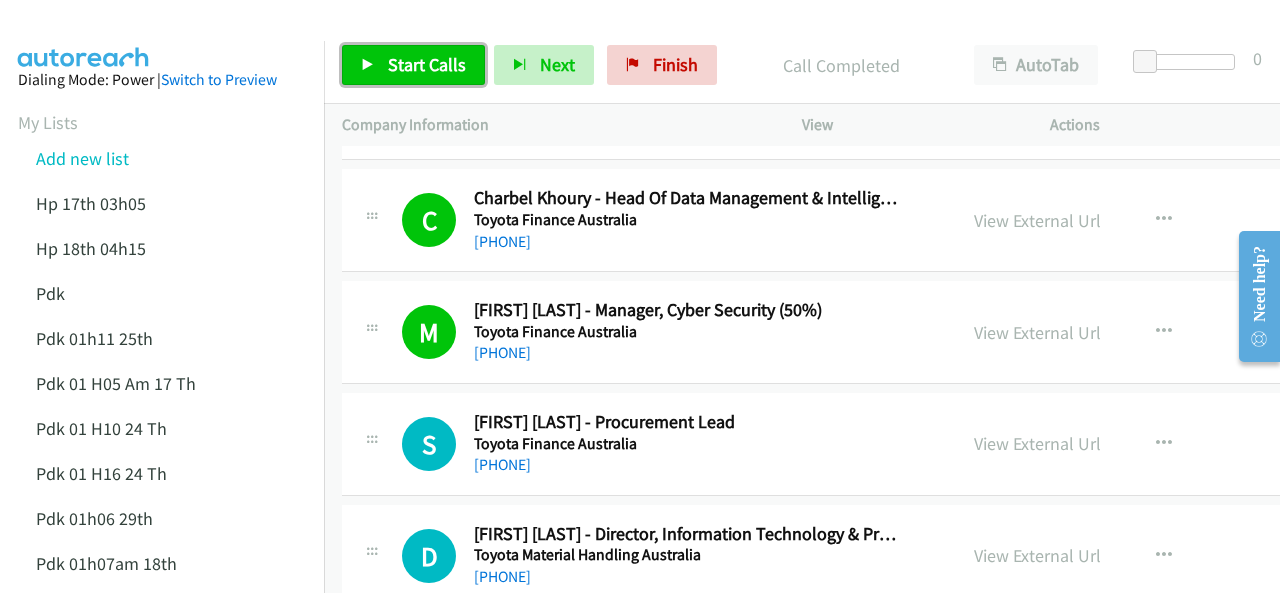 click on "Start Calls" at bounding box center [427, 64] 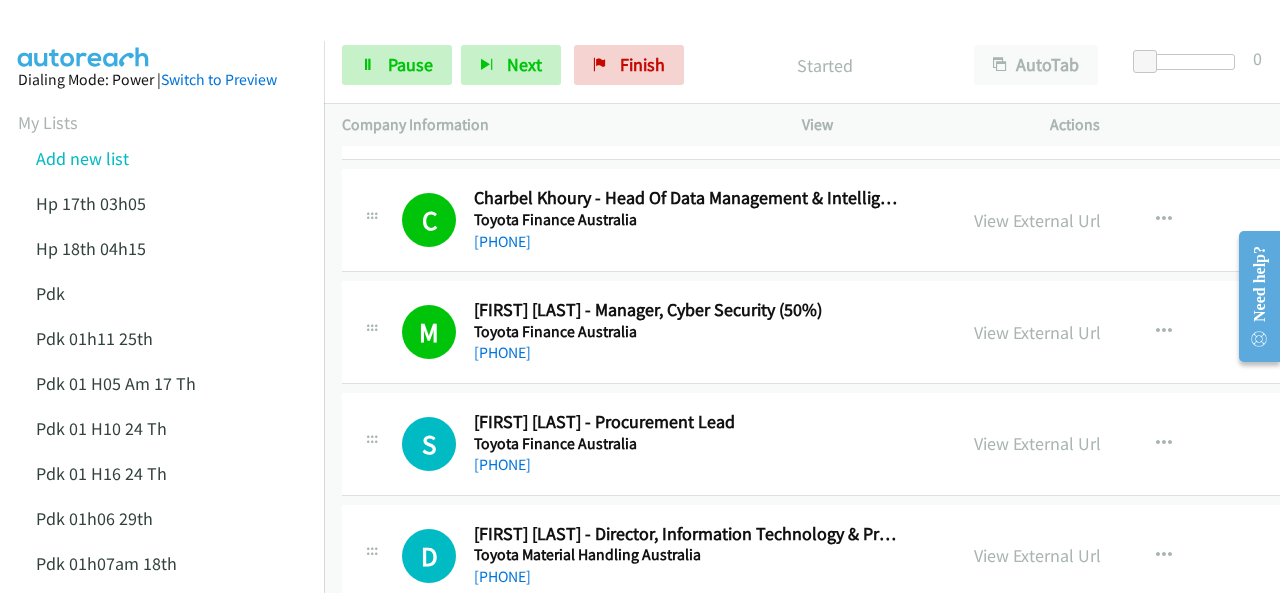 drag, startPoint x: 105, startPoint y: 40, endPoint x: 118, endPoint y: 43, distance: 13.341664 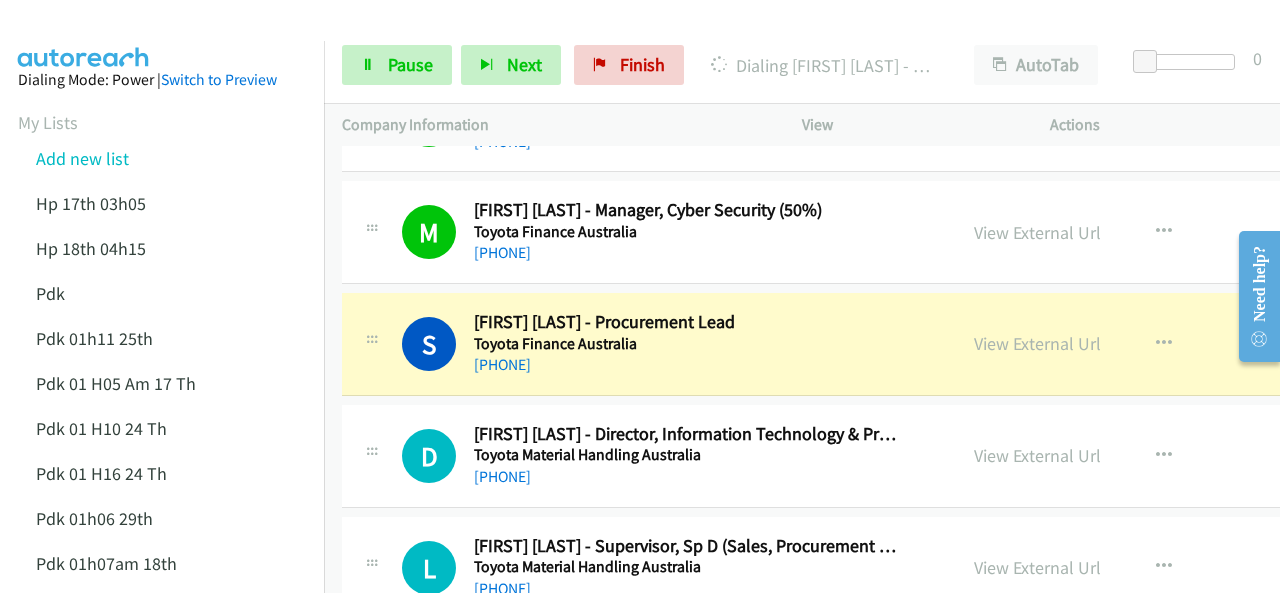 scroll, scrollTop: 3200, scrollLeft: 0, axis: vertical 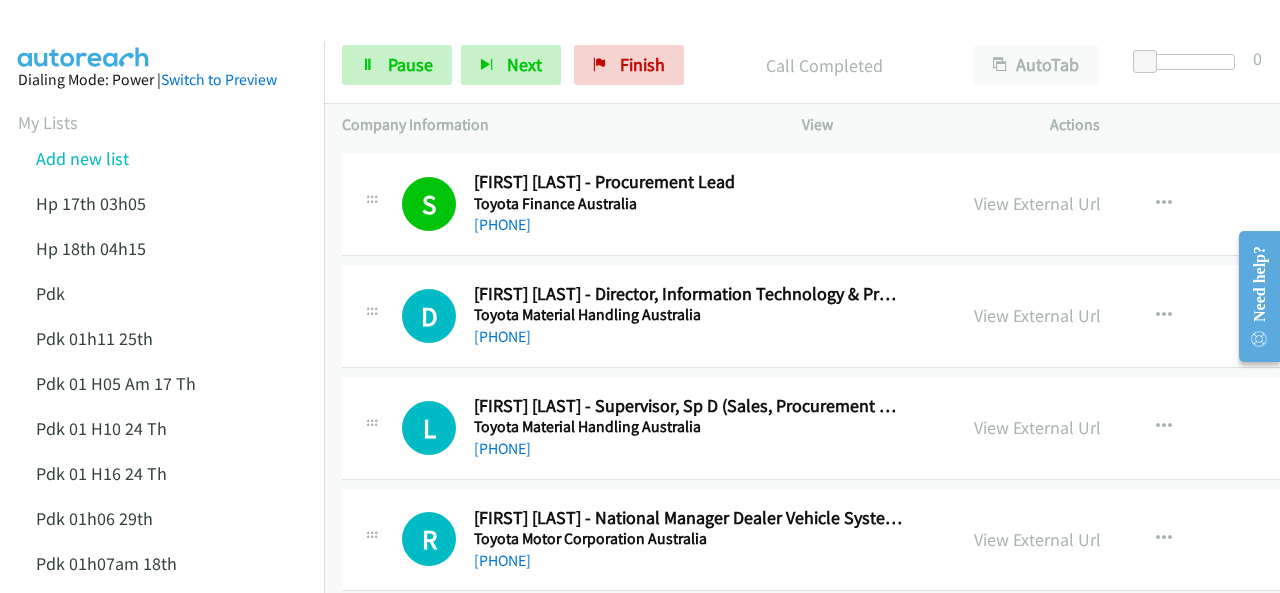 click at bounding box center (84, 35) 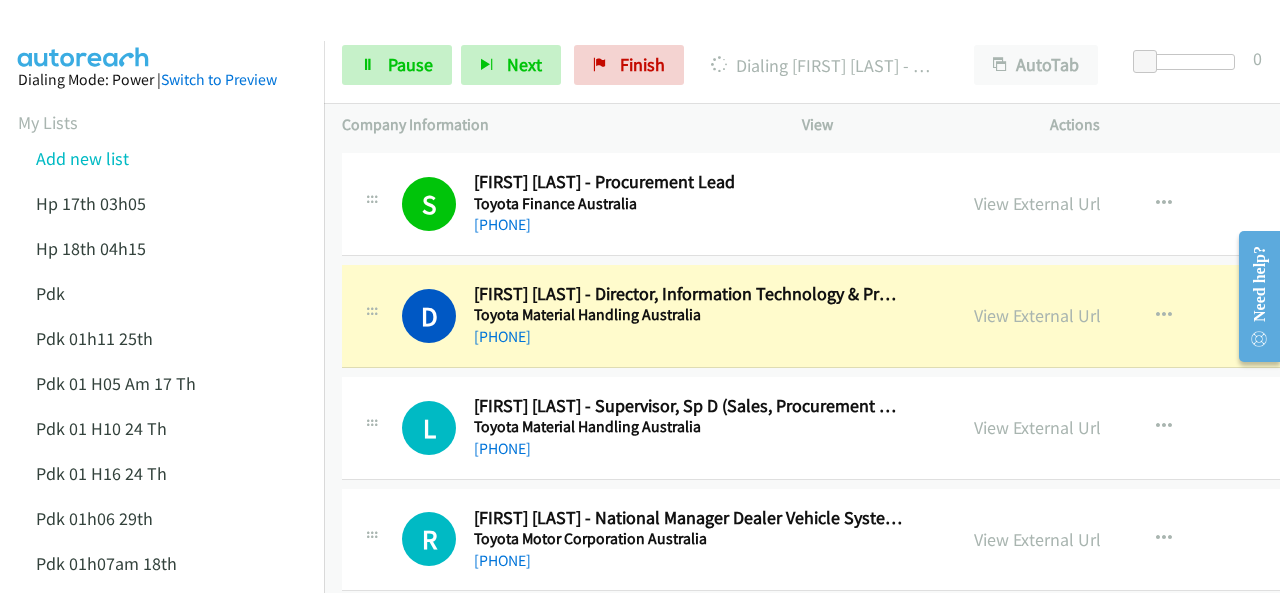 click at bounding box center [631, 38] 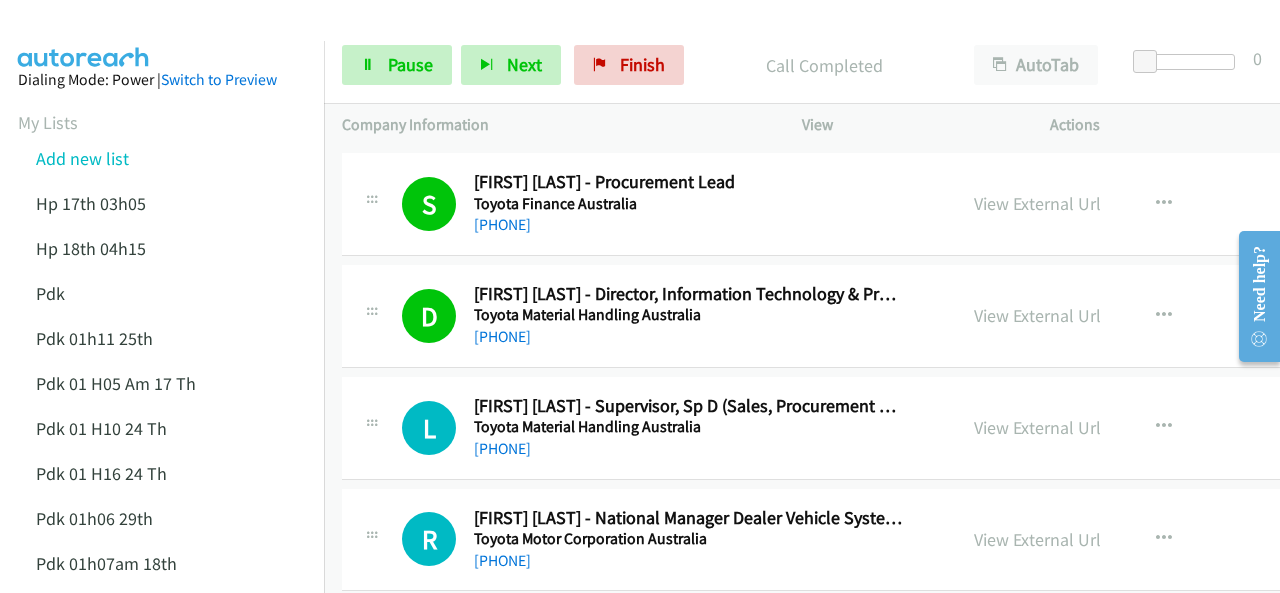 click at bounding box center (84, 35) 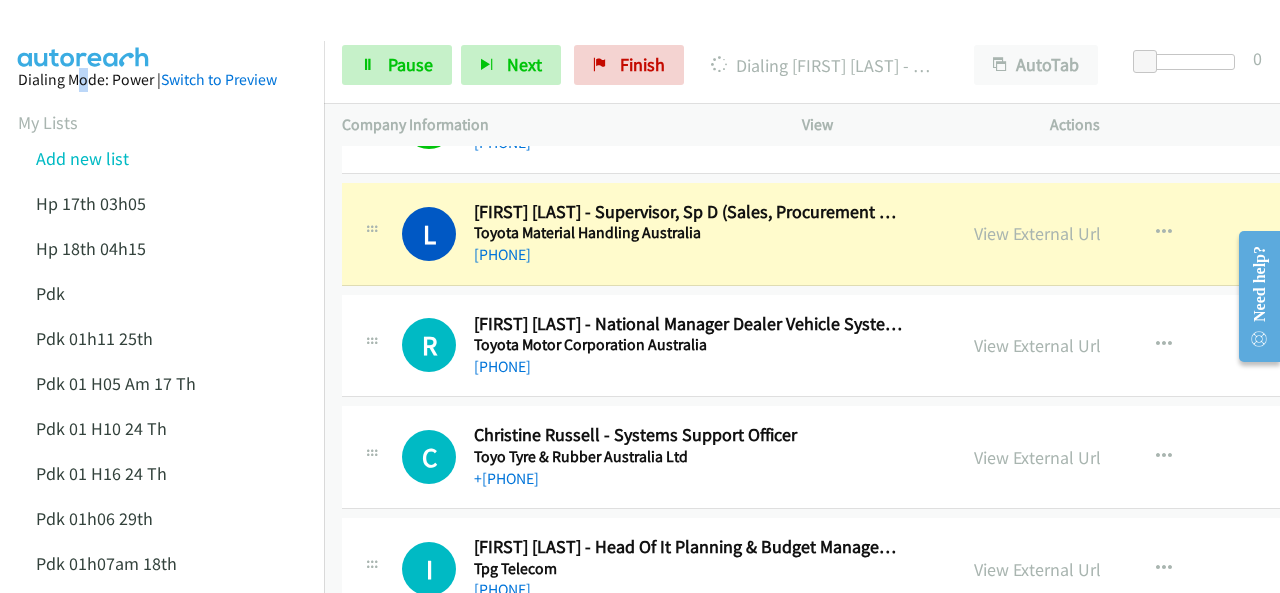 scroll, scrollTop: 3440, scrollLeft: 0, axis: vertical 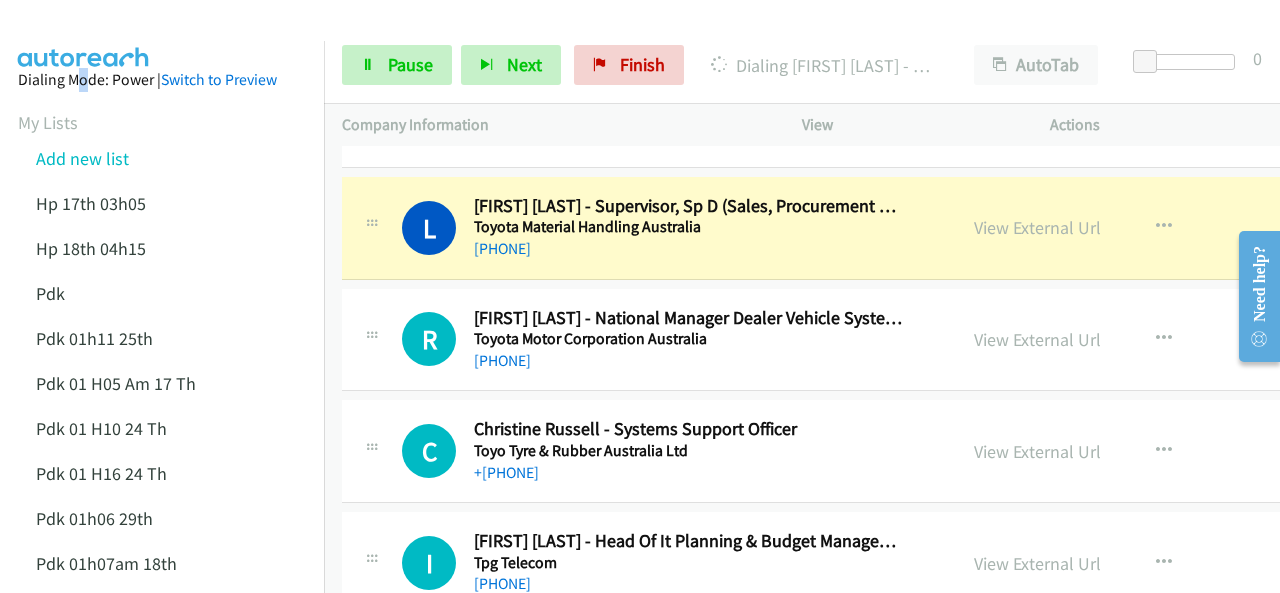 click at bounding box center (631, 38) 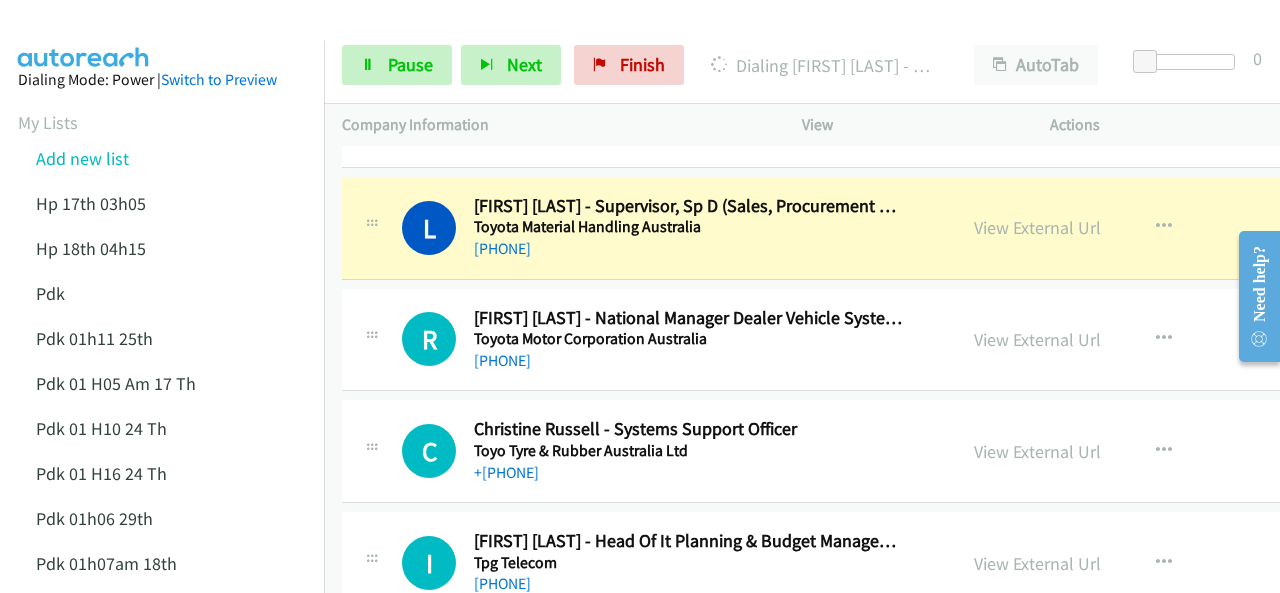 click on "Dialing Mode: Power
|
Switch to Preview
My Lists
Add new list
Hp 17th 03h05
Hp 18th 04h15
Pdk
Pdk  01h11 25th
Pdk 01 H05 Am 17 Th
Pdk 01 H10 24 Th
Pdk 01 H16 24 Th
Pdk 01h06 29th
Pdk 01h07am 18th
Pdk 01h11 31st
Pdk 01h28 21st
Pdk 02h02am 18th
Pdk 03h42 29th
Pdk 06h12 1st
Pdk 23rd 05h47
Pdk 28th 3h00
Pdk 30th
Pdk 31st 05h31
Pdk 4h39 01st
Pdk 7h05 28th
Pdk 8h19 30 Th
Hp 6am
Pdk
Pdk 01h00 22nd
Pdk 01h04 16th
Pdk 1h10 1st
Pdk 23rd
Pdk 24th 07h43
Back to Campaign Management
Scheduled Callbacks
FAQ
Agent Settings
Sign Out
Compact View
Email Support" at bounding box center [162, 887] 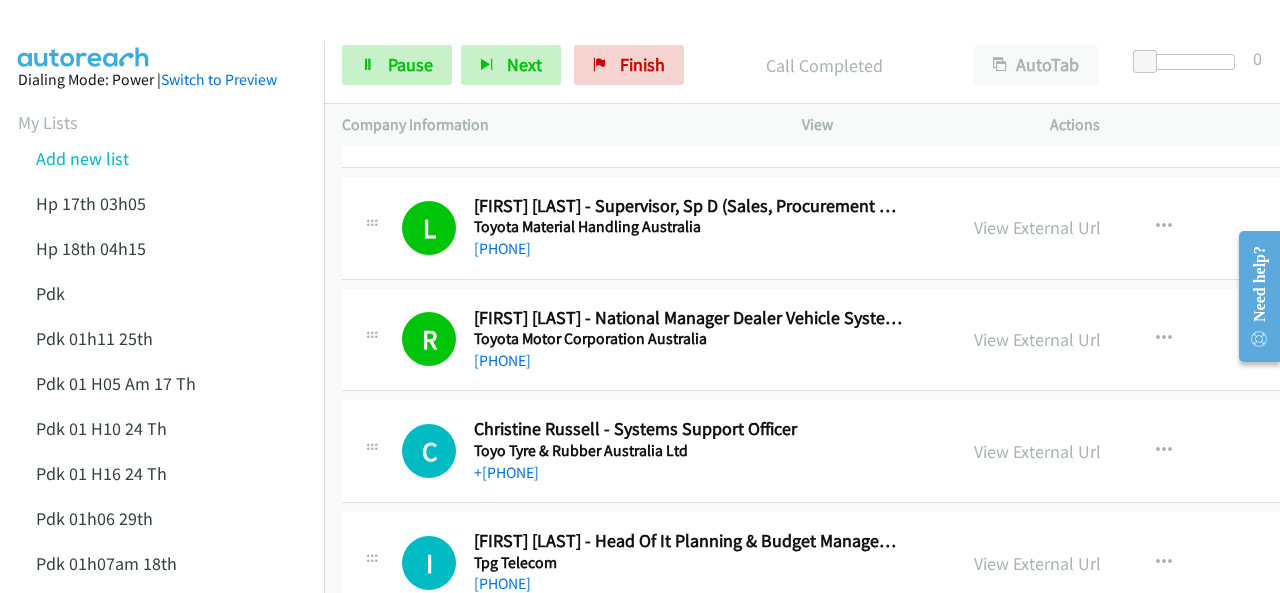 click at bounding box center [84, 35] 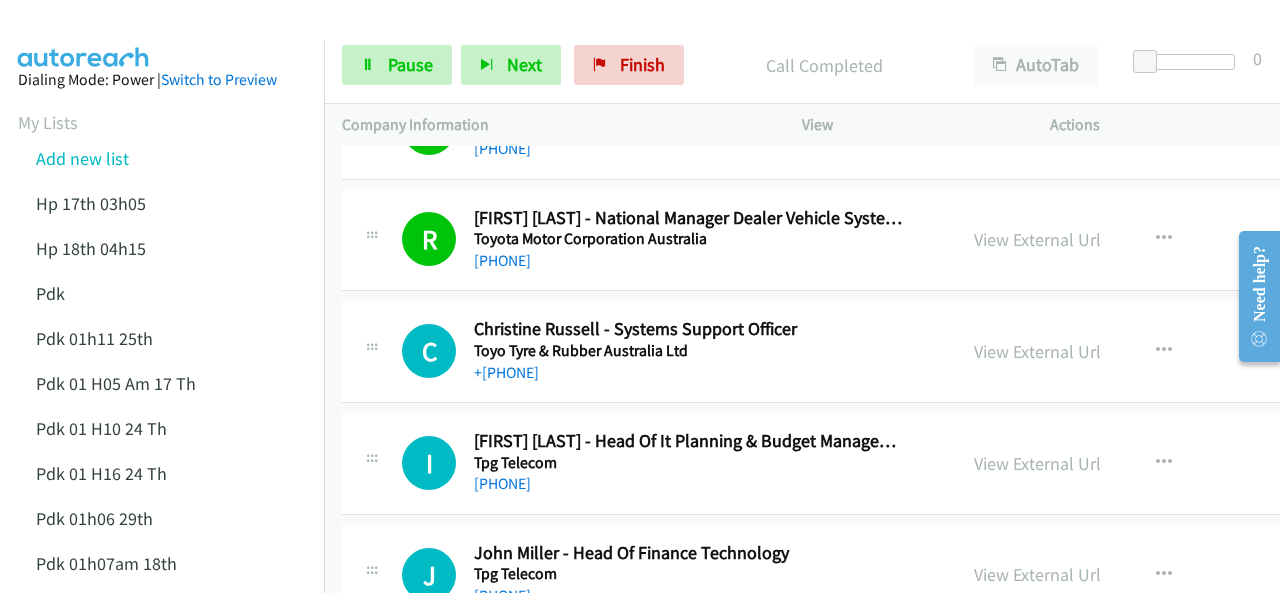 scroll, scrollTop: 3640, scrollLeft: 0, axis: vertical 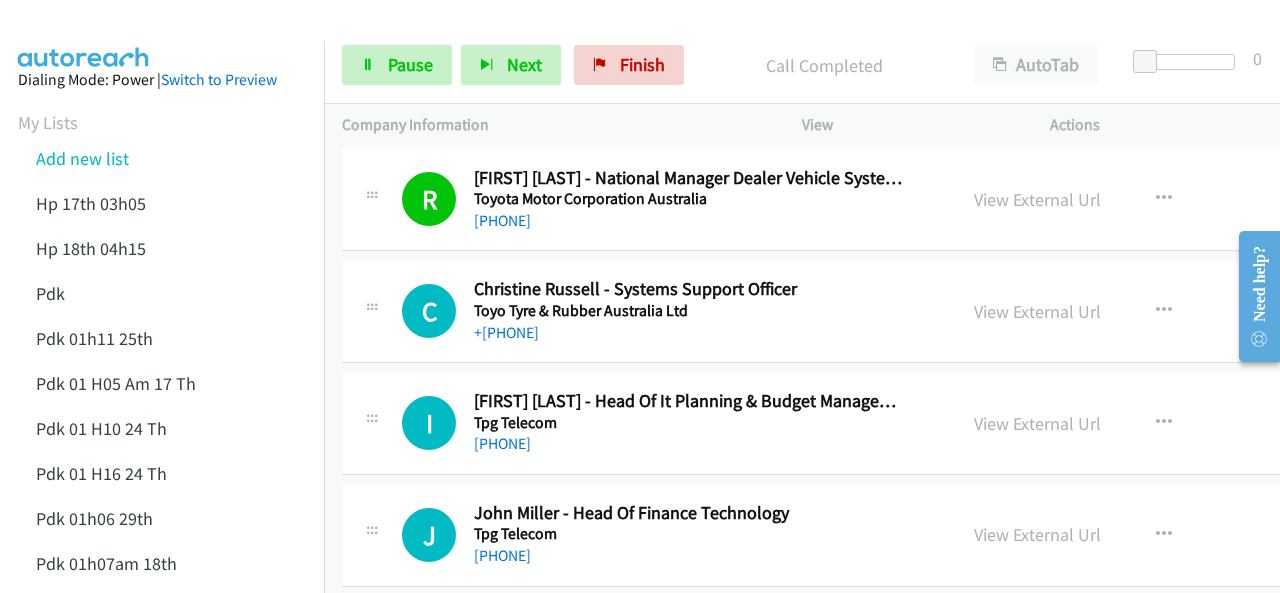 click at bounding box center (84, 35) 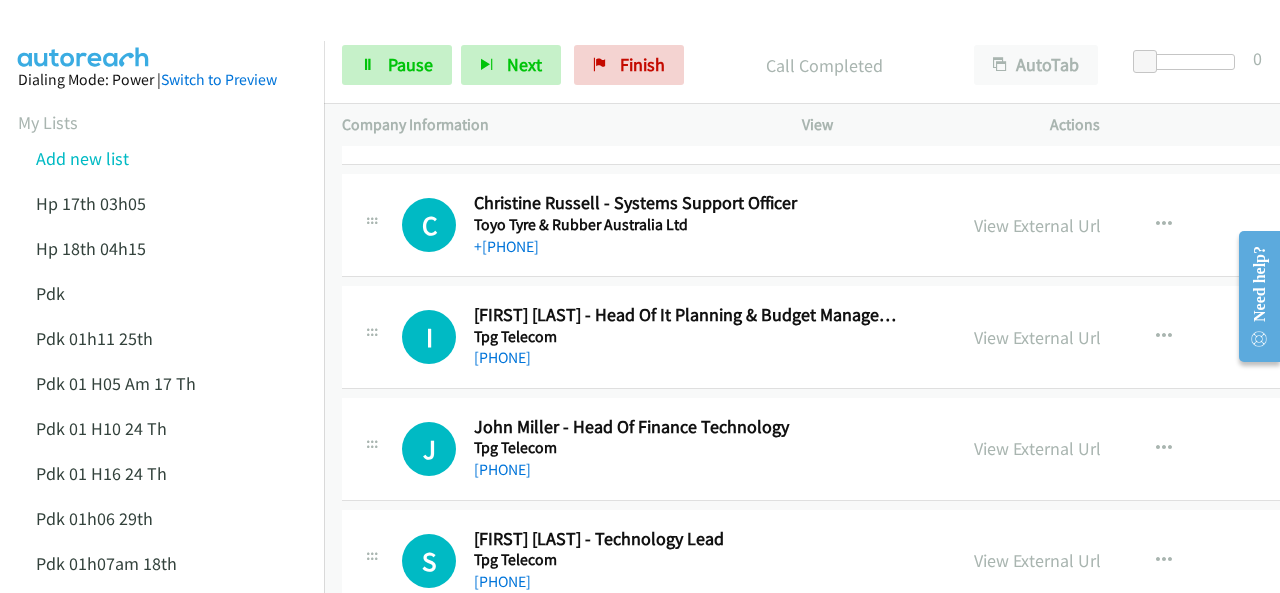 scroll, scrollTop: 3680, scrollLeft: 0, axis: vertical 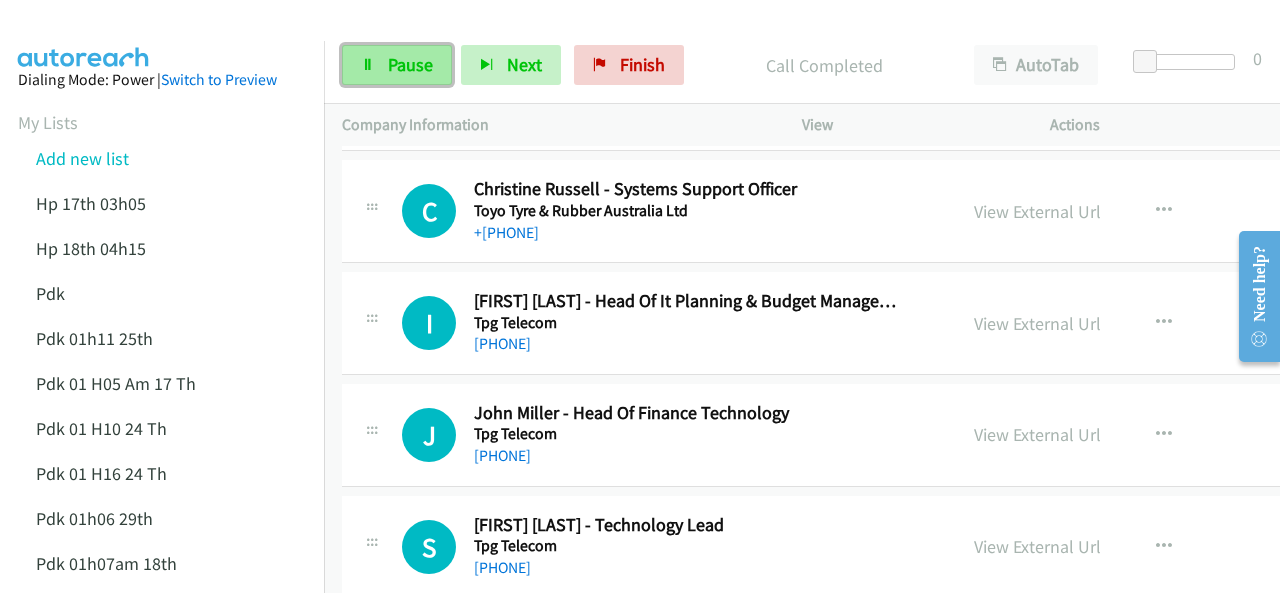 click on "Pause" at bounding box center [397, 65] 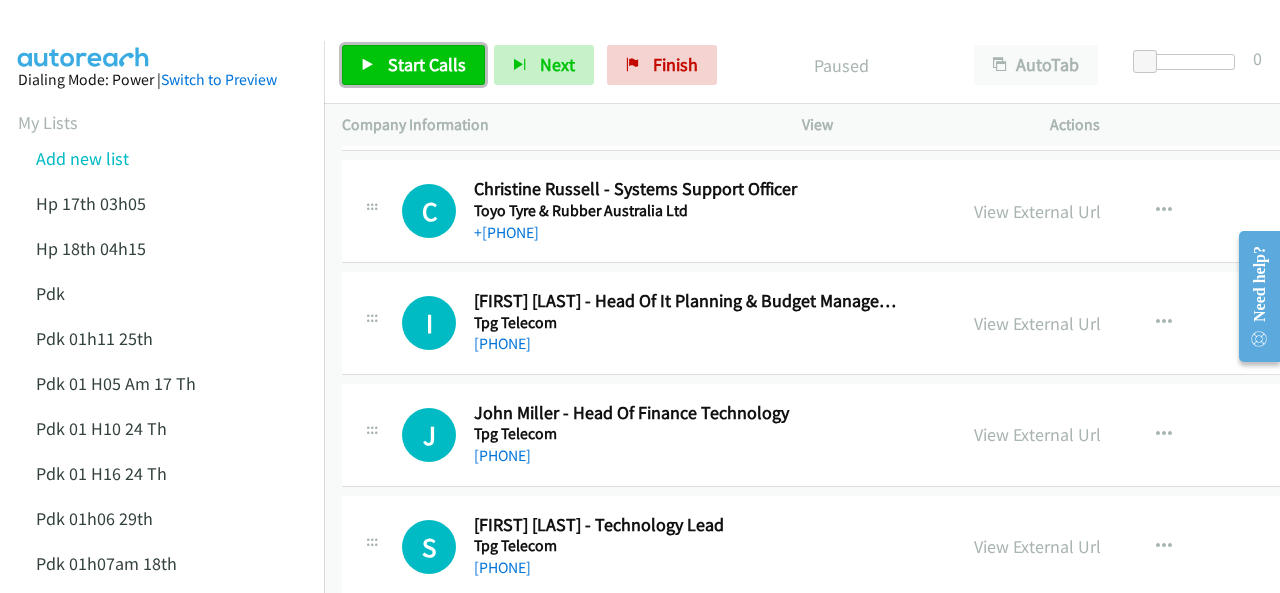 click on "Start Calls" at bounding box center (427, 64) 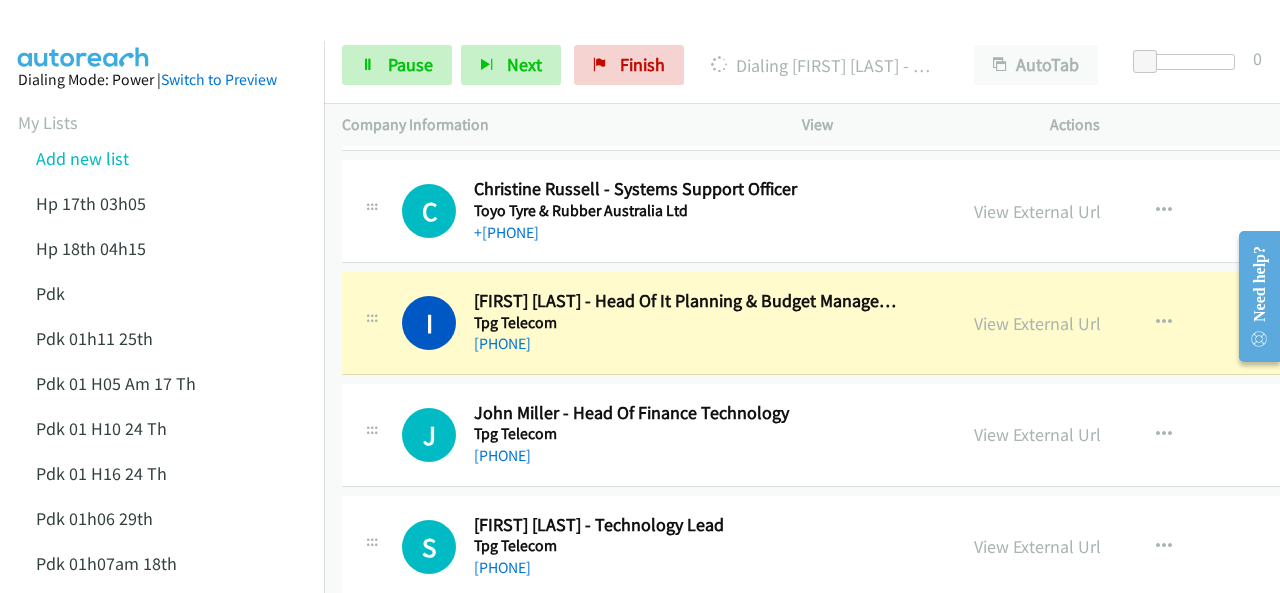 click on "Dialing Mode: Power
|
Switch to Preview
My Lists
Add new list
Hp 17th 03h05
Hp 18th 04h15
Pdk
Pdk  01h11 25th
Pdk 01 H05 Am 17 Th
Pdk 01 H10 24 Th
Pdk 01 H16 24 Th
Pdk 01h06 29th
Pdk 01h07am 18th
Pdk 01h11 31st
Pdk 01h28 21st
Pdk 02h02am 18th
Pdk 03h42 29th
Pdk 06h12 1st
Pdk 23rd 05h47
Pdk 28th 3h00
Pdk 30th
Pdk 31st 05h31
Pdk 4h39 01st
Pdk 7h05 28th
Pdk 8h19 30 Th
Hp 6am
Pdk
Pdk 01h00 22nd
Pdk 01h04 16th
Pdk 1h10 1st
Pdk 23rd
Pdk 24th 07h43
Back to Campaign Management
Scheduled Callbacks
FAQ
Agent Settings
Sign Out
Compact View
Email Support" at bounding box center (162, 887) 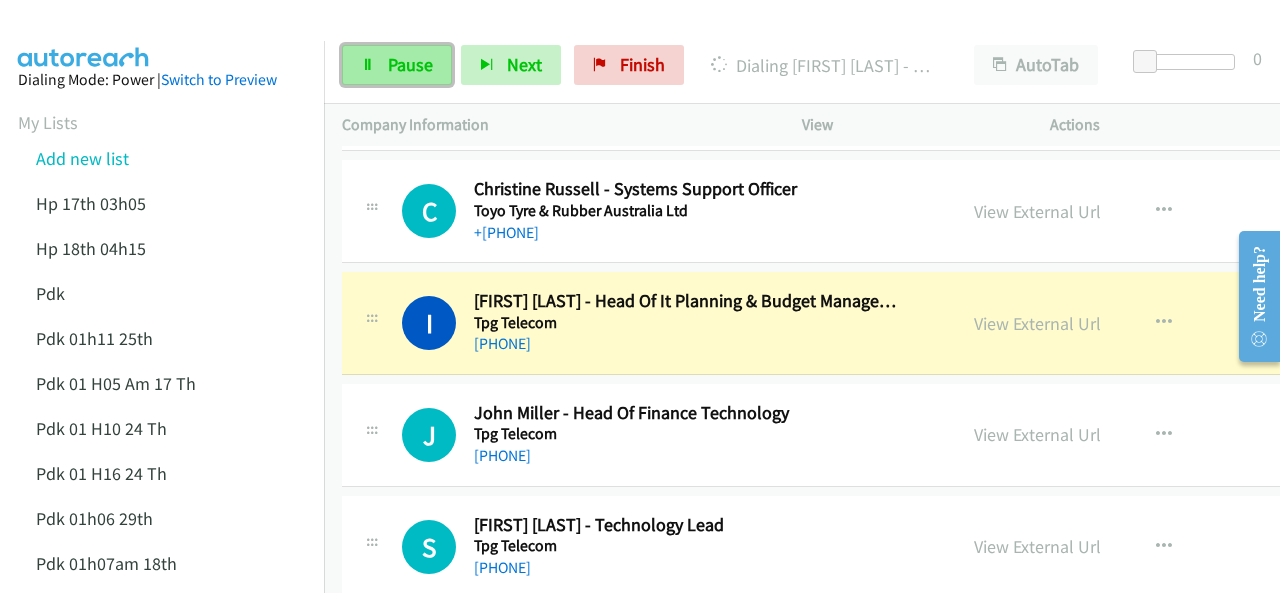 click on "Pause" at bounding box center (410, 64) 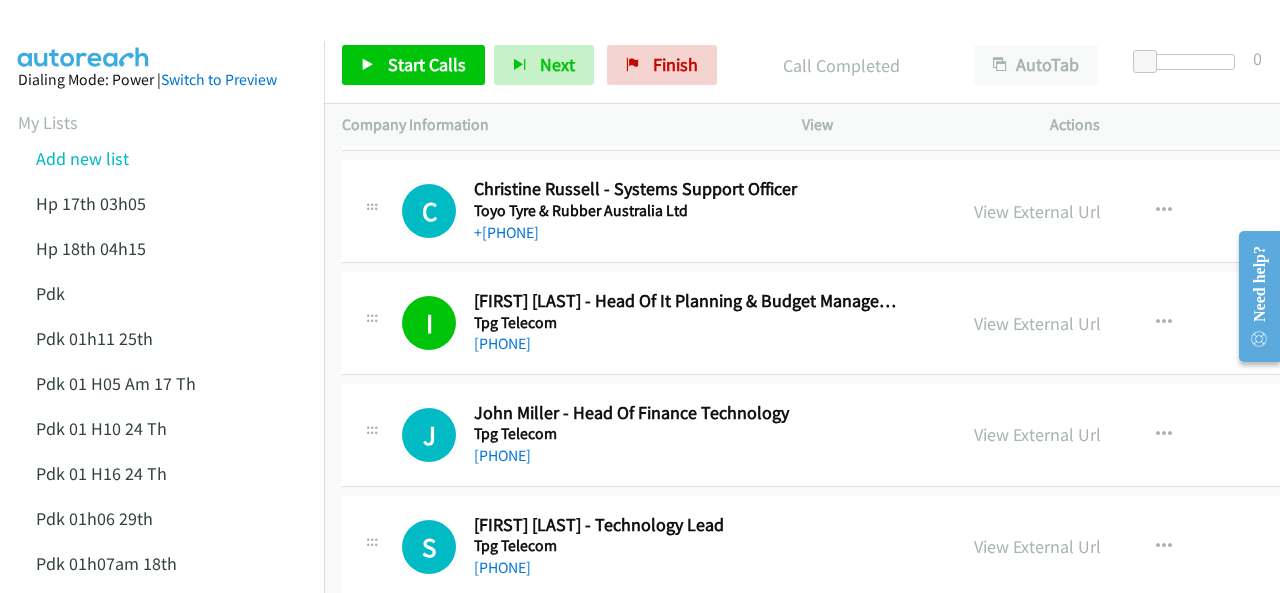 click at bounding box center (84, 35) 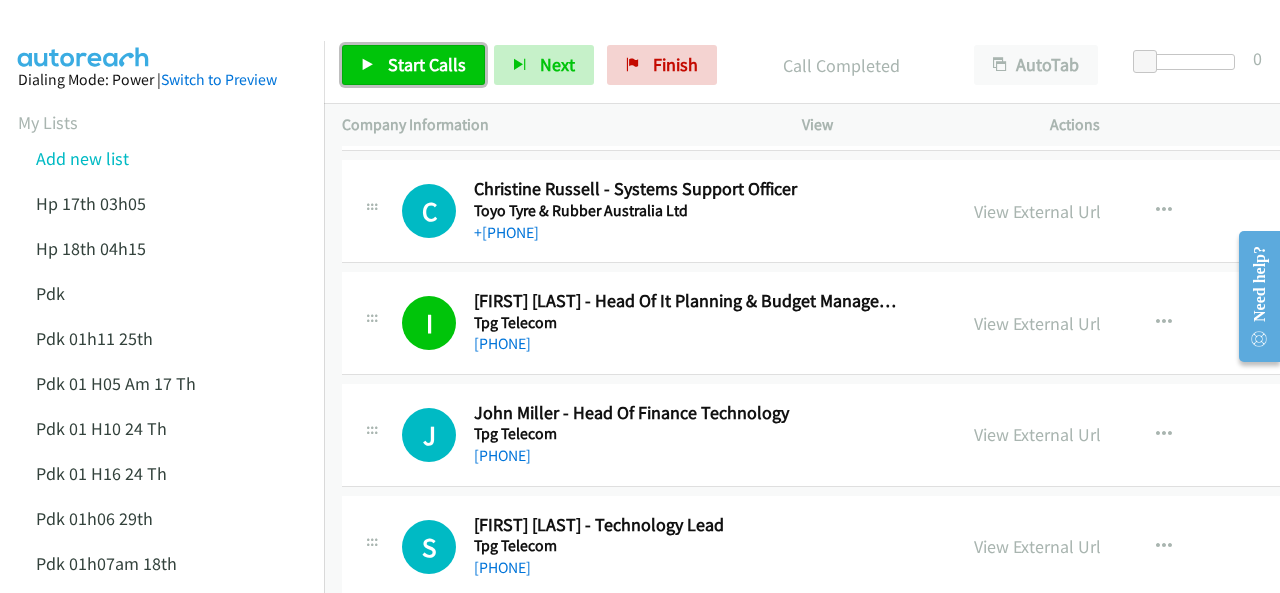 click on "Start Calls" at bounding box center (427, 64) 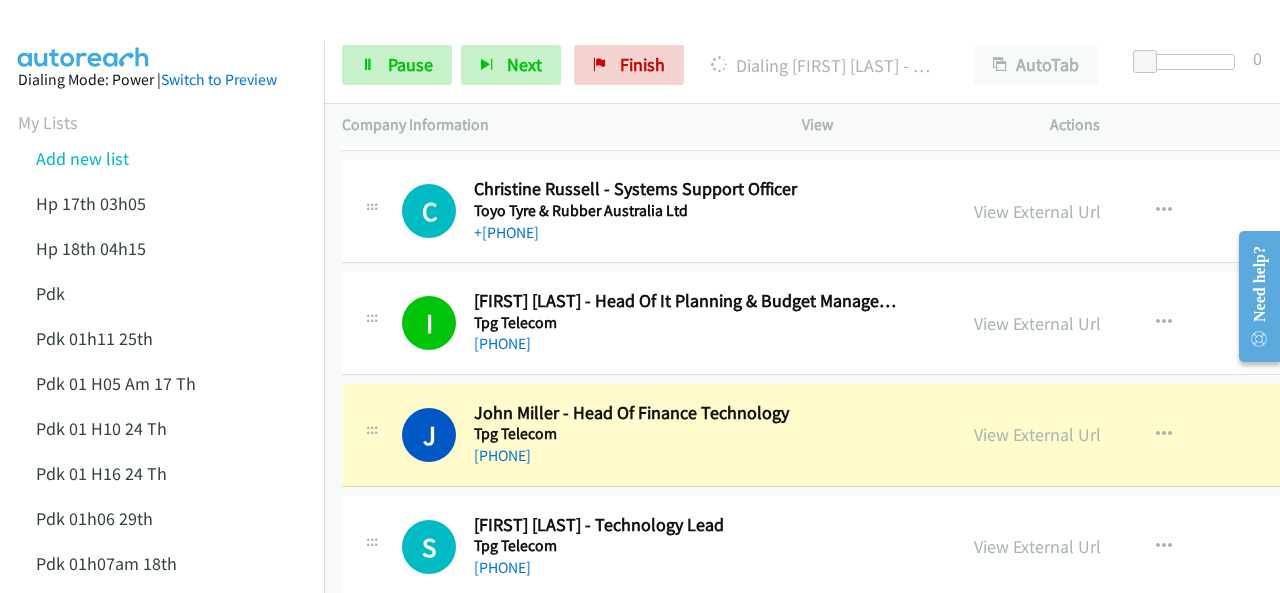 click on "Dialing Mode: Power
|
Switch to Preview
My Lists
Add new list
Hp 17th 03h05
Hp 18th 04h15
Pdk
Pdk  01h11 25th
Pdk 01 H05 Am 17 Th
Pdk 01 H10 24 Th
Pdk 01 H16 24 Th
Pdk 01h06 29th
Pdk 01h07am 18th
Pdk 01h11 31st
Pdk 01h28 21st
Pdk 02h02am 18th
Pdk 03h42 29th
Pdk 06h12 1st
Pdk 23rd 05h47
Pdk 28th 3h00
Pdk 30th
Pdk 31st 05h31
Pdk 4h39 01st
Pdk 7h05 28th
Pdk 8h19 30 Th
Hp 6am
Pdk
Pdk 01h00 22nd
Pdk 01h04 16th
Pdk 1h10 1st
Pdk 23rd
Pdk 24th 07h43
Back to Campaign Management
Scheduled Callbacks
FAQ
Agent Settings
Sign Out
Compact View
Email Support" at bounding box center [162, 887] 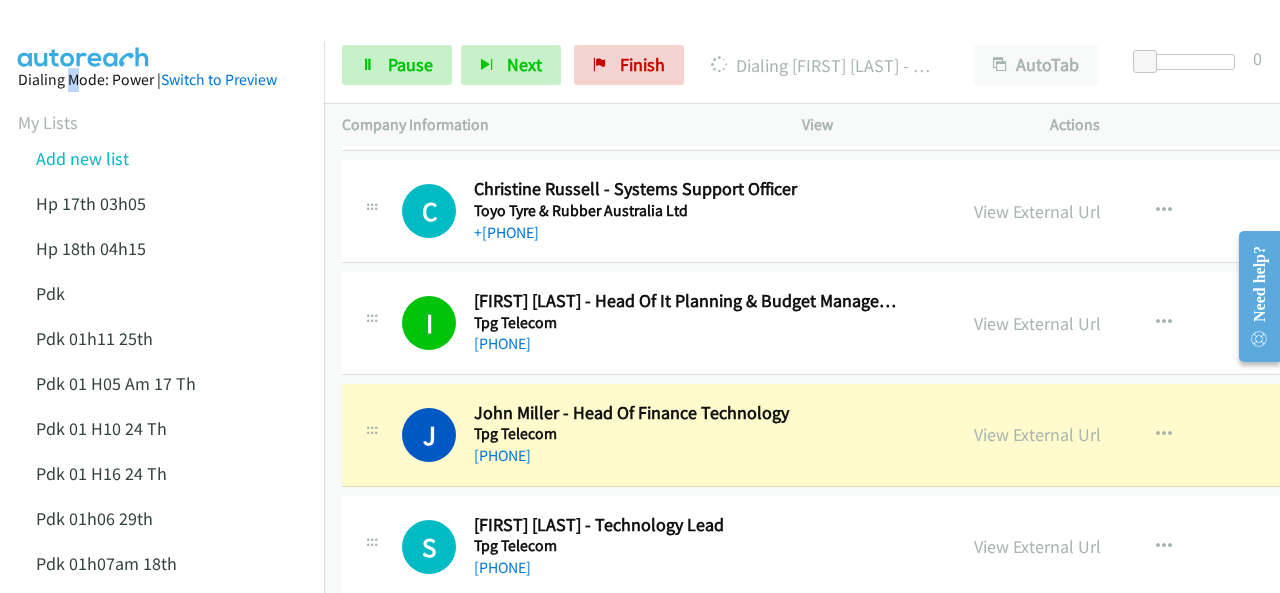 click at bounding box center [84, 35] 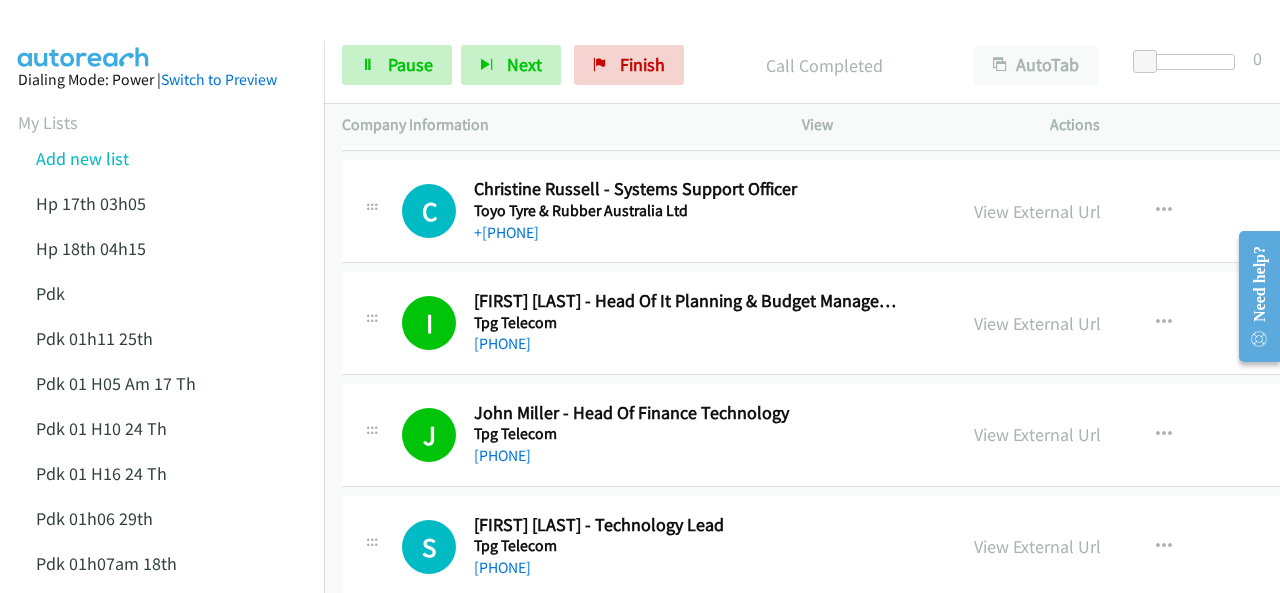 click at bounding box center [84, 35] 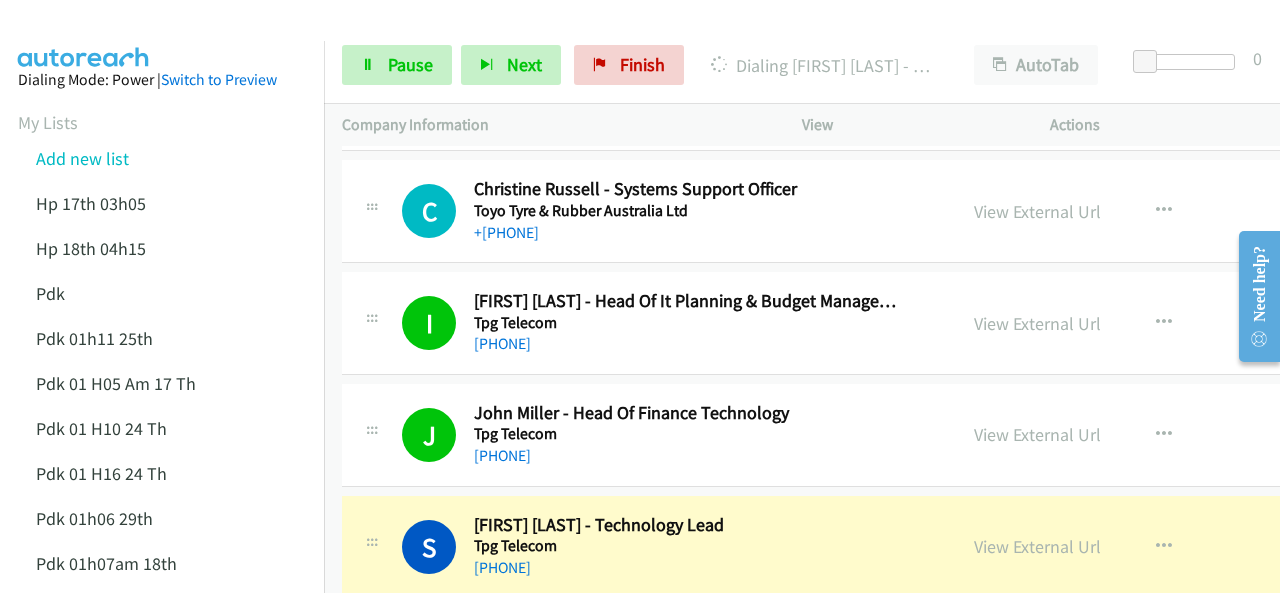 scroll, scrollTop: 3980, scrollLeft: 0, axis: vertical 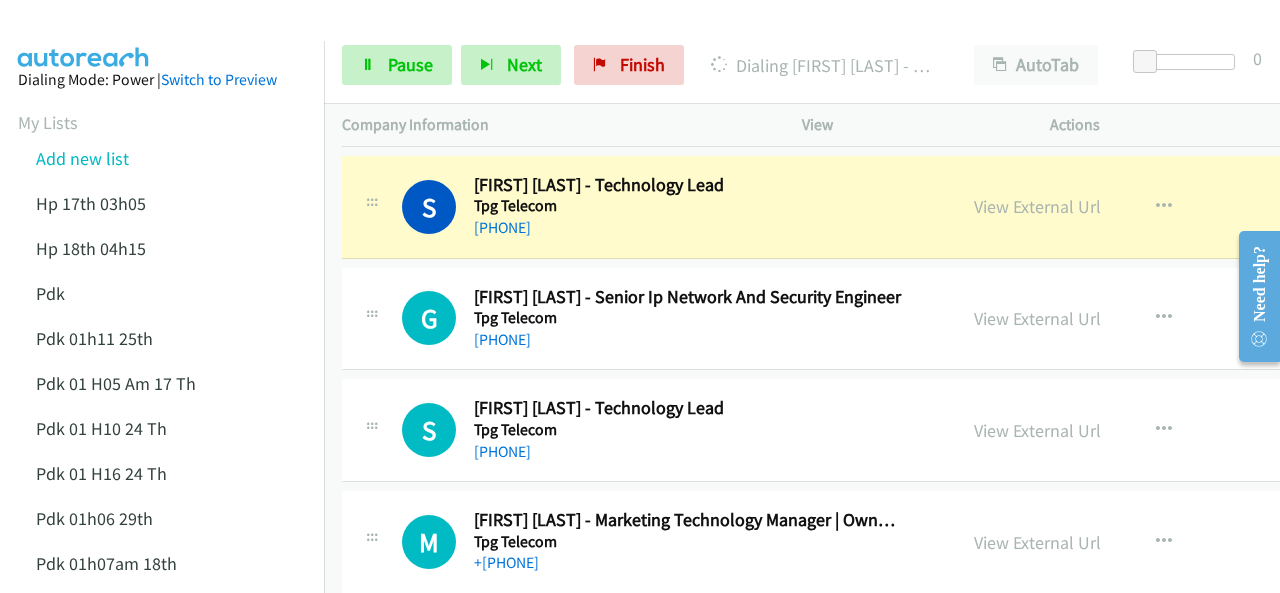 click at bounding box center [631, 38] 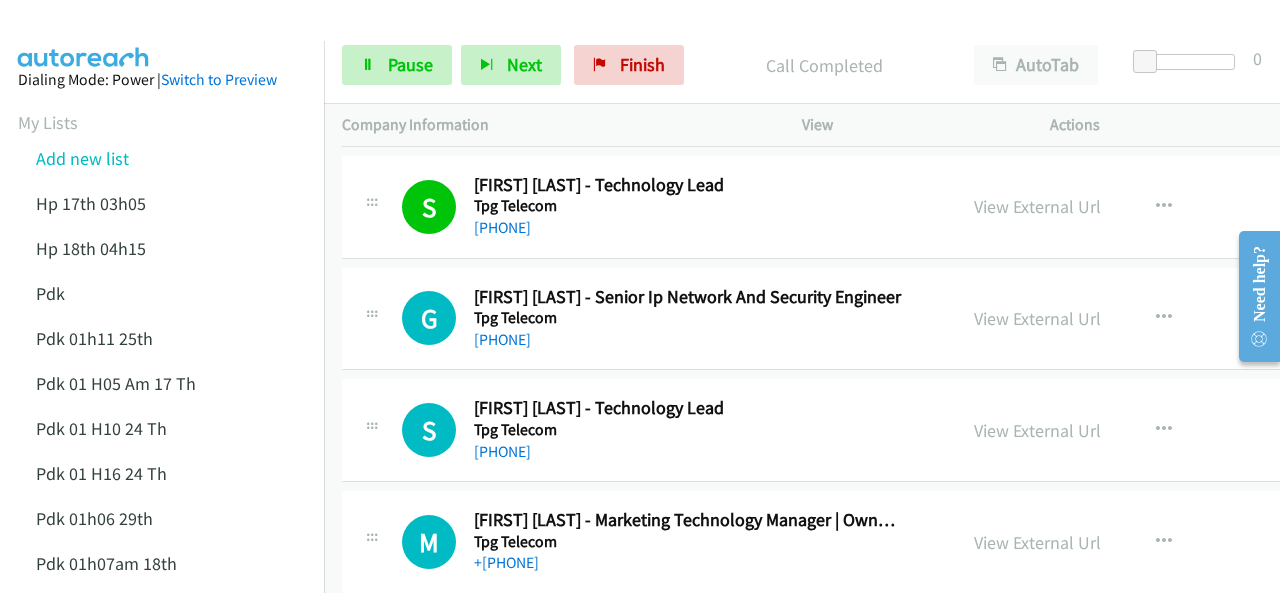 click at bounding box center [84, 35] 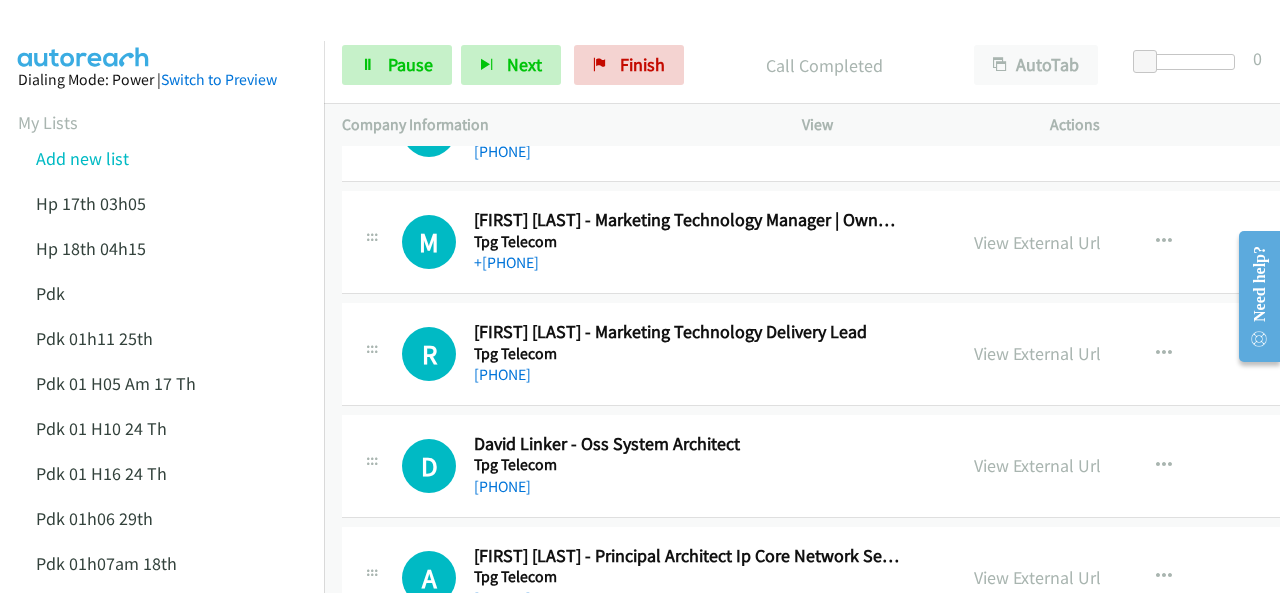 click at bounding box center (84, 35) 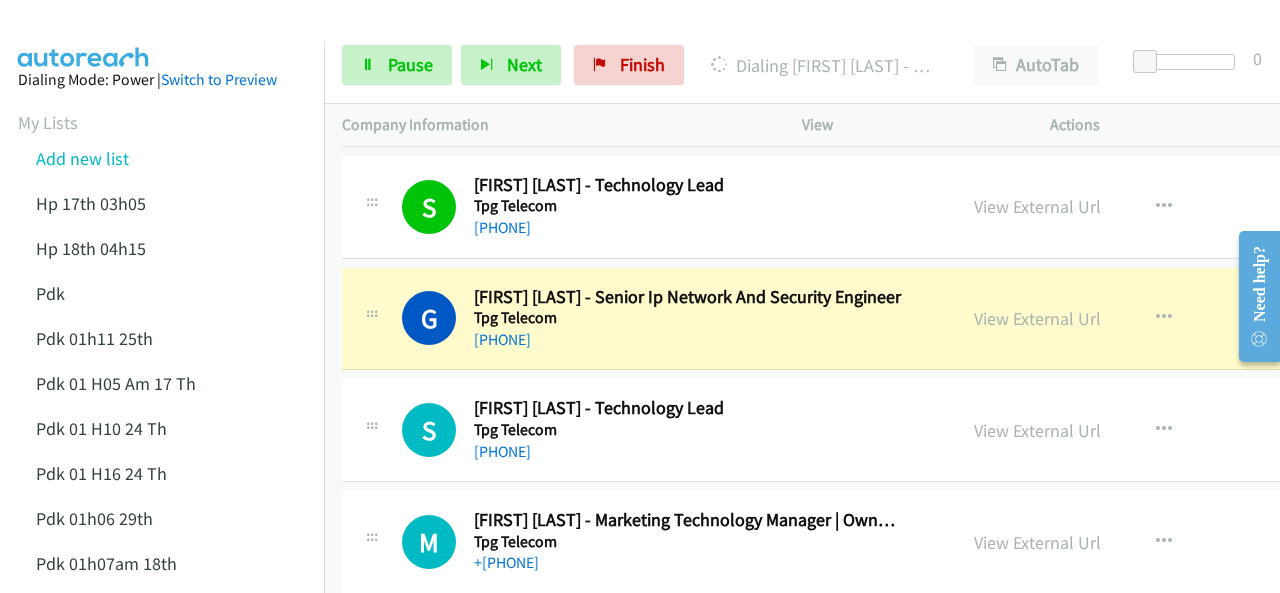 scroll, scrollTop: 4120, scrollLeft: 0, axis: vertical 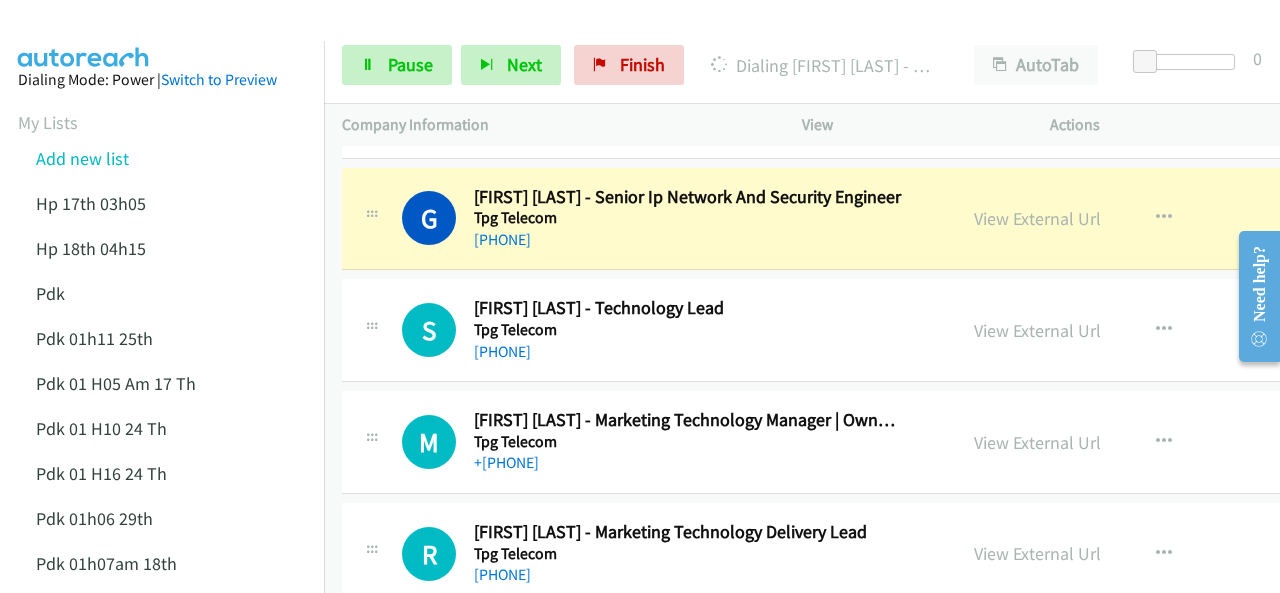 click at bounding box center [84, 35] 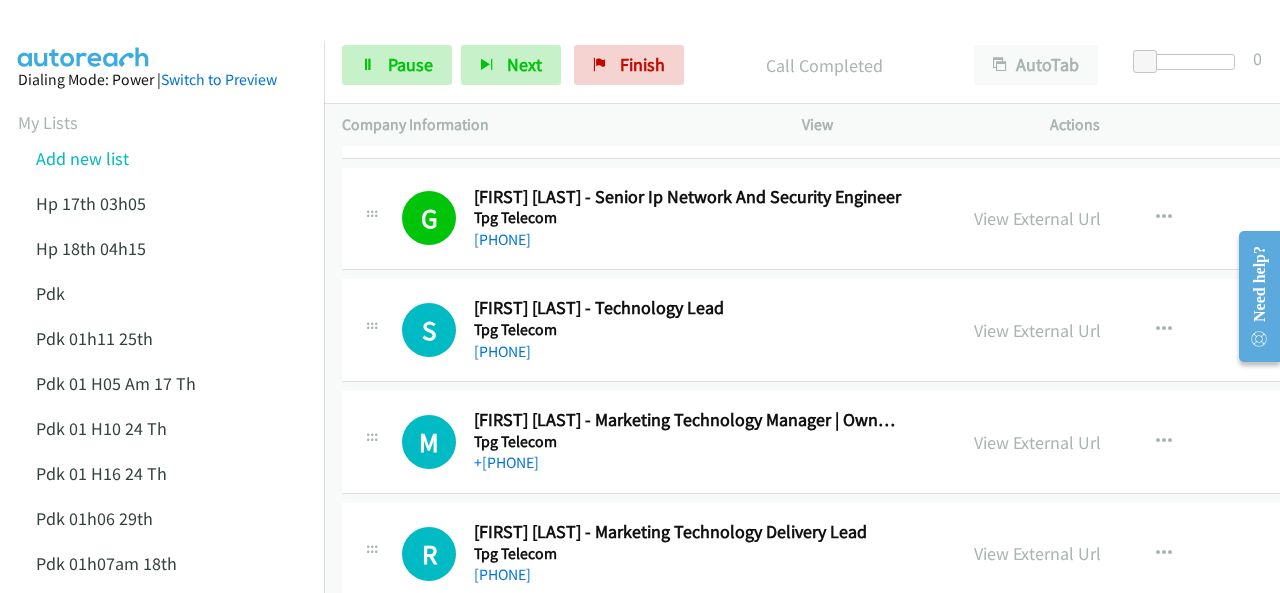 scroll, scrollTop: 4220, scrollLeft: 0, axis: vertical 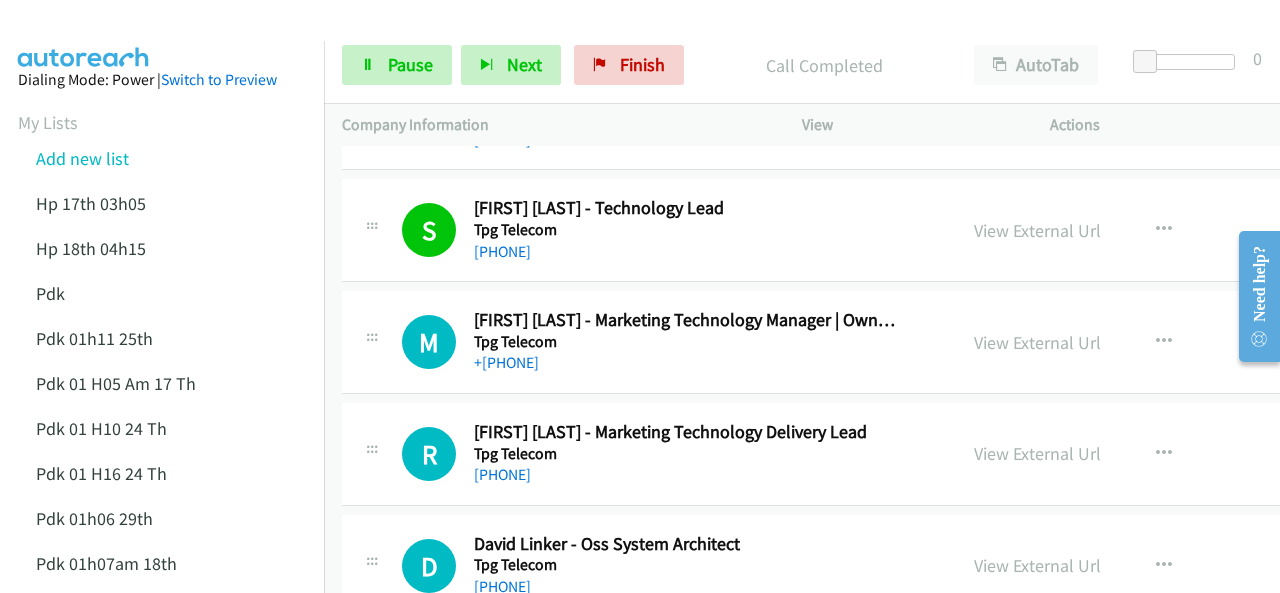 click on "Dialing Mode: Power
|
Switch to Preview
My Lists
Add new list
Hp 17th 03h05
Hp 18th 04h15
Pdk
Pdk  01h11 25th
Pdk 01 H05 Am 17 Th
Pdk 01 H10 24 Th
Pdk 01 H16 24 Th
Pdk 01h06 29th
Pdk 01h07am 18th
Pdk 01h11 31st
Pdk 01h28 21st
Pdk 02h02am 18th
Pdk 03h42 29th
Pdk 06h12 1st
Pdk 23rd 05h47
Pdk 28th 3h00
Pdk 30th
Pdk 31st 05h31
Pdk 4h39 01st
Pdk 7h05 28th
Pdk 8h19 30 Th
Hp 6am
Pdk
Pdk 01h00 22nd
Pdk 01h04 16th
Pdk 1h10 1st
Pdk 23rd
Pdk 24th 07h43
Back to Campaign Management
Scheduled Callbacks
FAQ
Agent Settings
Sign Out
Compact View
Email Support" at bounding box center (162, 887) 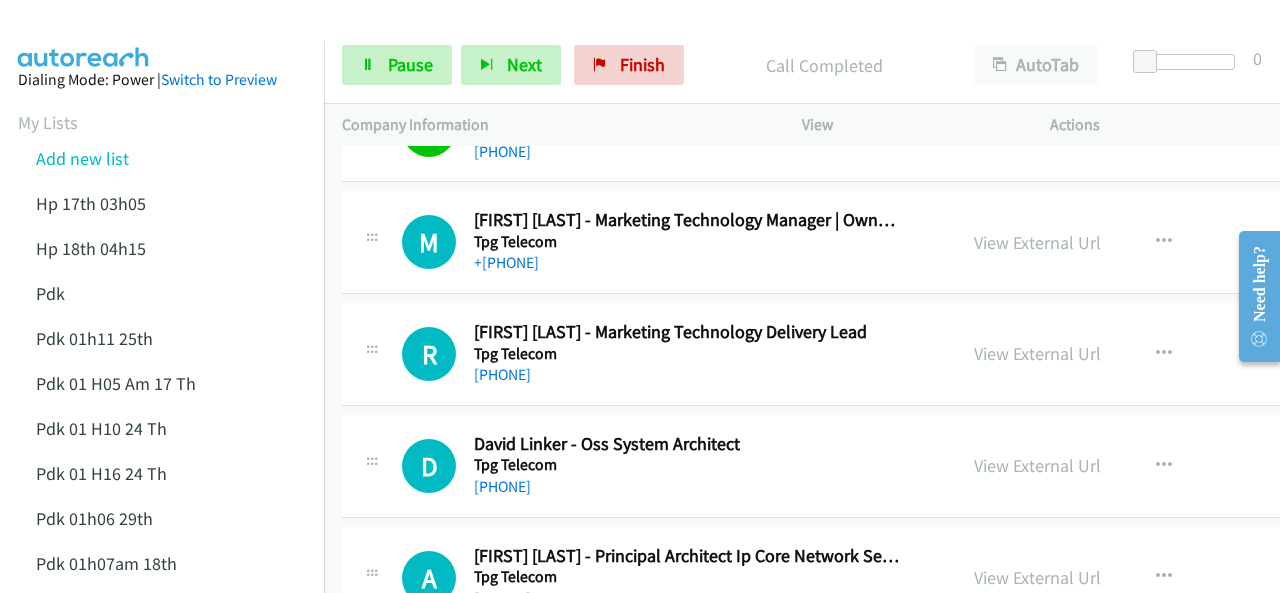 click on "Dialing Mode: Power
|
Switch to Preview
My Lists
Add new list
Hp 17th 03h05
Hp 18th 04h15
Pdk
Pdk  01h11 25th
Pdk 01 H05 Am 17 Th
Pdk 01 H10 24 Th
Pdk 01 H16 24 Th
Pdk 01h06 29th
Pdk 01h07am 18th
Pdk 01h11 31st
Pdk 01h28 21st
Pdk 02h02am 18th
Pdk 03h42 29th
Pdk 06h12 1st
Pdk 23rd 05h47
Pdk 28th 3h00
Pdk 30th
Pdk 31st 05h31
Pdk 4h39 01st
Pdk 7h05 28th
Pdk 8h19 30 Th
Hp 6am
Pdk
Pdk 01h00 22nd
Pdk 01h04 16th
Pdk 1h10 1st
Pdk 23rd
Pdk 24th 07h43
Back to Campaign Management
Scheduled Callbacks
FAQ
Agent Settings
Sign Out
Compact View
Email Support" at bounding box center (162, 887) 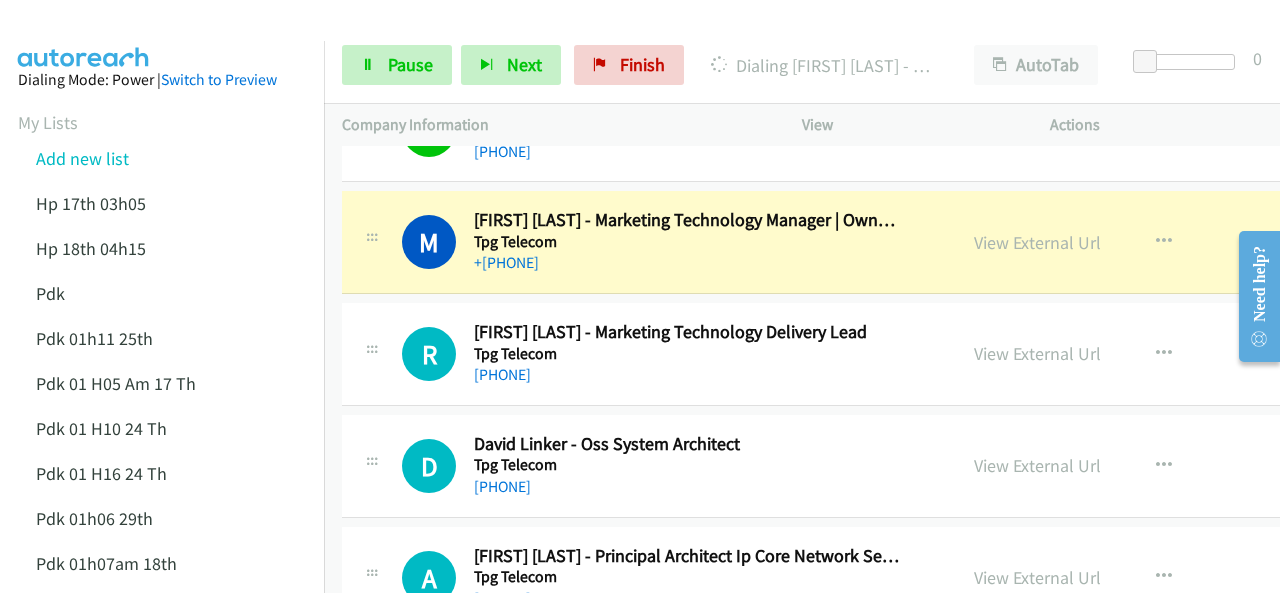 click at bounding box center [631, 38] 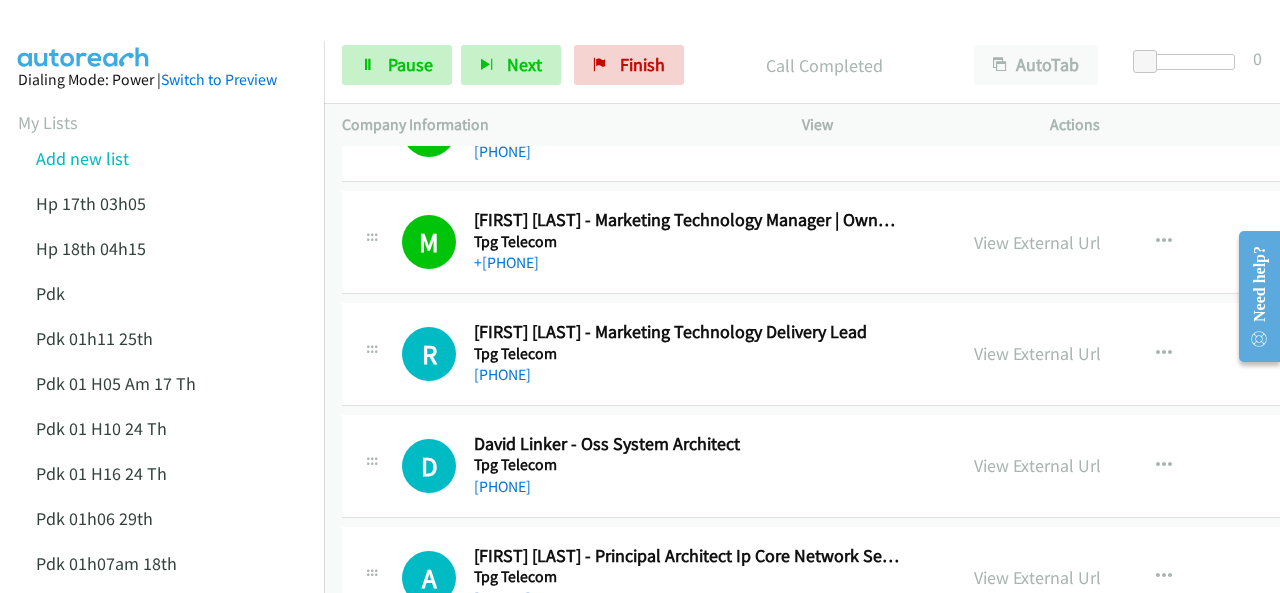 click on "Dialing Mode: Power
|
Switch to Preview
My Lists
Add new list
Hp 17th 03h05
Hp 18th 04h15
Pdk
Pdk  01h11 25th
Pdk 01 H05 Am 17 Th
Pdk 01 H10 24 Th
Pdk 01 H16 24 Th
Pdk 01h06 29th
Pdk 01h07am 18th
Pdk 01h11 31st
Pdk 01h28 21st
Pdk 02h02am 18th
Pdk 03h42 29th
Pdk 06h12 1st
Pdk 23rd 05h47
Pdk 28th 3h00
Pdk 30th
Pdk 31st 05h31
Pdk 4h39 01st
Pdk 7h05 28th
Pdk 8h19 30 Th
Hp 6am
Pdk
Pdk 01h00 22nd
Pdk 01h04 16th
Pdk 1h10 1st
Pdk 23rd
Pdk 24th 07h43
Back to Campaign Management
Scheduled Callbacks
FAQ
Agent Settings
Sign Out
Compact View
Email Support" at bounding box center (162, 887) 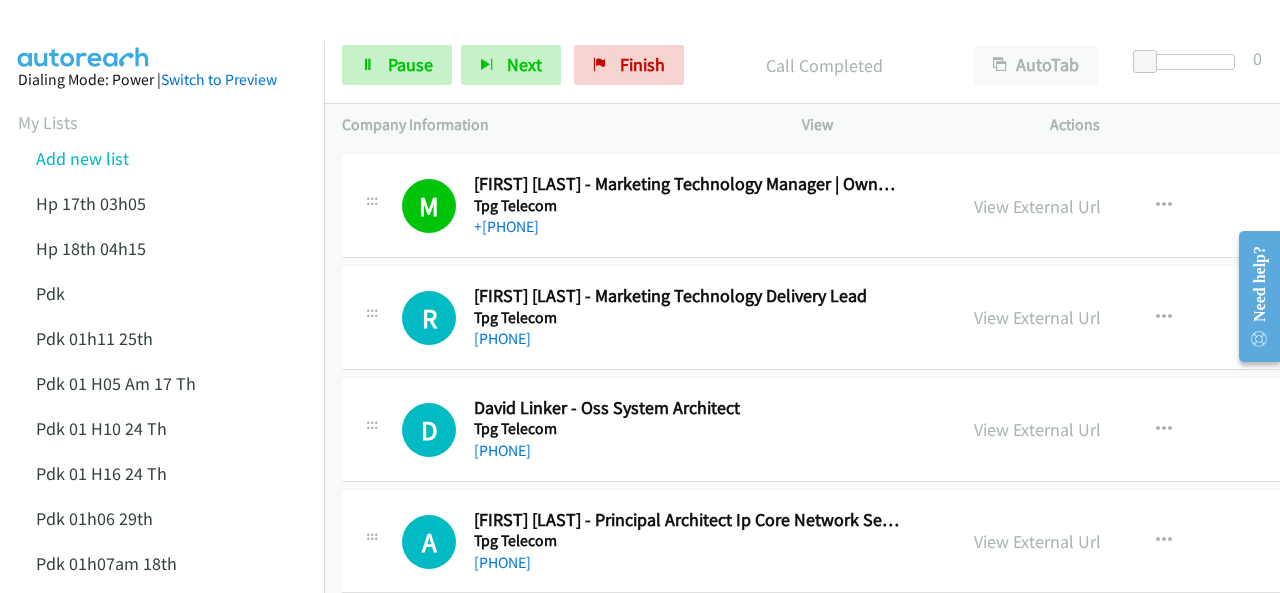 scroll, scrollTop: 4420, scrollLeft: 0, axis: vertical 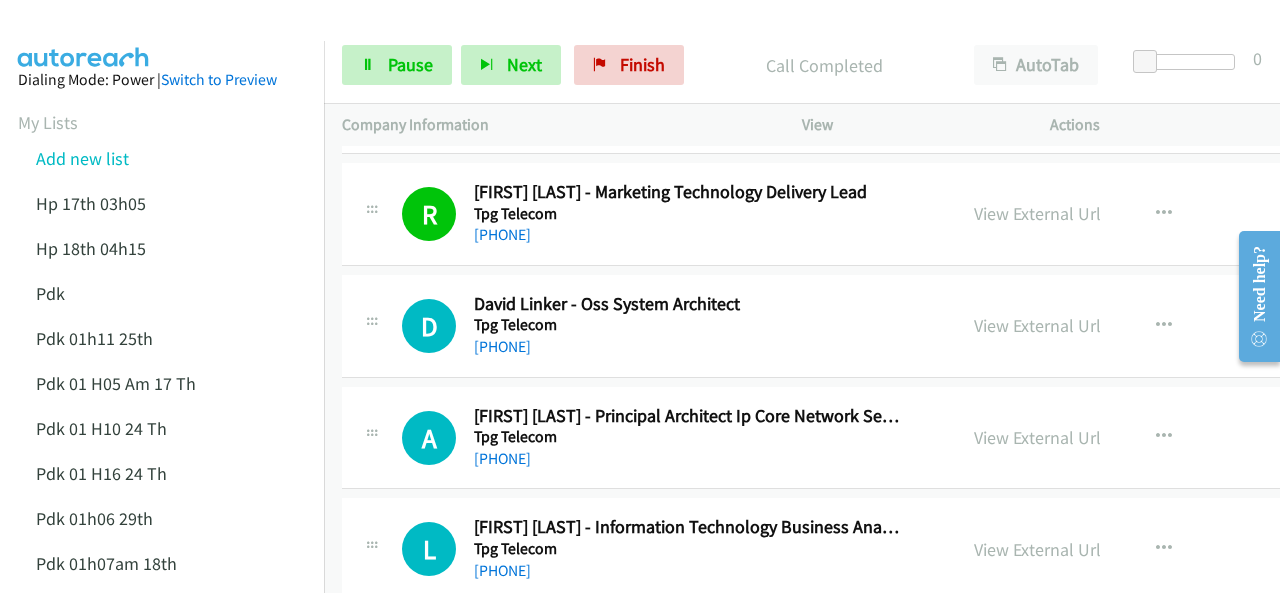 click on "Dialing Mode: Power
|
Switch to Preview
My Lists
Add new list
Hp 17th 03h05
Hp 18th 04h15
Pdk
Pdk  01h11 25th
Pdk 01 H05 Am 17 Th
Pdk 01 H10 24 Th
Pdk 01 H16 24 Th
Pdk 01h06 29th
Pdk 01h07am 18th
Pdk 01h11 31st
Pdk 01h28 21st
Pdk 02h02am 18th
Pdk 03h42 29th
Pdk 06h12 1st
Pdk 23rd 05h47
Pdk 28th 3h00
Pdk 30th
Pdk 31st 05h31
Pdk 4h39 01st
Pdk 7h05 28th
Pdk 8h19 30 Th
Hp 6am
Pdk
Pdk 01h00 22nd
Pdk 01h04 16th
Pdk 1h10 1st
Pdk 23rd
Pdk 24th 07h43
Back to Campaign Management
Scheduled Callbacks
FAQ
Agent Settings
Sign Out
Compact View
Email Support" at bounding box center (162, 887) 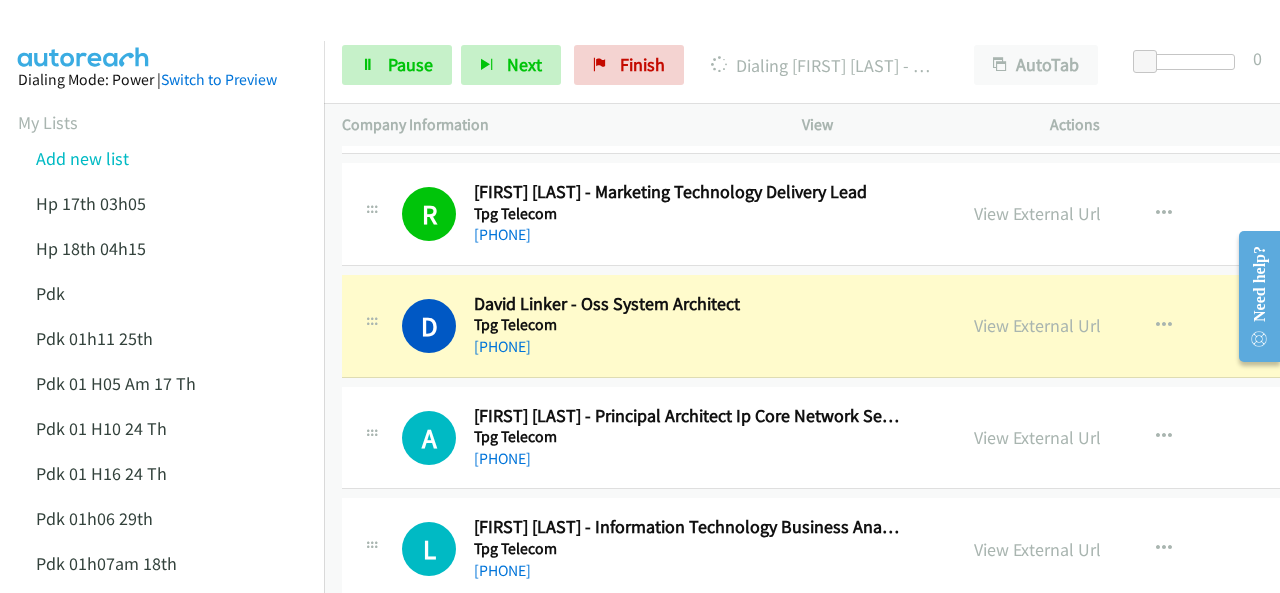 click at bounding box center [84, 35] 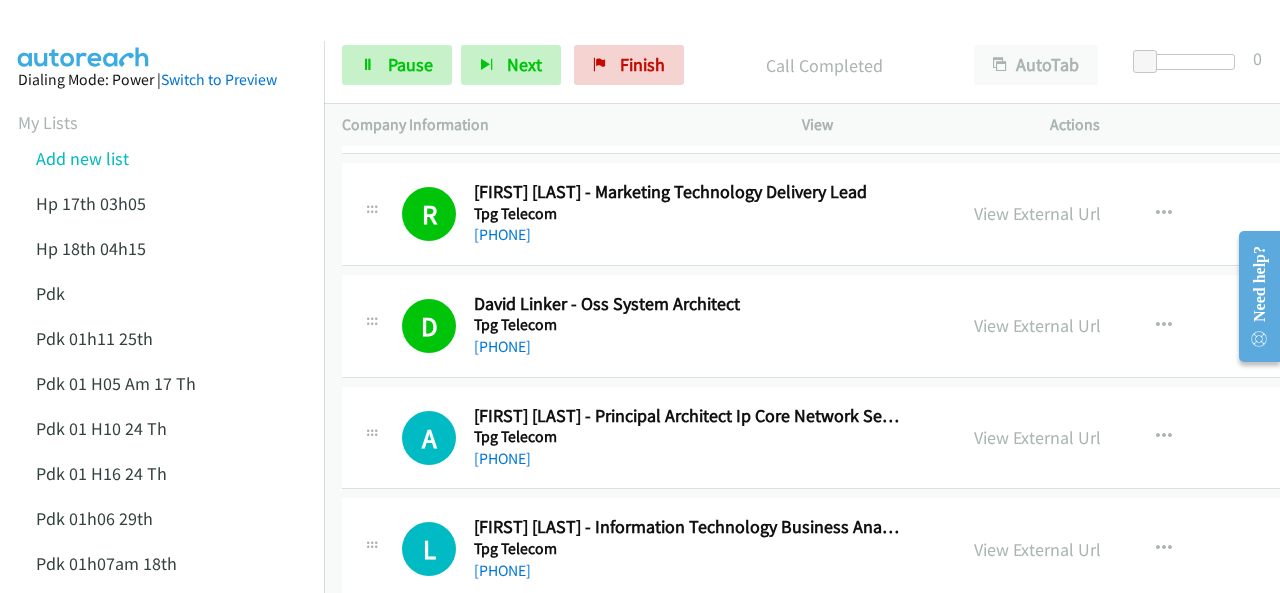click at bounding box center [84, 35] 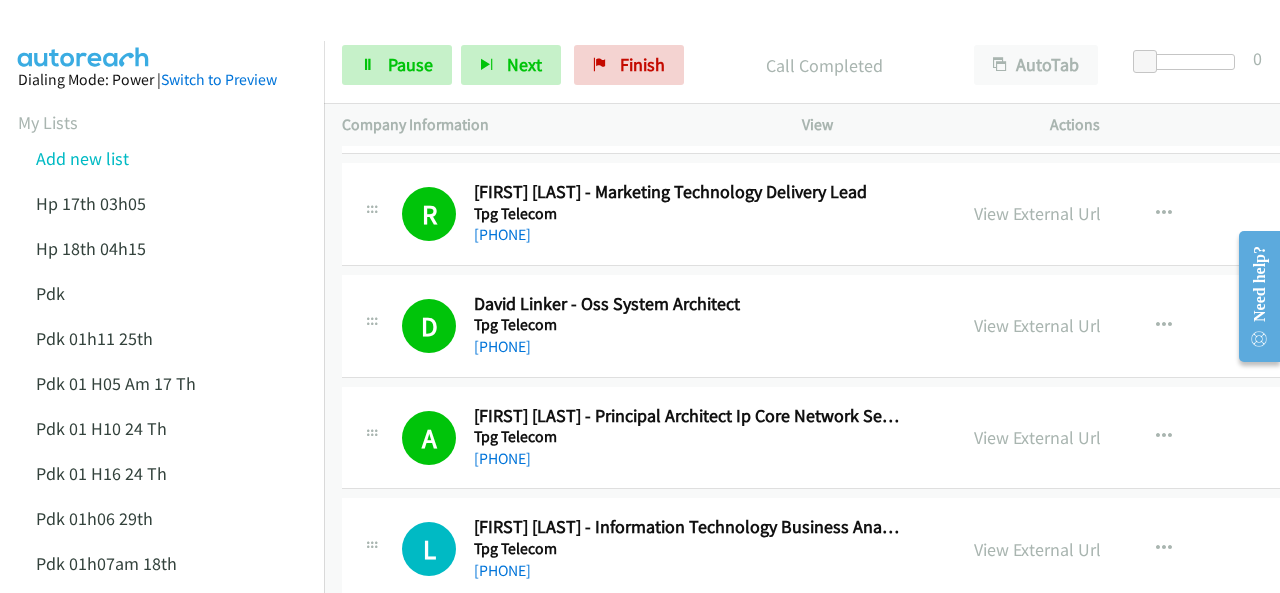 drag, startPoint x: 108, startPoint y: 17, endPoint x: 104, endPoint y: 0, distance: 17.464249 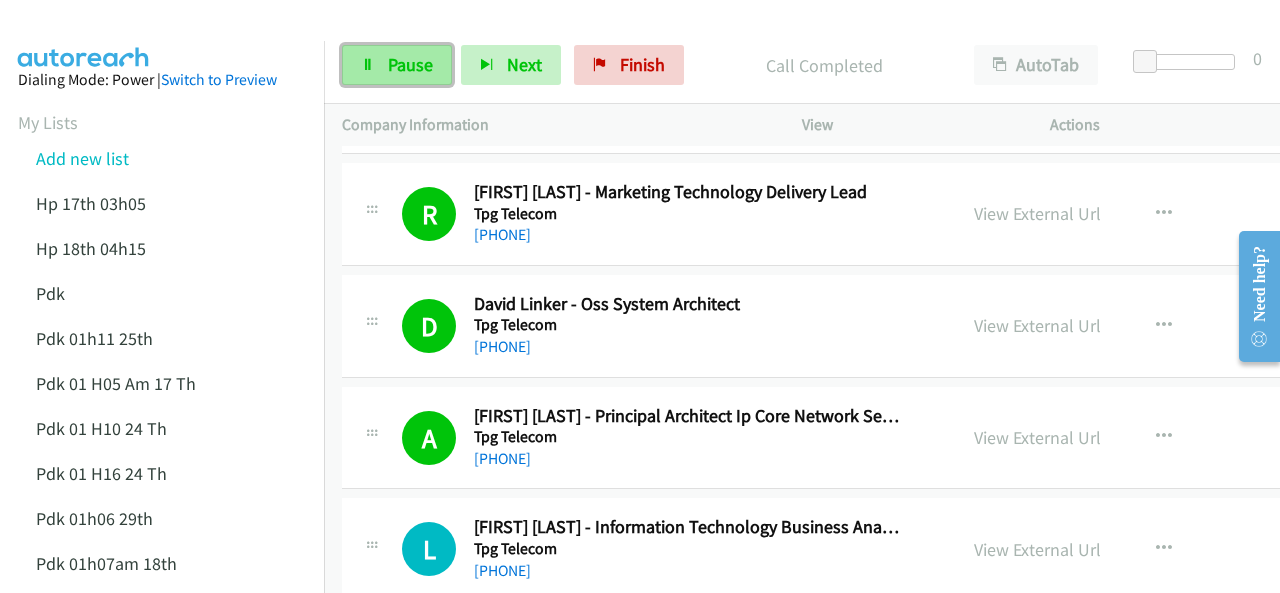 click on "Pause" at bounding box center (410, 64) 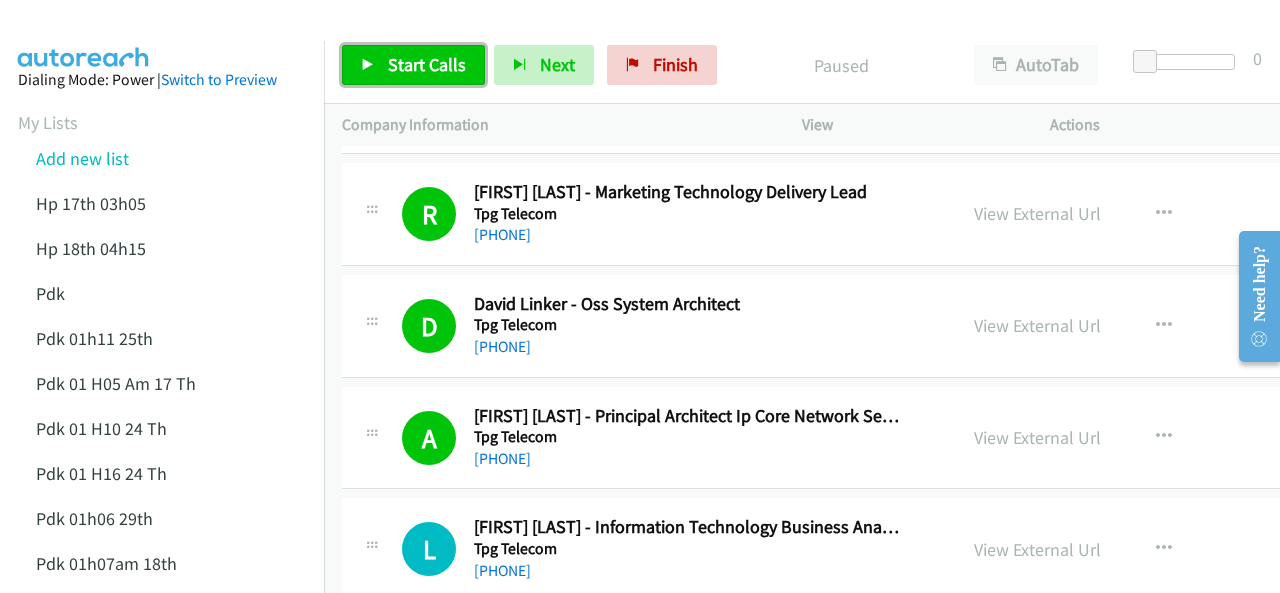 click on "Start Calls" at bounding box center [427, 64] 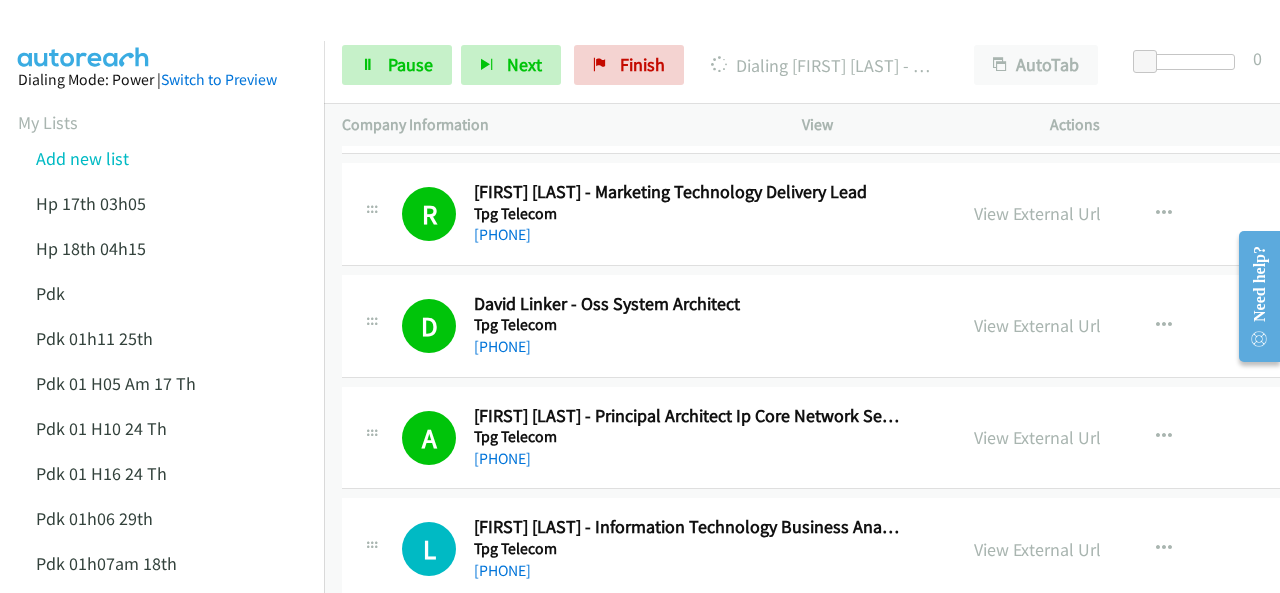 click on "Dialing Mode: Power
|
Switch to Preview
My Lists
Add new list
Hp 17th 03h05
Hp 18th 04h15
Pdk
Pdk  01h11 25th
Pdk 01 H05 Am 17 Th
Pdk 01 H10 24 Th
Pdk 01 H16 24 Th
Pdk 01h06 29th
Pdk 01h07am 18th
Pdk 01h11 31st
Pdk 01h28 21st
Pdk 02h02am 18th
Pdk 03h42 29th
Pdk 06h12 1st
Pdk 23rd 05h47
Pdk 28th 3h00
Pdk 30th
Pdk 31st 05h31
Pdk 4h39 01st
Pdk 7h05 28th
Pdk 8h19 30 Th
Hp 6am
Pdk
Pdk 01h00 22nd
Pdk 01h04 16th
Pdk 1h10 1st
Pdk 23rd
Pdk 24th 07h43
Back to Campaign Management
Scheduled Callbacks
FAQ
Agent Settings
Sign Out
Compact View
Email Support" at bounding box center (162, 887) 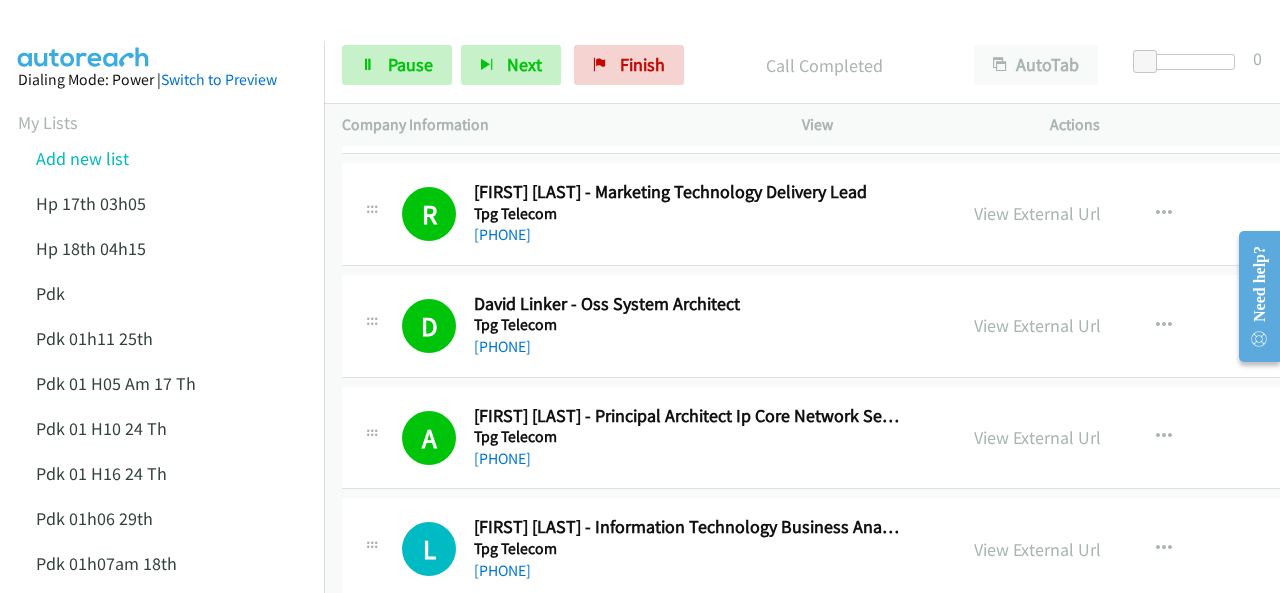 click at bounding box center [84, 35] 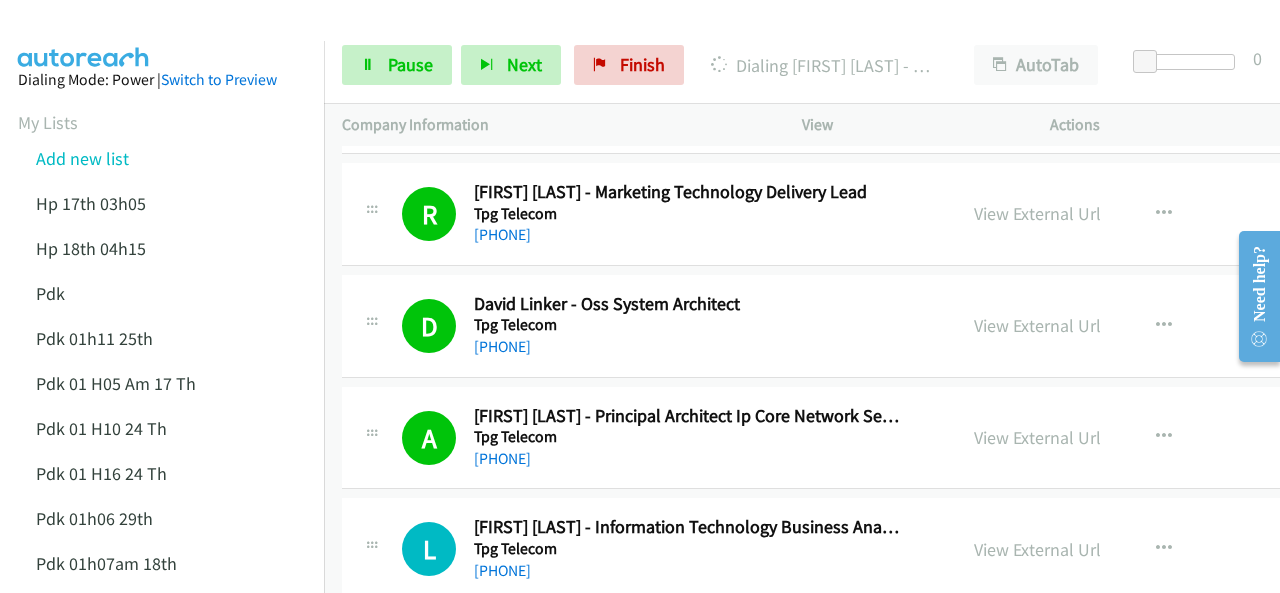 click at bounding box center (84, 35) 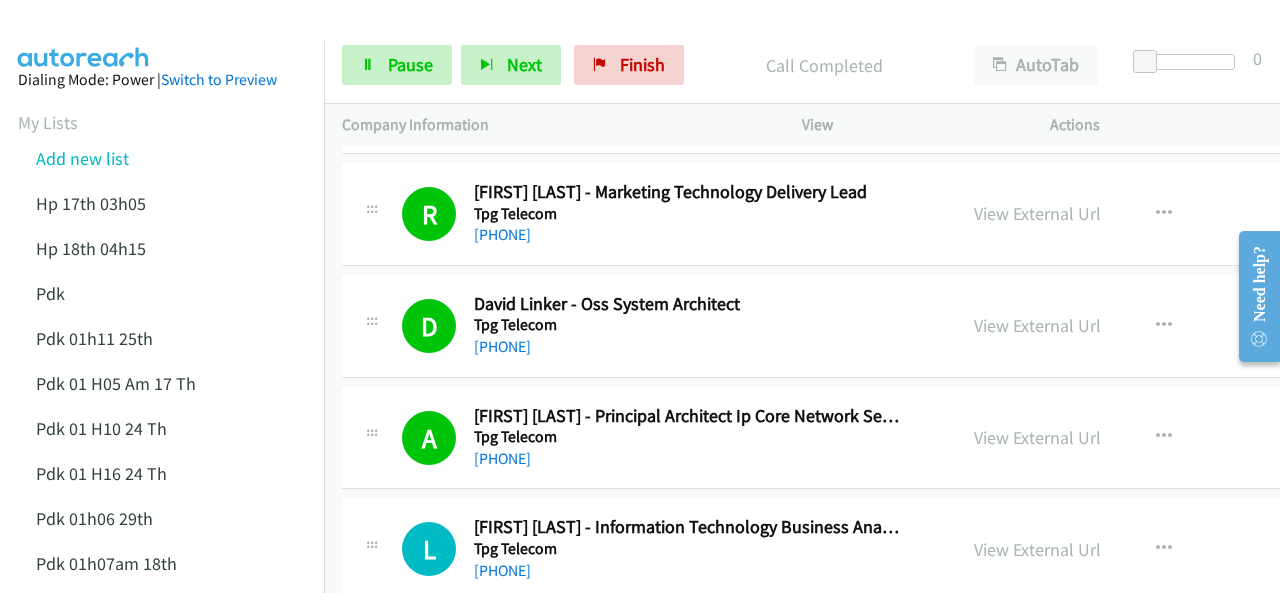 click at bounding box center (84, 35) 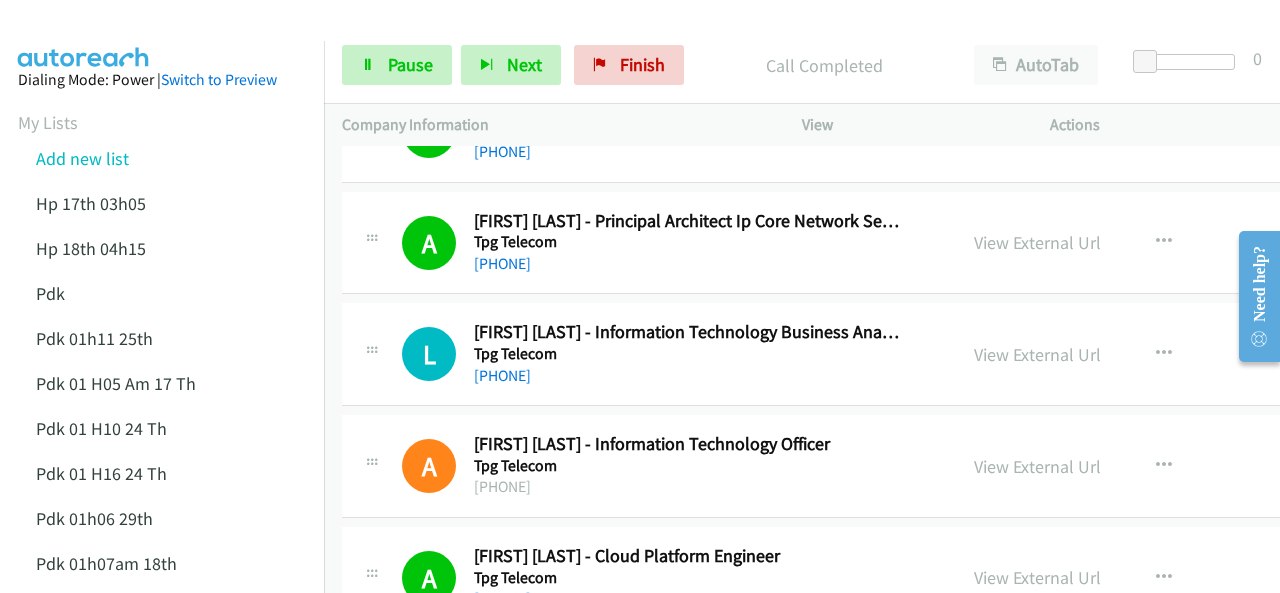 scroll, scrollTop: 4660, scrollLeft: 0, axis: vertical 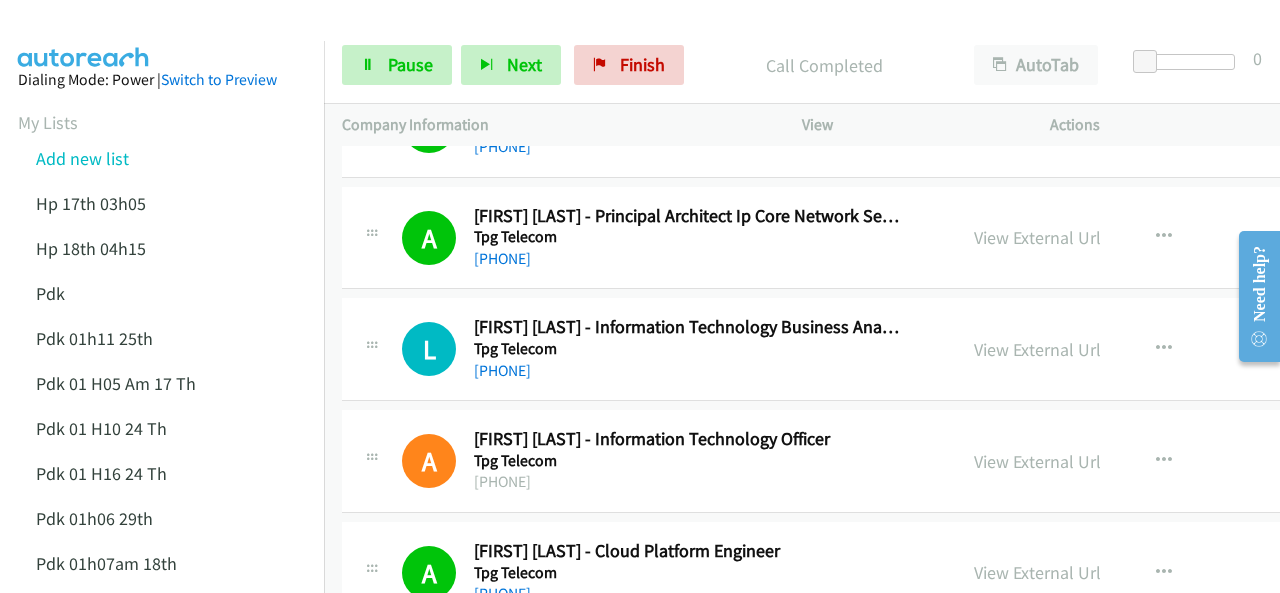 click on "Dialing Mode: Power
|
Switch to Preview
My Lists
Add new list
Hp 17th 03h05
Hp 18th 04h15
Pdk
Pdk  01h11 25th
Pdk 01 H05 Am 17 Th
Pdk 01 H10 24 Th
Pdk 01 H16 24 Th
Pdk 01h06 29th
Pdk 01h07am 18th
Pdk 01h11 31st
Pdk 01h28 21st
Pdk 02h02am 18th
Pdk 03h42 29th
Pdk 06h12 1st
Pdk 23rd 05h47
Pdk 28th 3h00
Pdk 30th
Pdk 31st 05h31
Pdk 4h39 01st
Pdk 7h05 28th
Pdk 8h19 30 Th
Hp 6am
Pdk
Pdk 01h00 22nd
Pdk 01h04 16th
Pdk 1h10 1st
Pdk 23rd
Pdk 24th 07h43
Back to Campaign Management
Scheduled Callbacks
FAQ
Agent Settings
Sign Out
Compact View
Email Support" at bounding box center [162, 887] 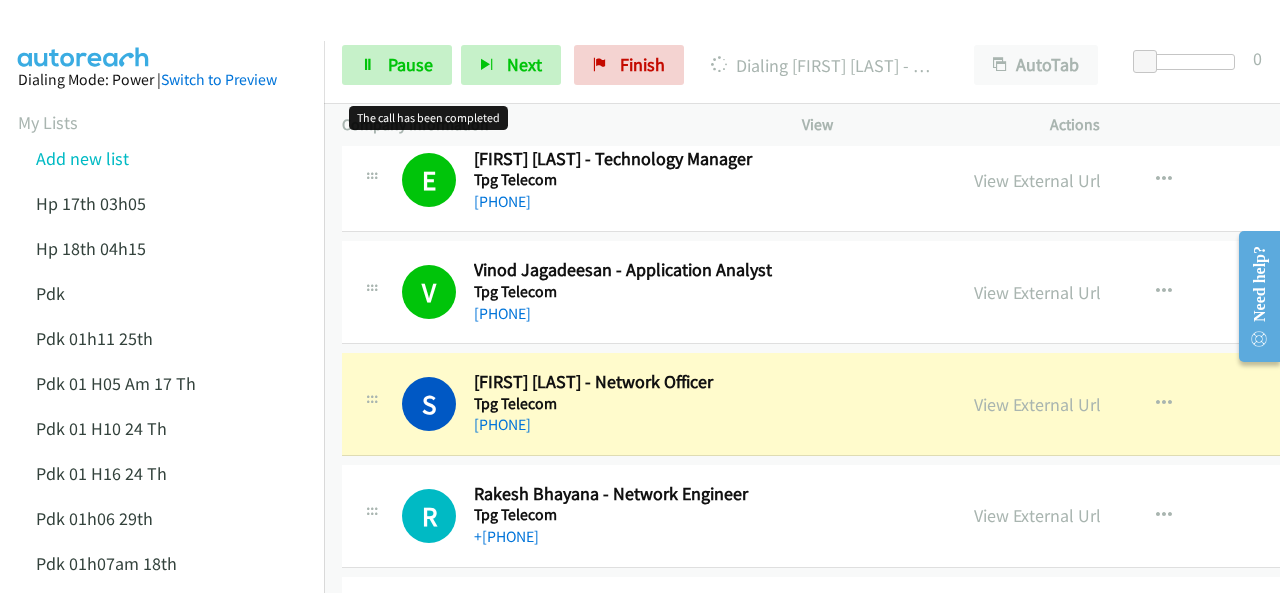 scroll, scrollTop: 5560, scrollLeft: 0, axis: vertical 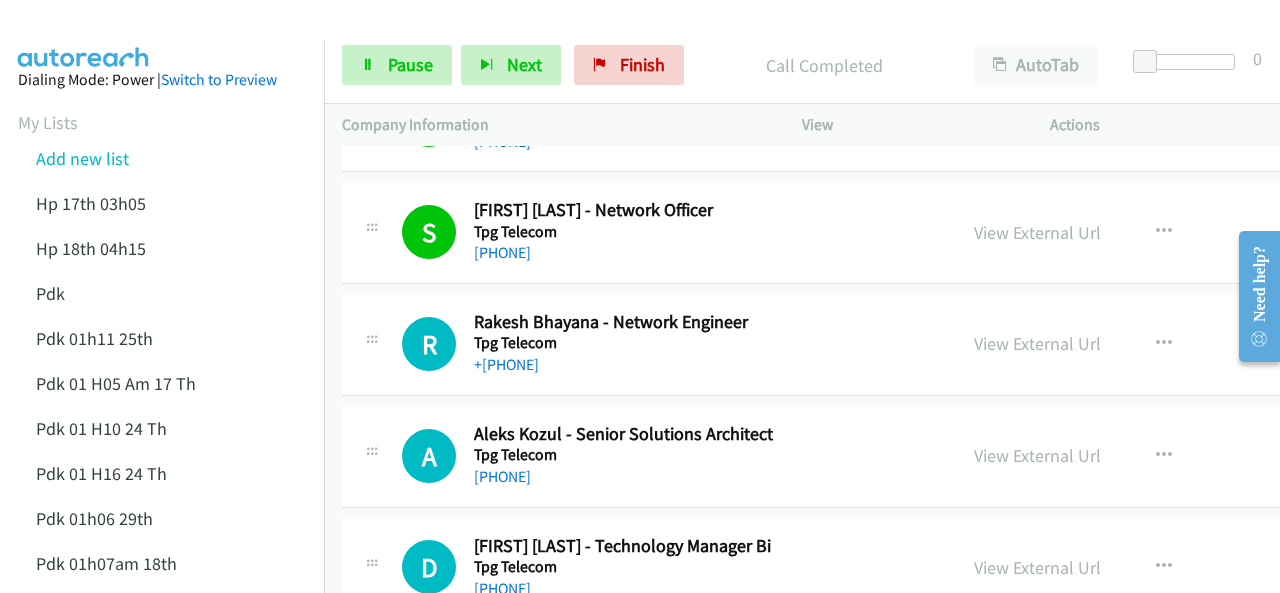 click at bounding box center [84, 35] 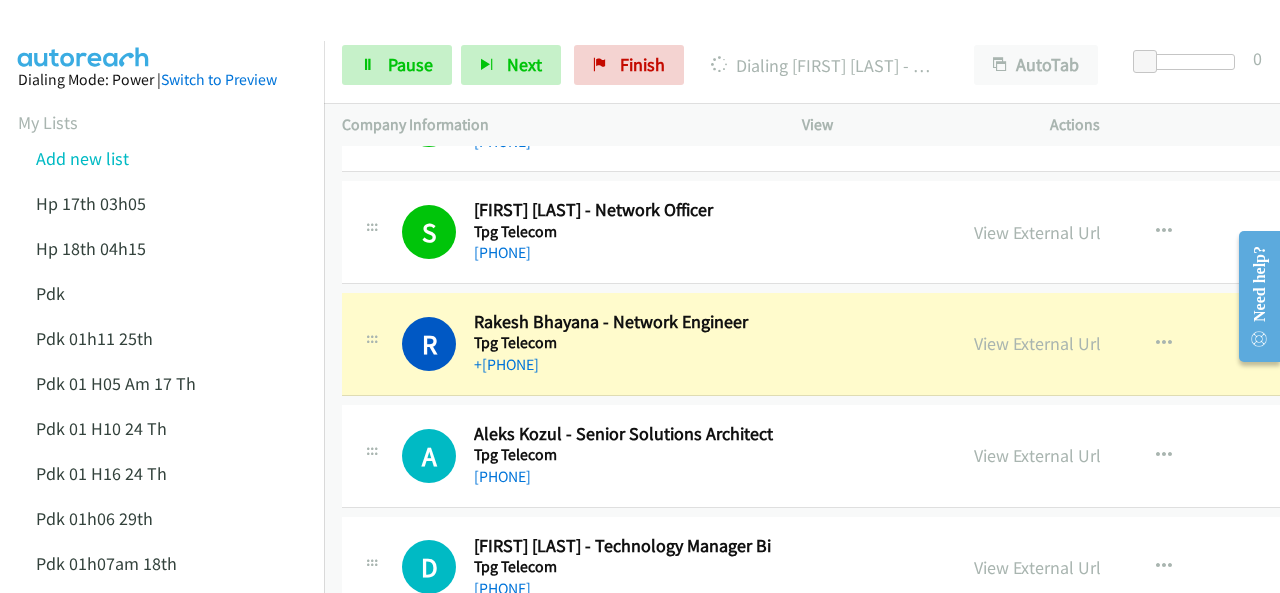 click at bounding box center (84, 35) 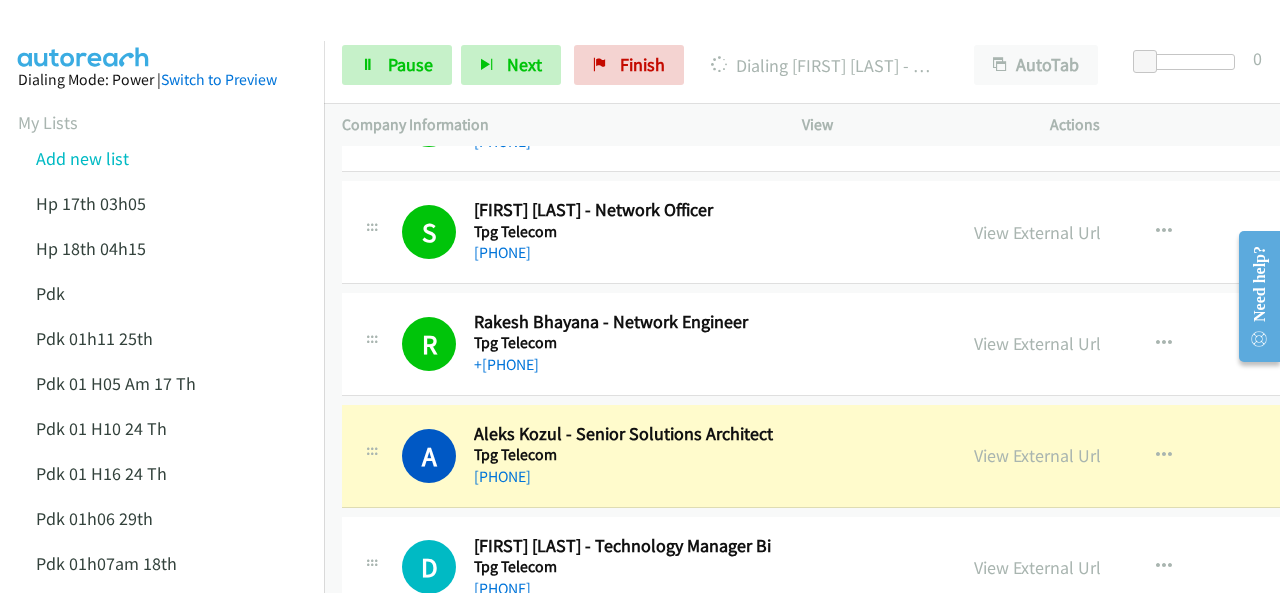 click at bounding box center [84, 35] 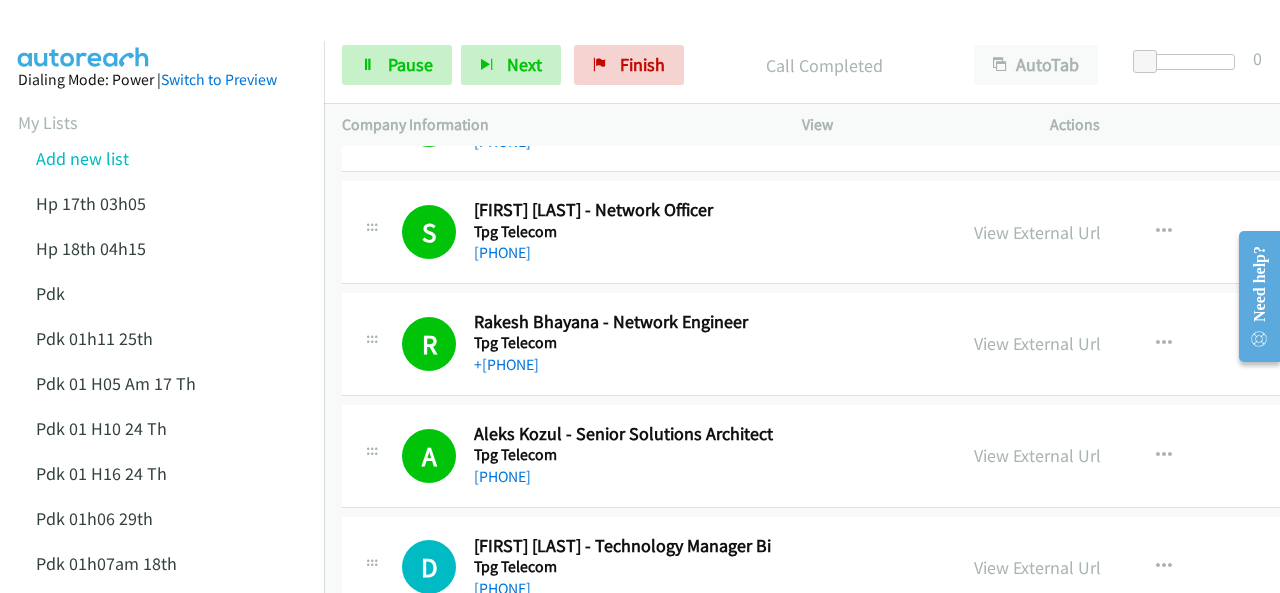 click at bounding box center [84, 35] 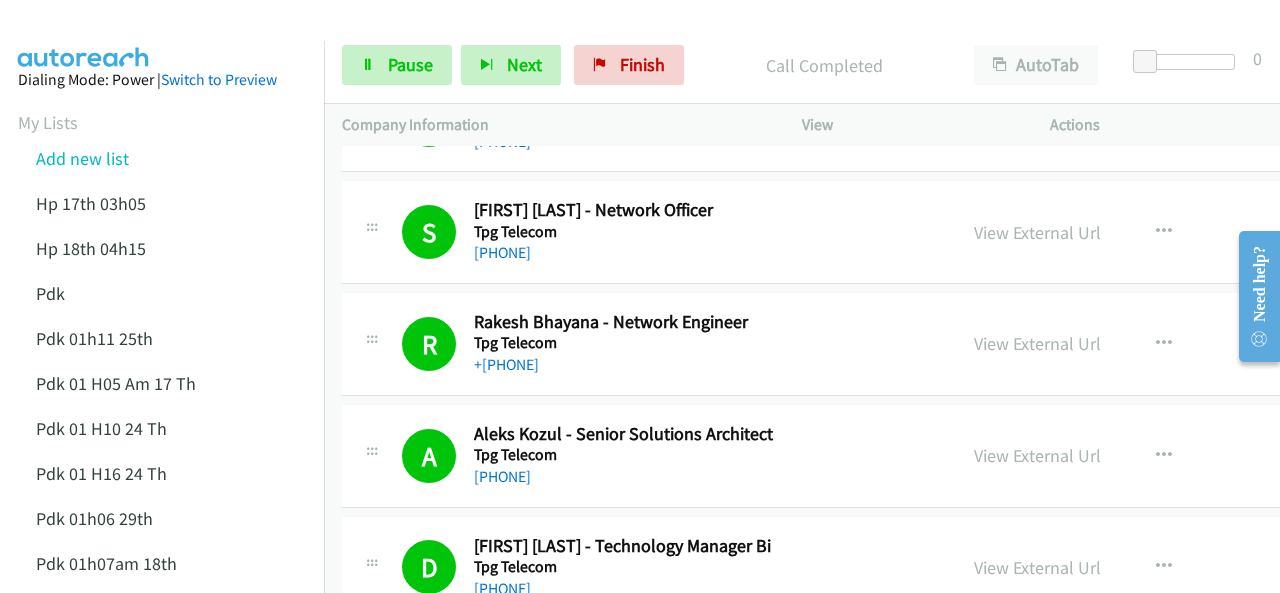 click at bounding box center [84, 35] 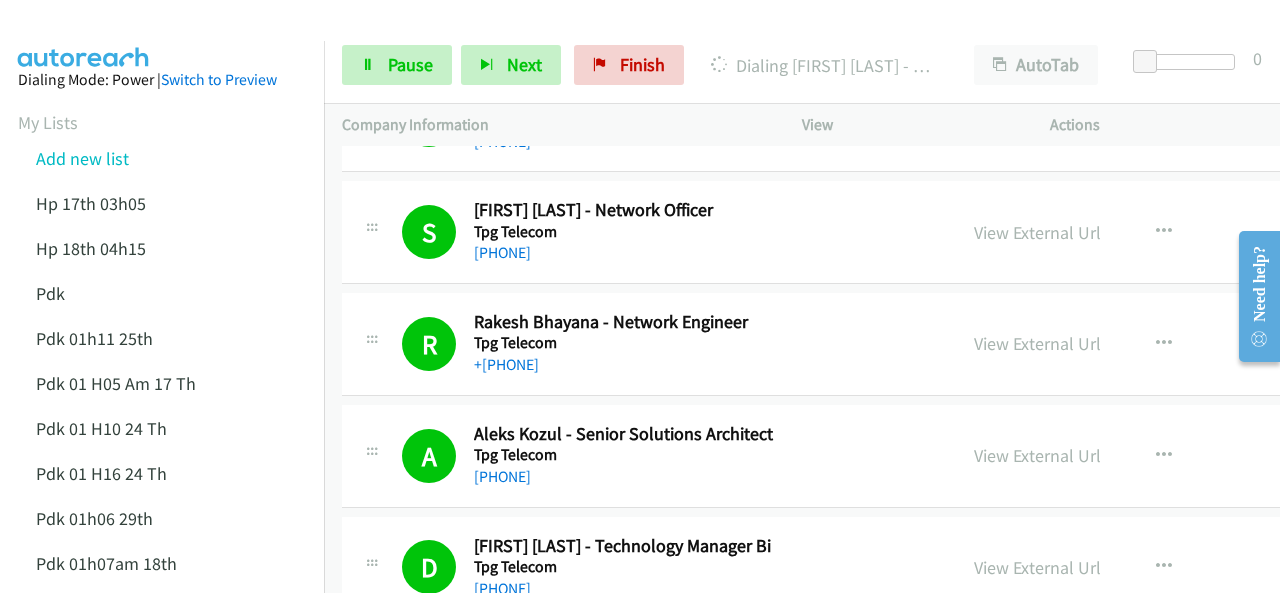 click at bounding box center (84, 35) 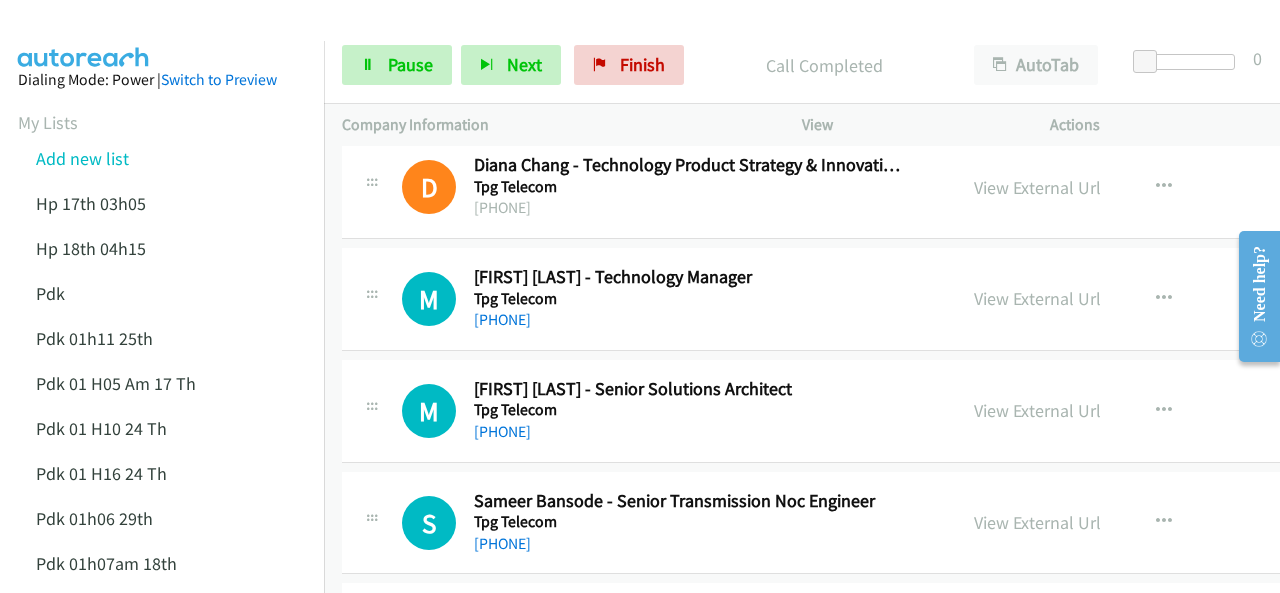 scroll, scrollTop: 6260, scrollLeft: 0, axis: vertical 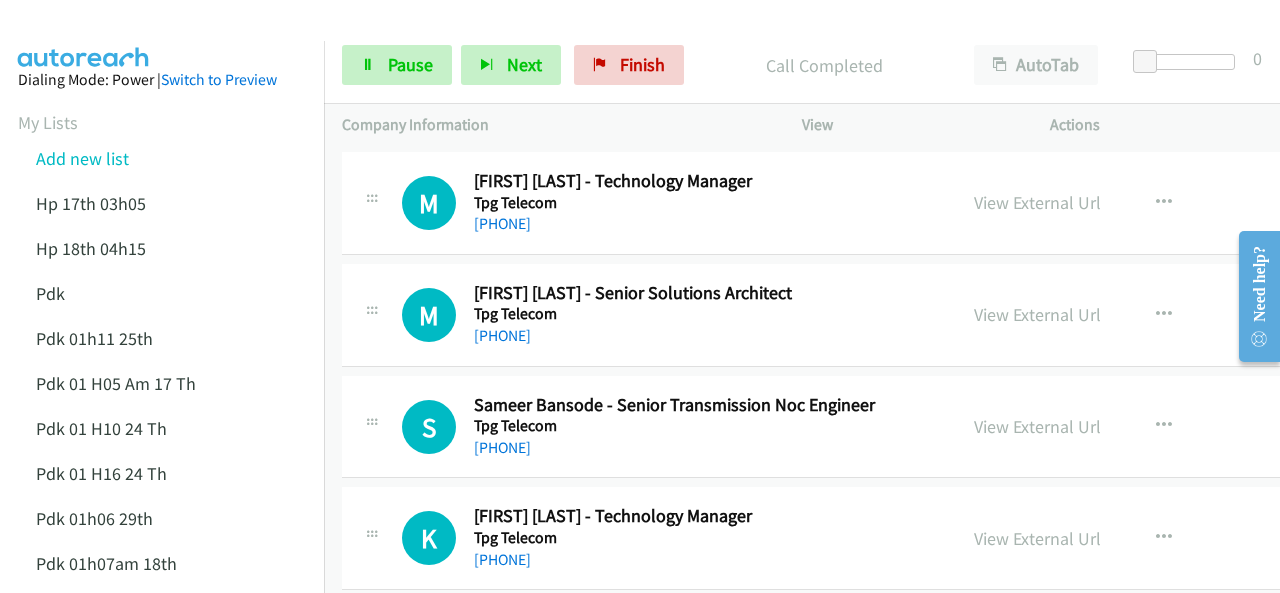 click at bounding box center [84, 35] 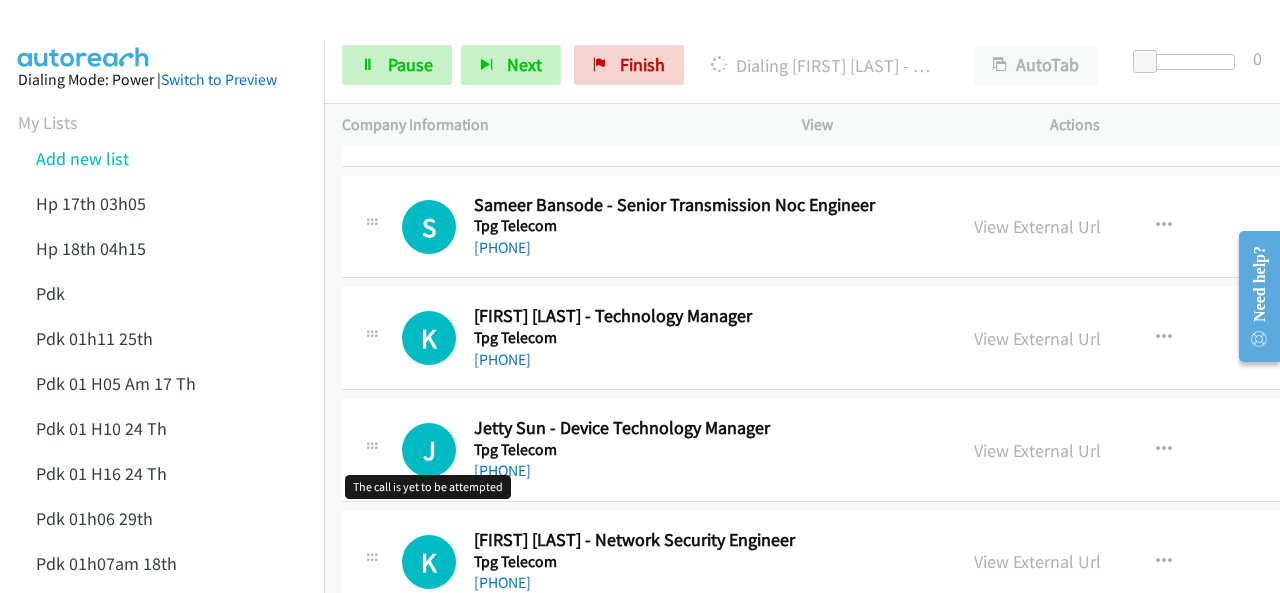 scroll, scrollTop: 6160, scrollLeft: 0, axis: vertical 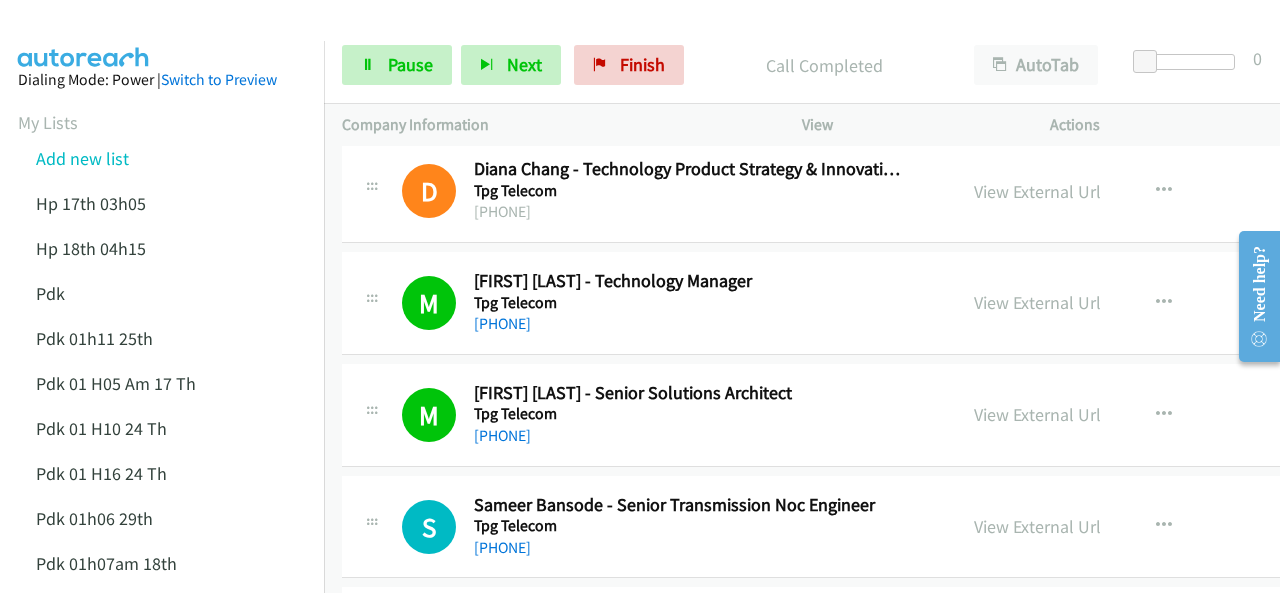 click at bounding box center (84, 35) 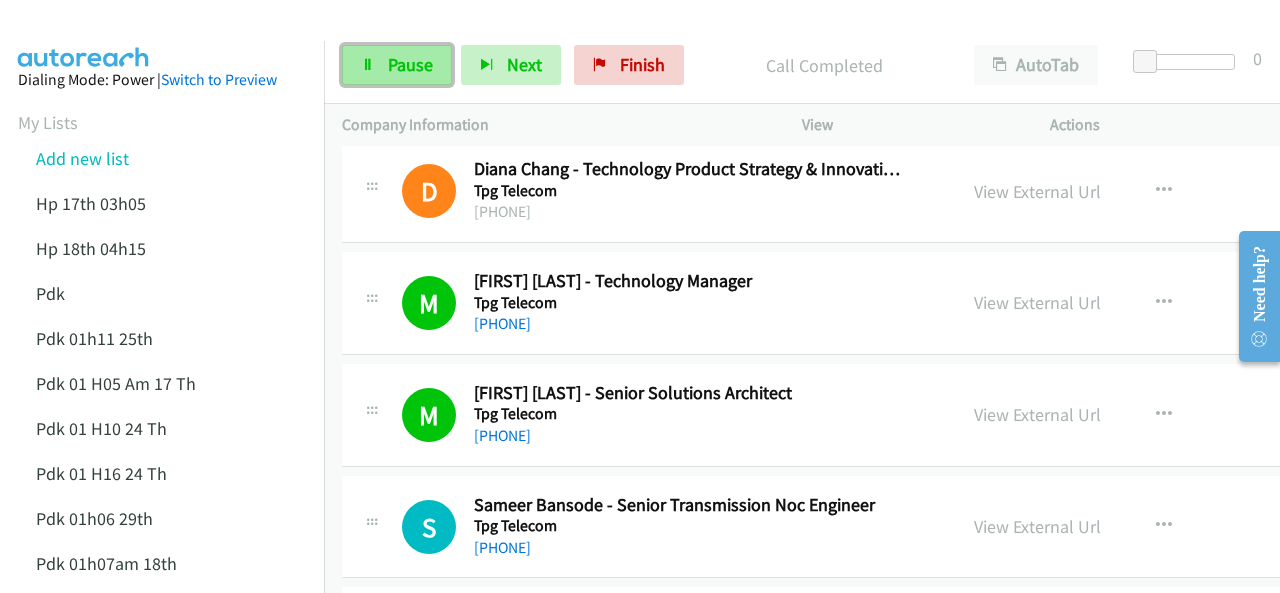 click on "Pause" at bounding box center (397, 65) 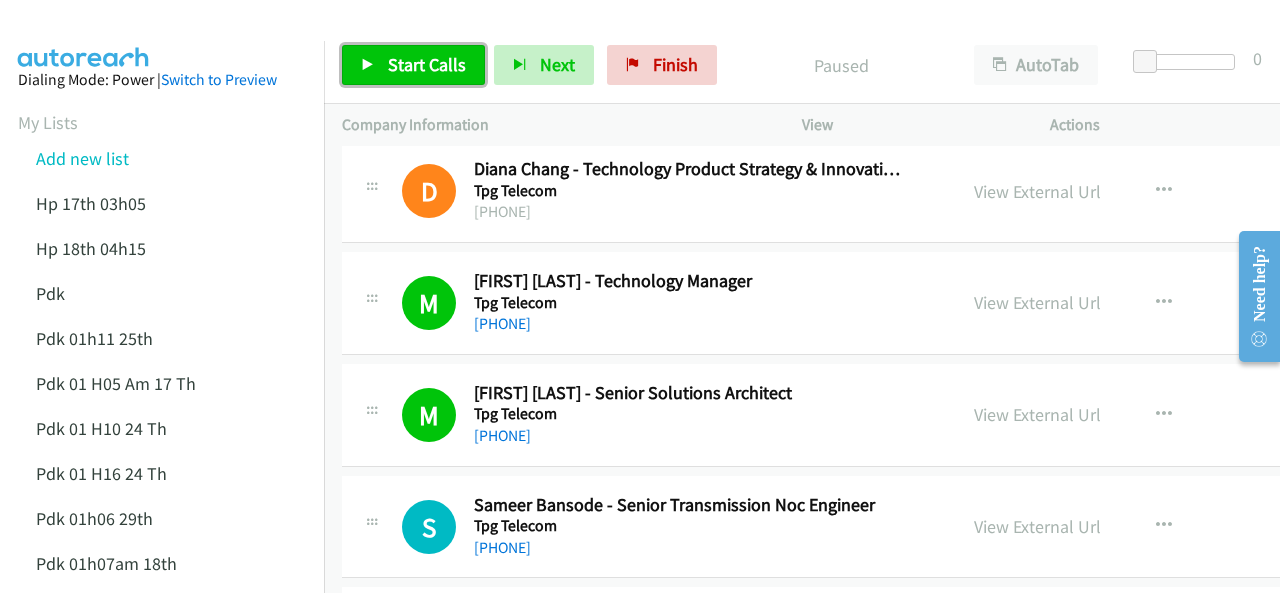 click on "Start Calls" at bounding box center (427, 64) 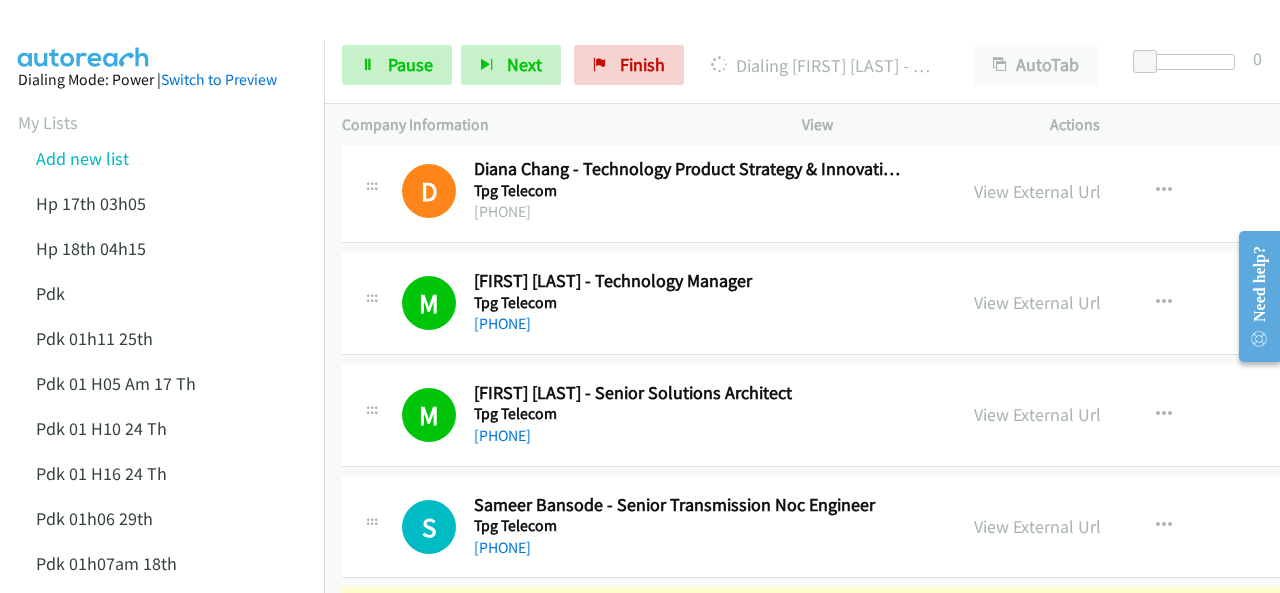 click on "Dialing Mode: Power
|
Switch to Preview
My Lists
Add new list
Hp 17th 03h05
Hp 18th 04h15
Pdk
Pdk  01h11 25th
Pdk 01 H05 Am 17 Th
Pdk 01 H10 24 Th
Pdk 01 H16 24 Th
Pdk 01h06 29th
Pdk 01h07am 18th
Pdk 01h11 31st
Pdk 01h28 21st
Pdk 02h02am 18th
Pdk 03h42 29th
Pdk 06h12 1st
Pdk 23rd 05h47
Pdk 28th 3h00
Pdk 30th
Pdk 31st 05h31
Pdk 4h39 01st
Pdk 7h05 28th
Pdk 8h19 30 Th
Hp 6am
Pdk
Pdk 01h00 22nd
Pdk 01h04 16th
Pdk 1h10 1st
Pdk 23rd
Pdk 24th 07h43
Back to Campaign Management
Scheduled Callbacks
FAQ
Agent Settings
Sign Out
Compact View
Email Support" at bounding box center [162, 887] 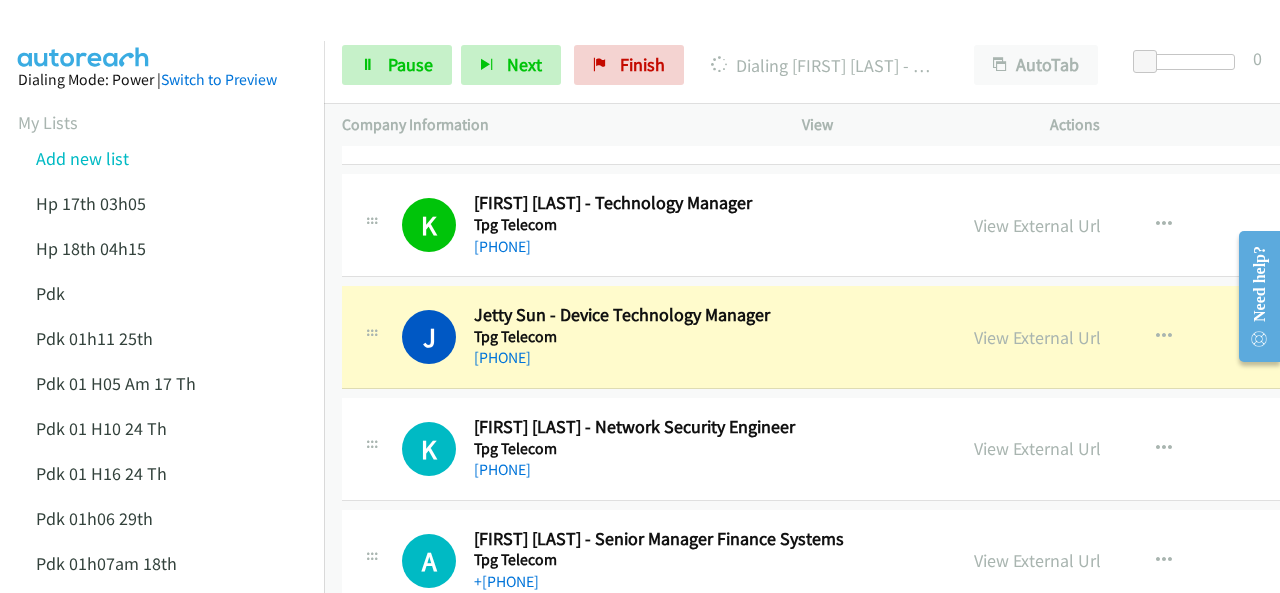 scroll, scrollTop: 6660, scrollLeft: 0, axis: vertical 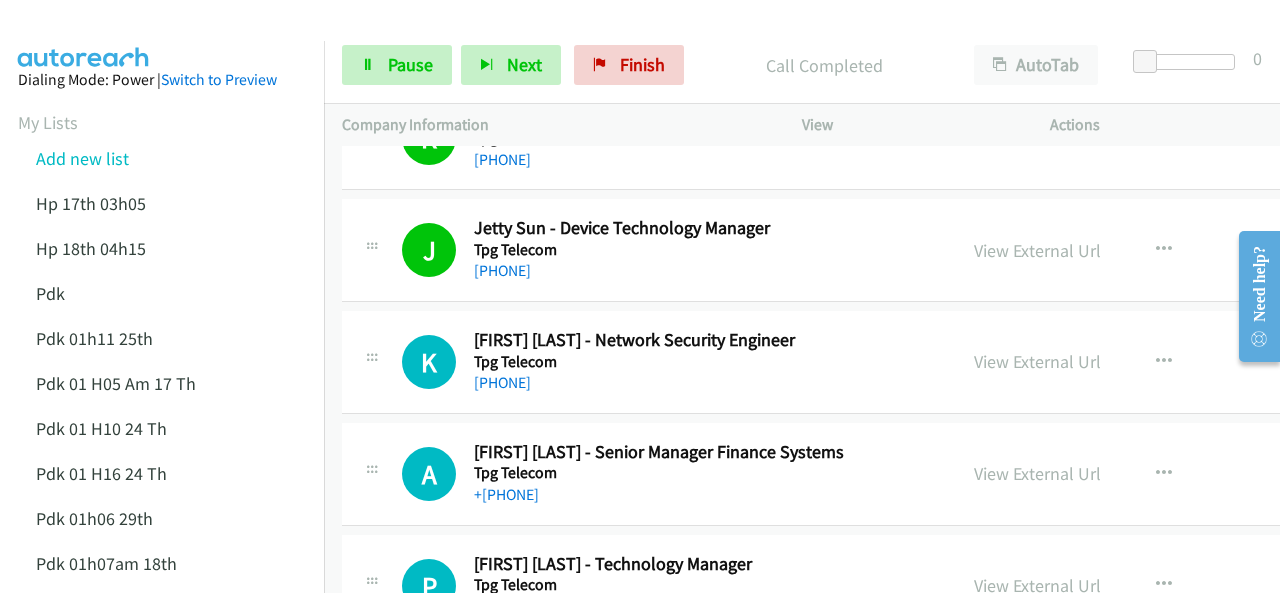 click at bounding box center [84, 35] 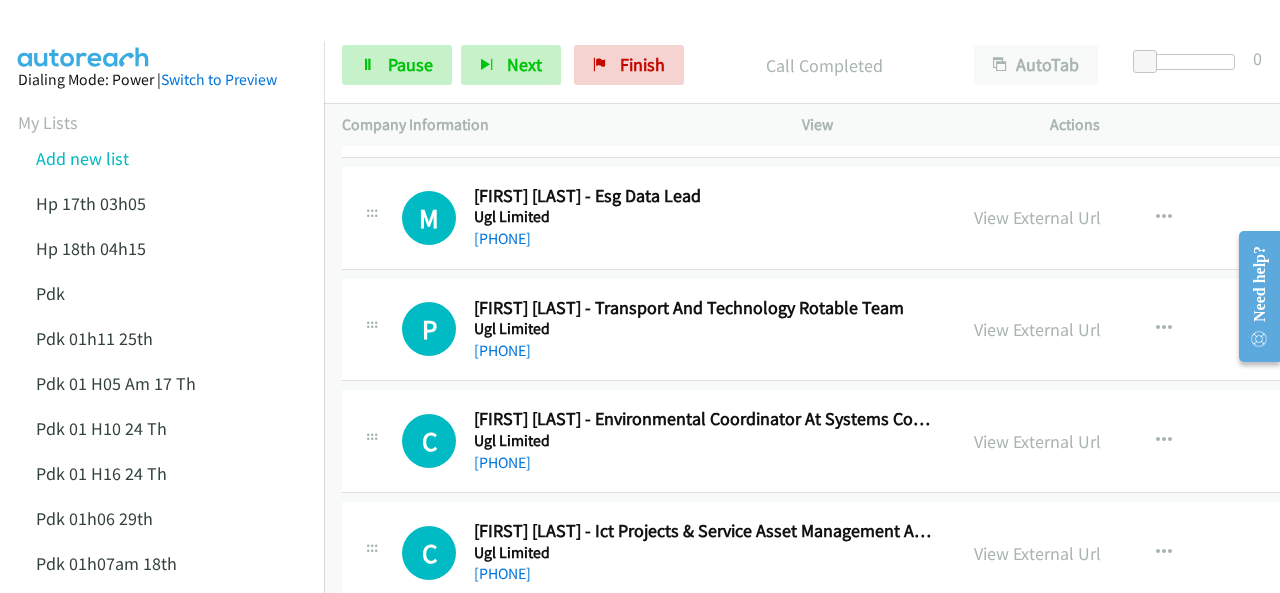 scroll, scrollTop: 25660, scrollLeft: 0, axis: vertical 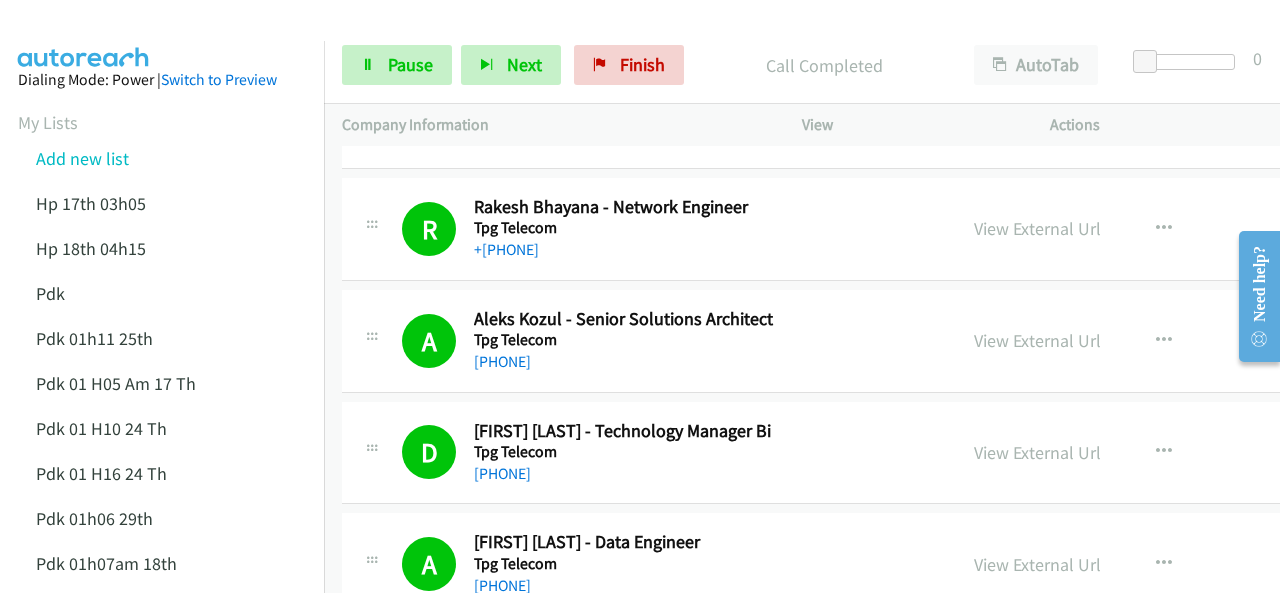 click at bounding box center (84, 35) 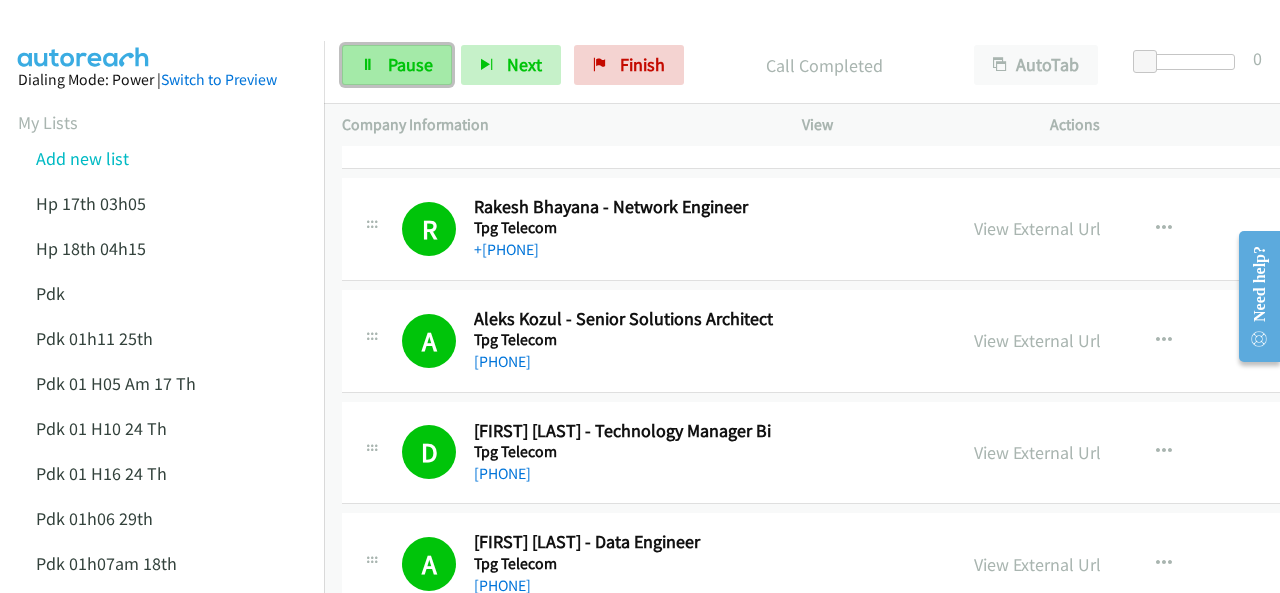 click on "Pause" at bounding box center (397, 65) 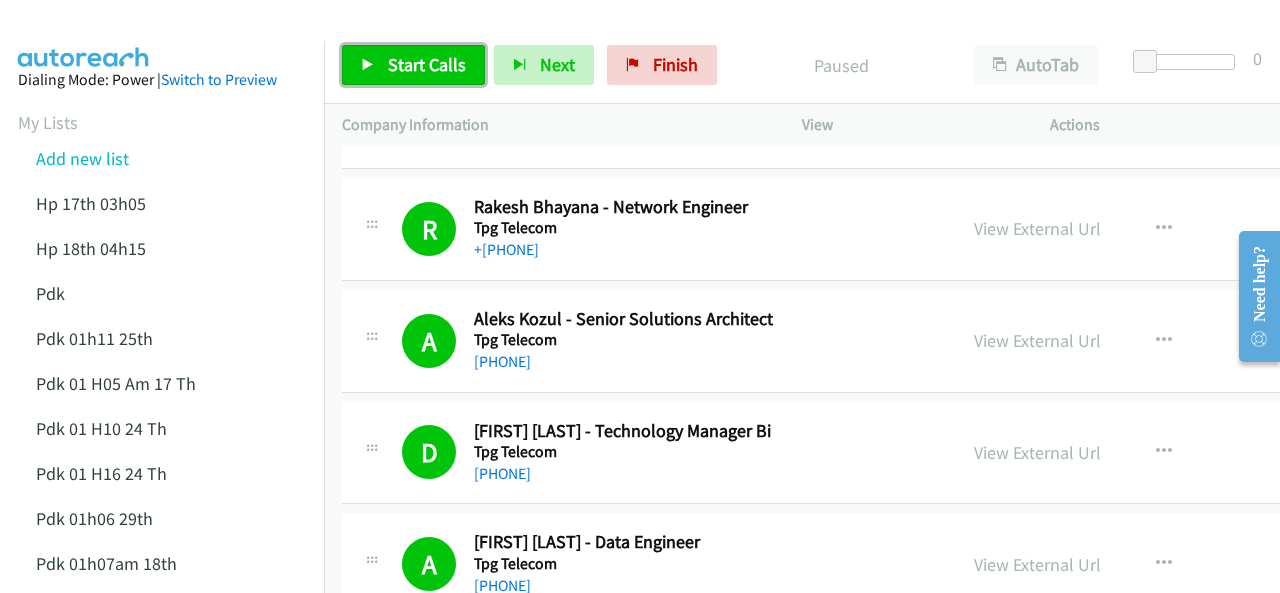 click on "Start Calls" at bounding box center [413, 65] 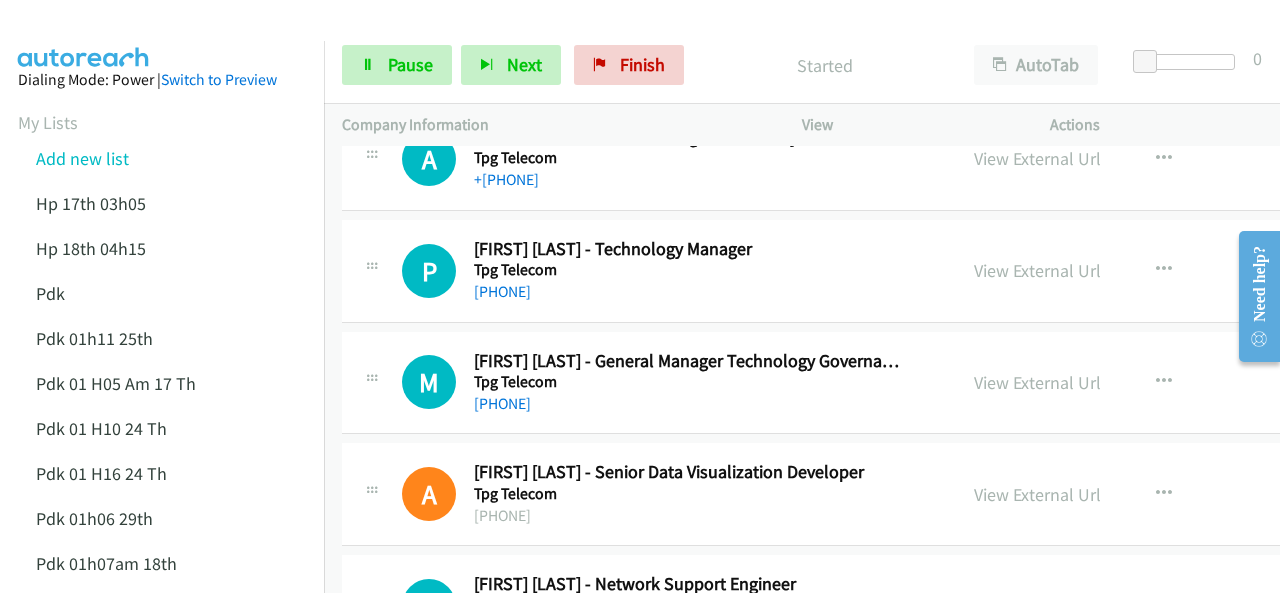 scroll, scrollTop: 6875, scrollLeft: 0, axis: vertical 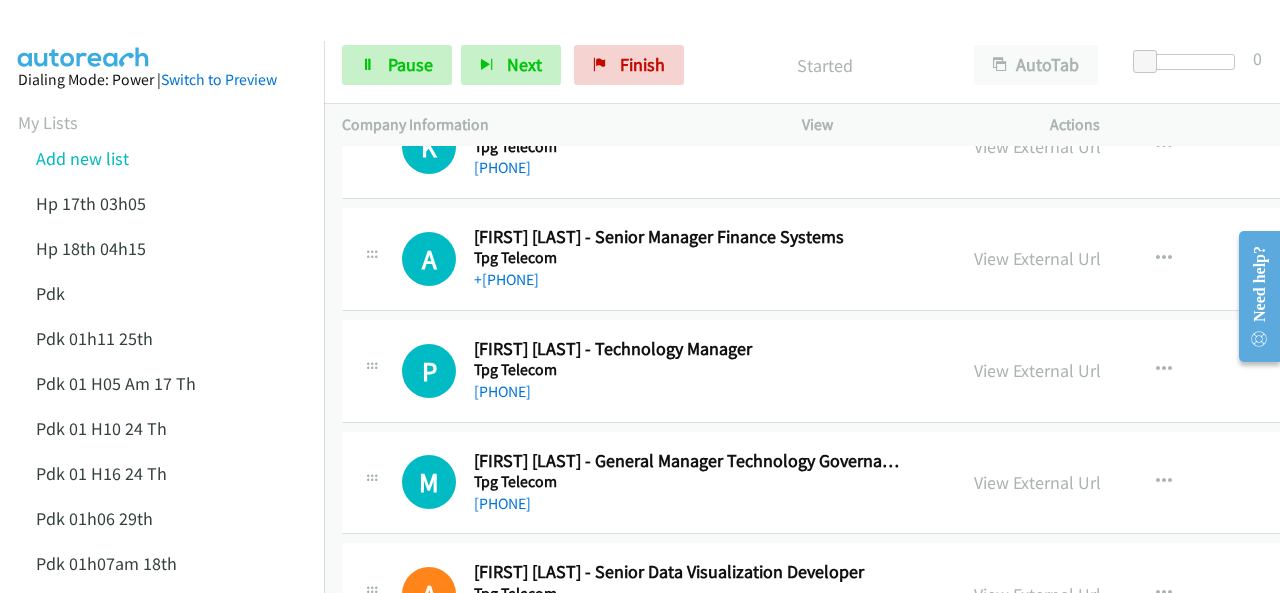 click at bounding box center (84, 35) 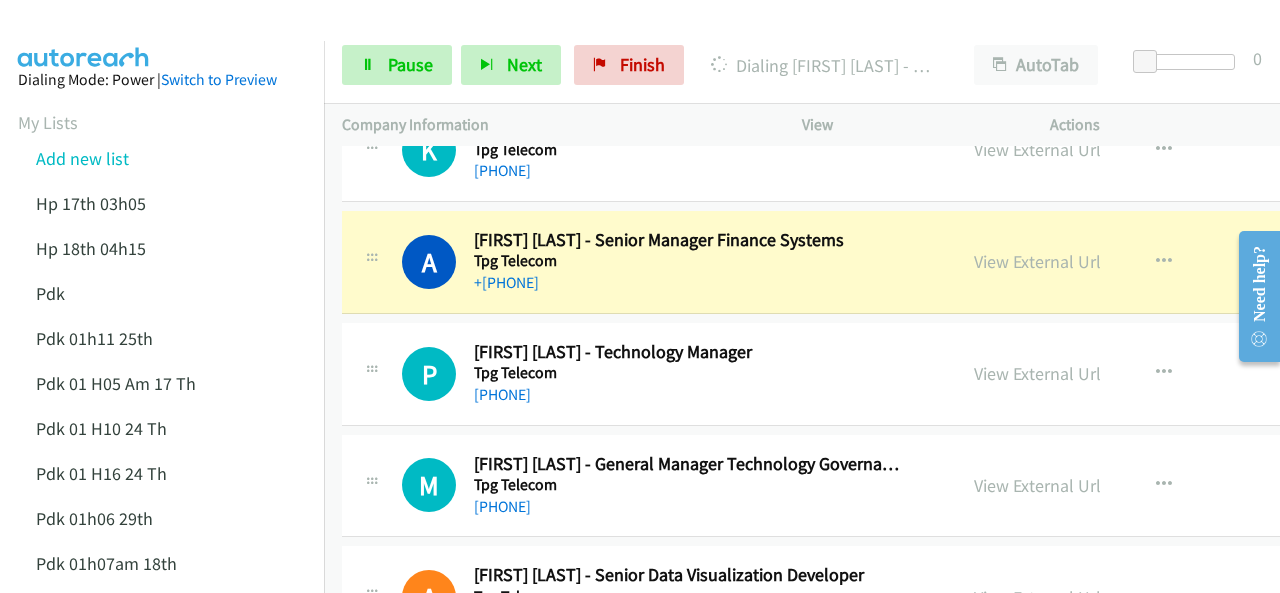 scroll, scrollTop: 6875, scrollLeft: 0, axis: vertical 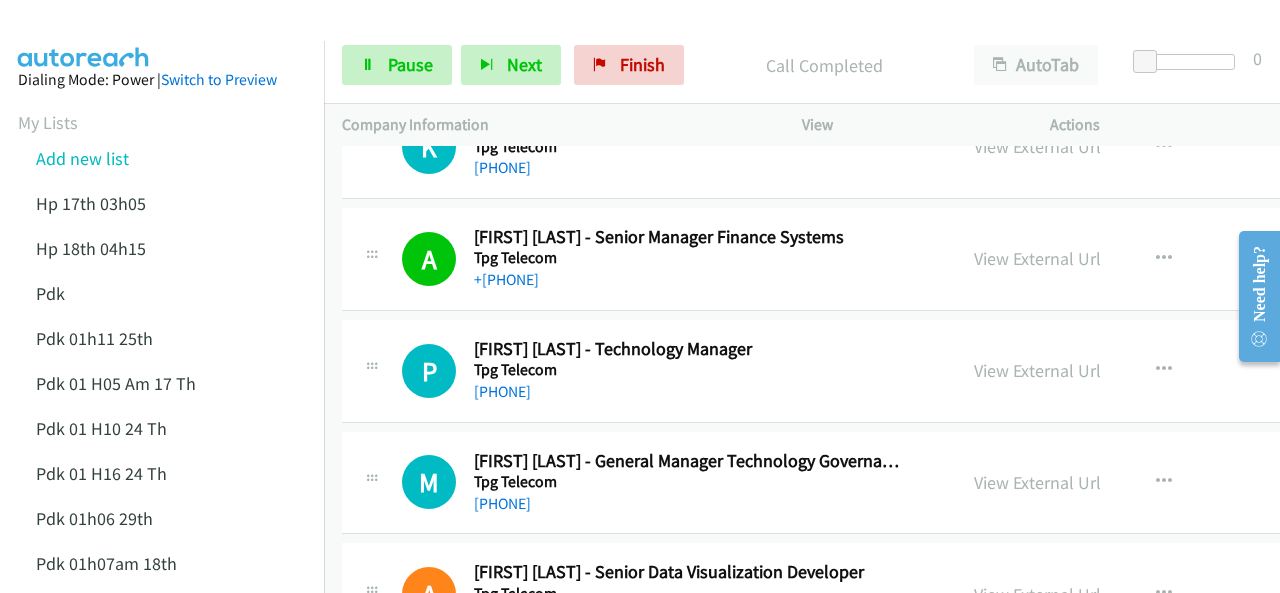 click on "Dialing Mode: Power
|
Switch to Preview
My Lists
Add new list
Hp 17th 03h05
Hp 18th 04h15
Pdk
Pdk  01h11 25th
Pdk 01 H05 Am 17 Th
Pdk 01 H10 24 Th
Pdk 01 H16 24 Th
Pdk 01h06 29th
Pdk 01h07am 18th
Pdk 01h11 31st
Pdk 01h28 21st
Pdk 02h02am 18th
Pdk 03h42 29th
Pdk 06h12 1st
Pdk 23rd 05h47
Pdk 28th 3h00
Pdk 30th
Pdk 31st 05h31
Pdk 4h39 01st
Pdk 7h05 28th
Pdk 8h19 30 Th
Hp 6am
Pdk
Pdk 01h00 22nd
Pdk 01h04 16th
Pdk 1h10 1st
Pdk 23rd
Pdk 24th 07h43
Back to Campaign Management
Scheduled Callbacks
FAQ
Agent Settings
Sign Out
Compact View
Email Support" at bounding box center [162, 887] 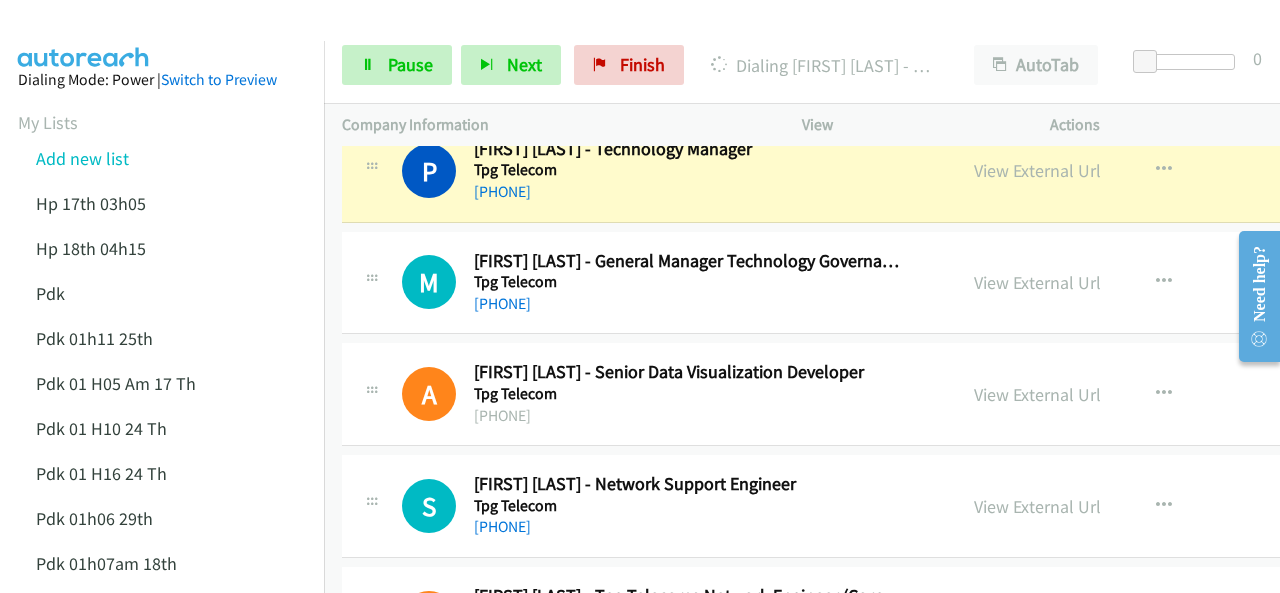 scroll, scrollTop: 6975, scrollLeft: 0, axis: vertical 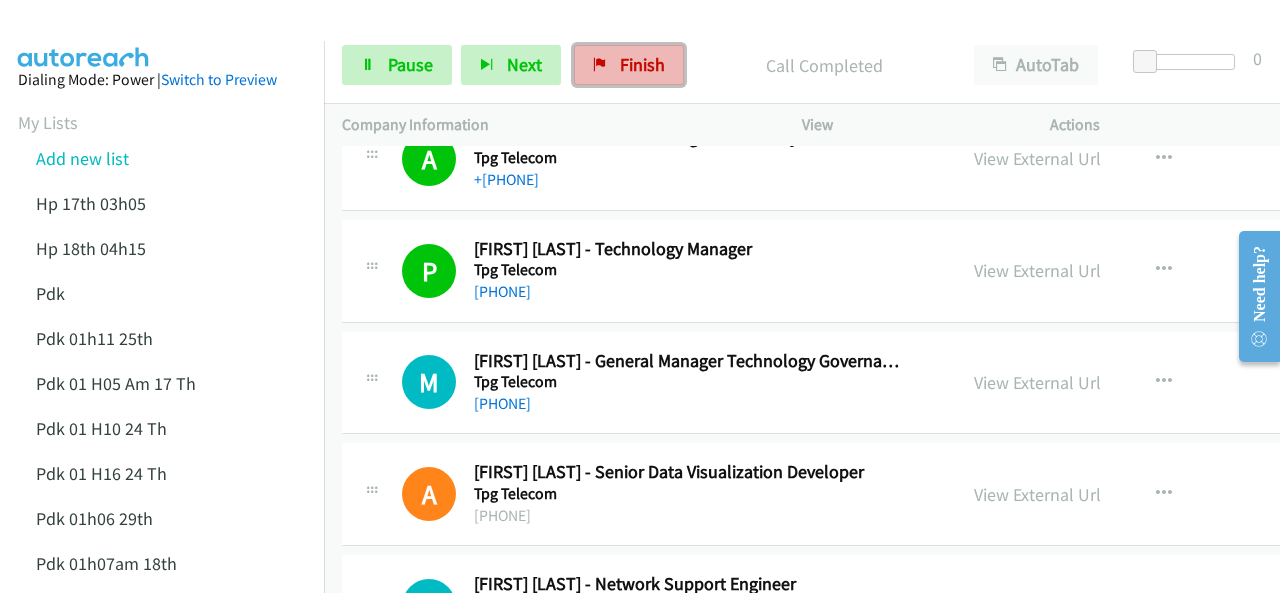 click at bounding box center [600, 66] 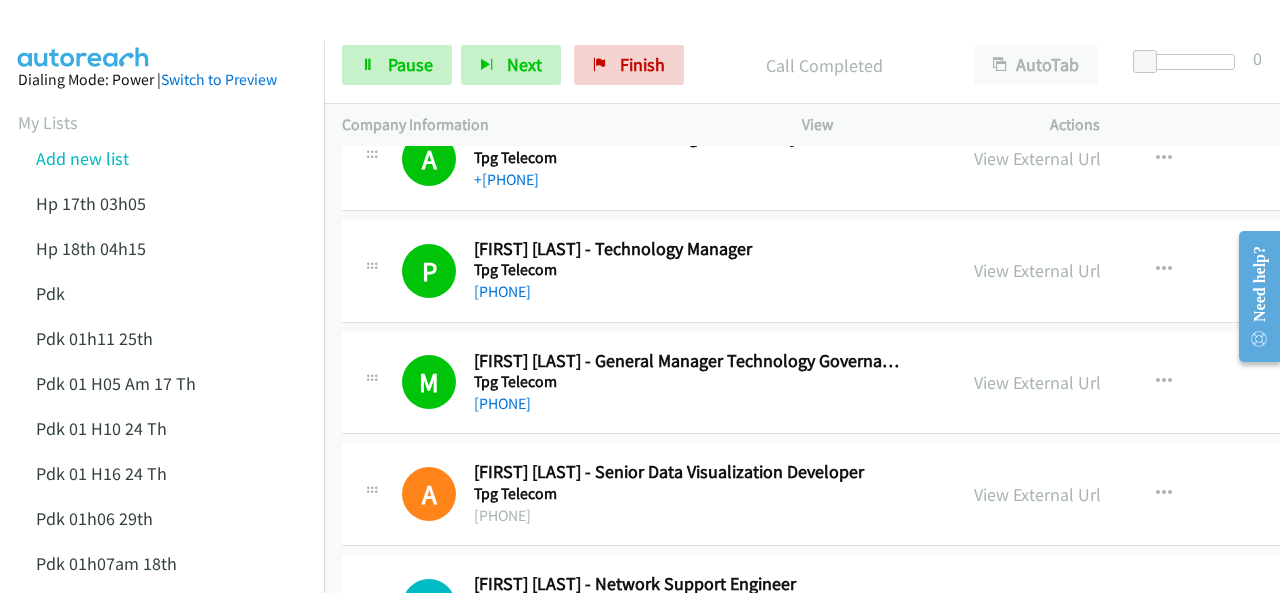 click at bounding box center [84, 35] 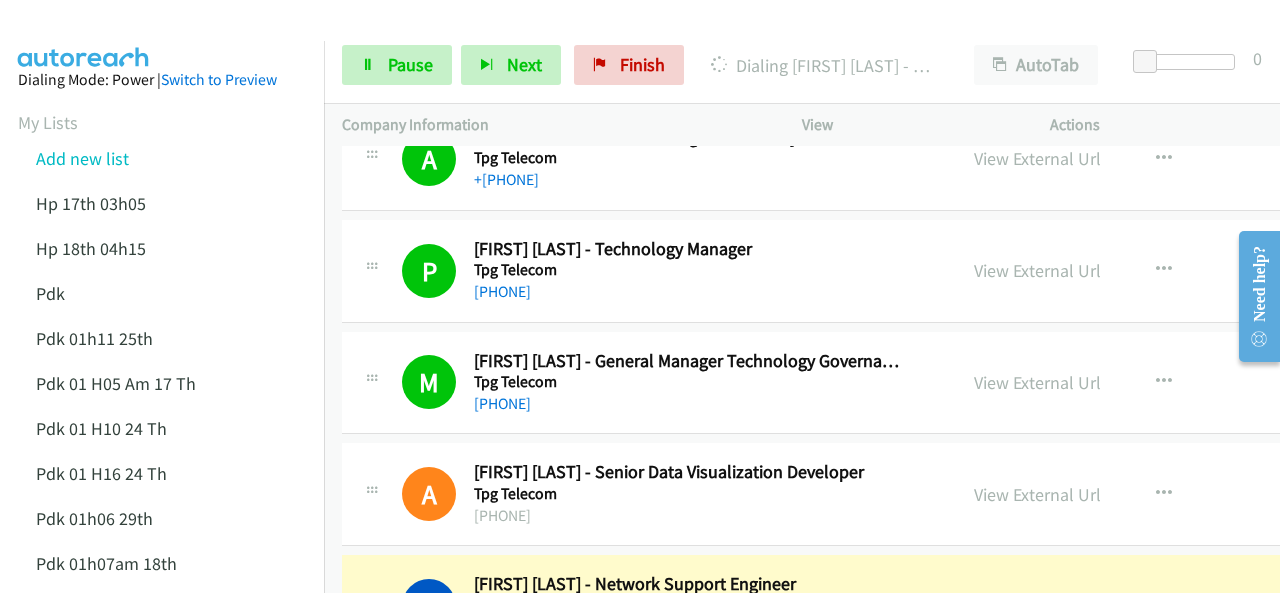 click at bounding box center (84, 35) 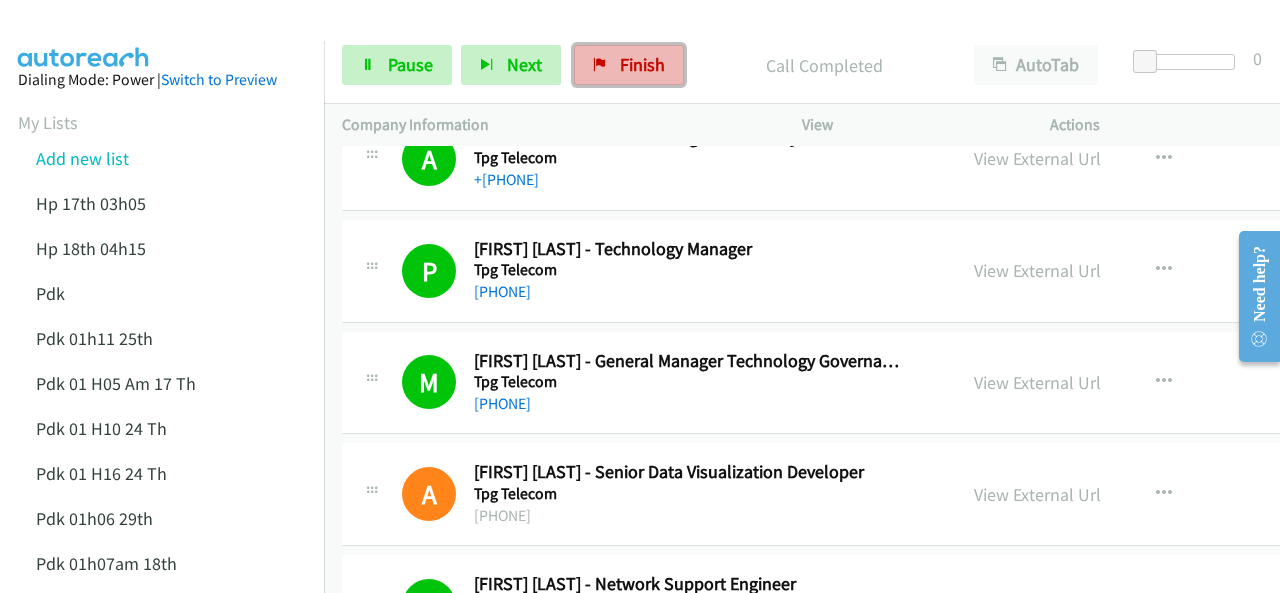 click on "Finish" at bounding box center (642, 64) 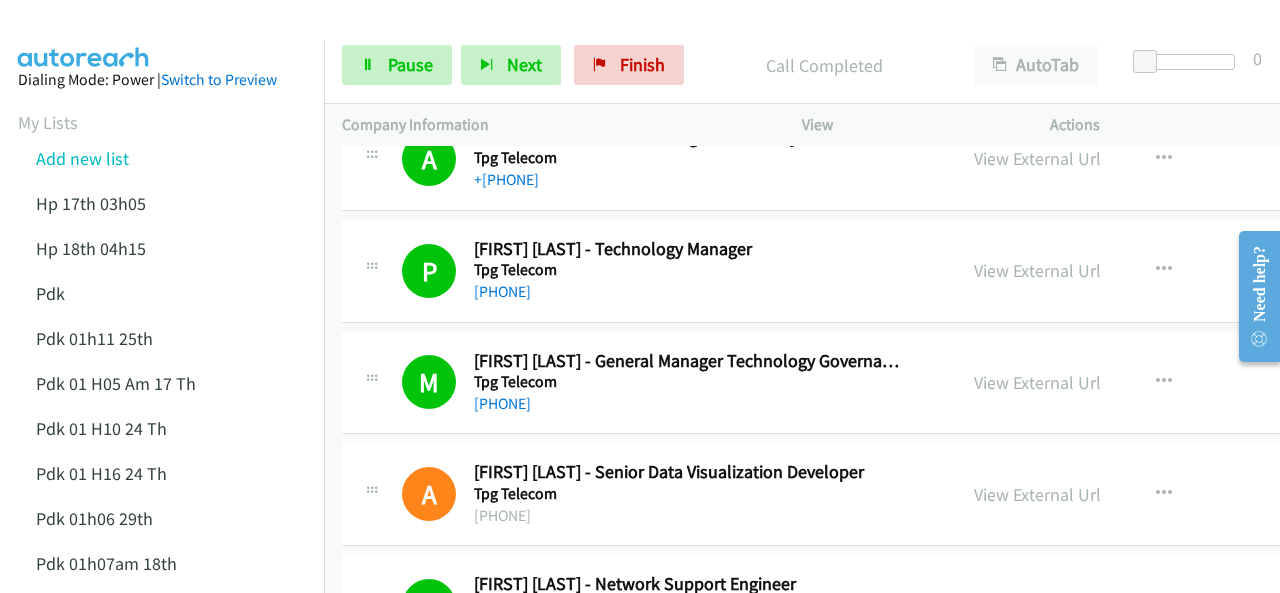 click at bounding box center (84, 35) 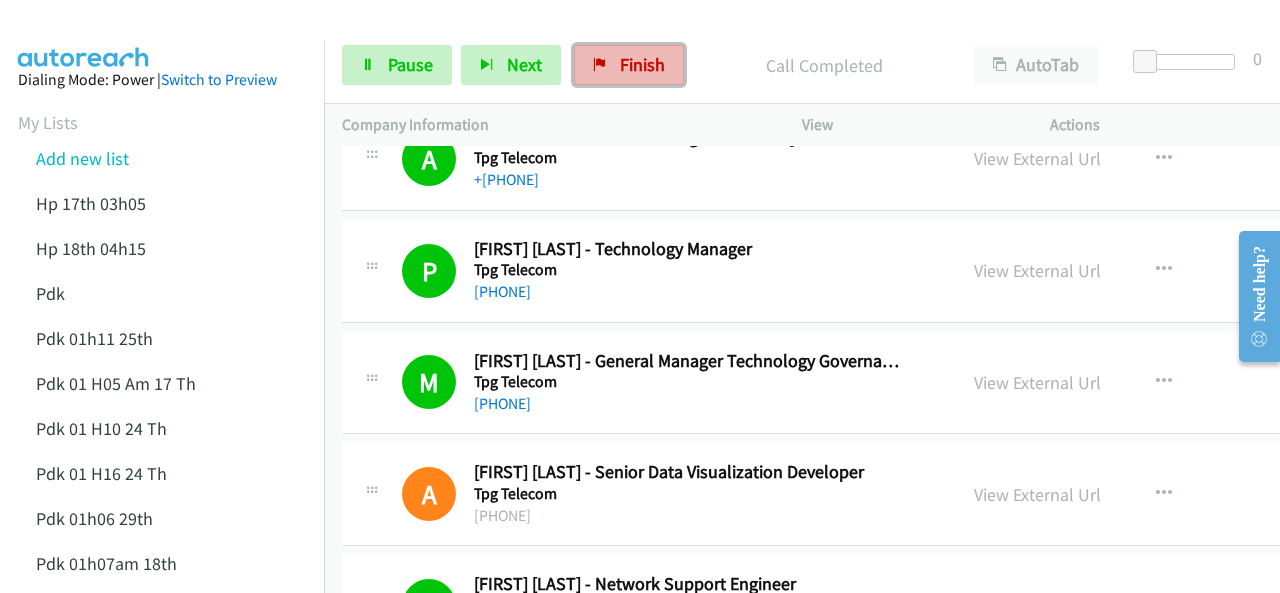 click on "Finish" at bounding box center (642, 64) 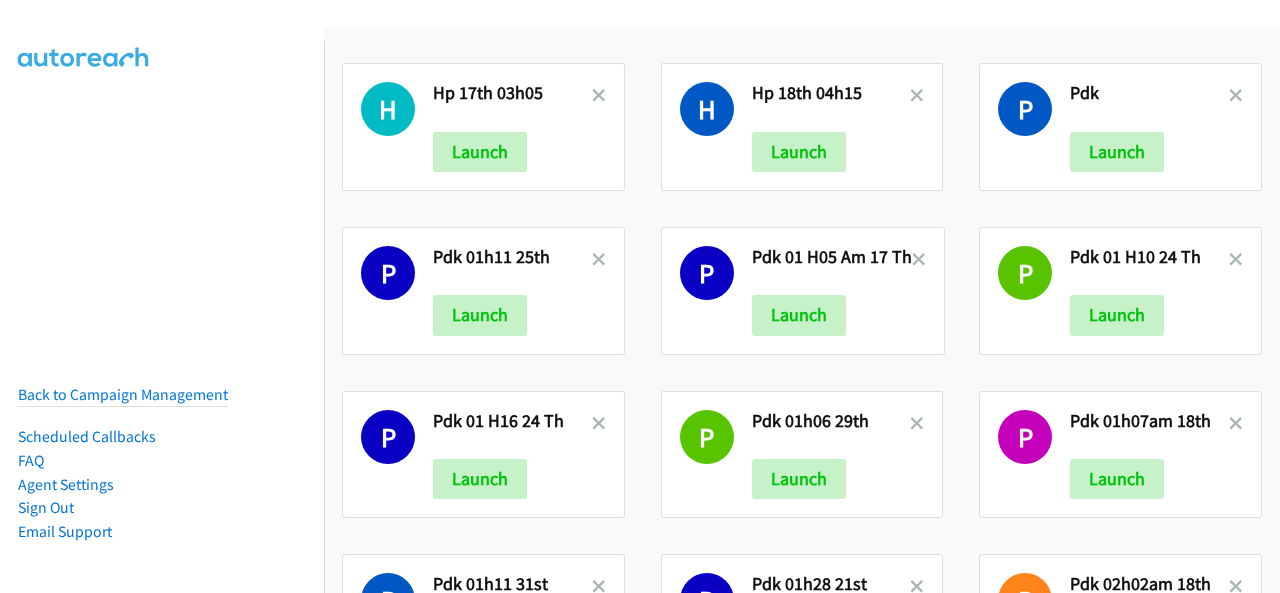 scroll, scrollTop: 0, scrollLeft: 0, axis: both 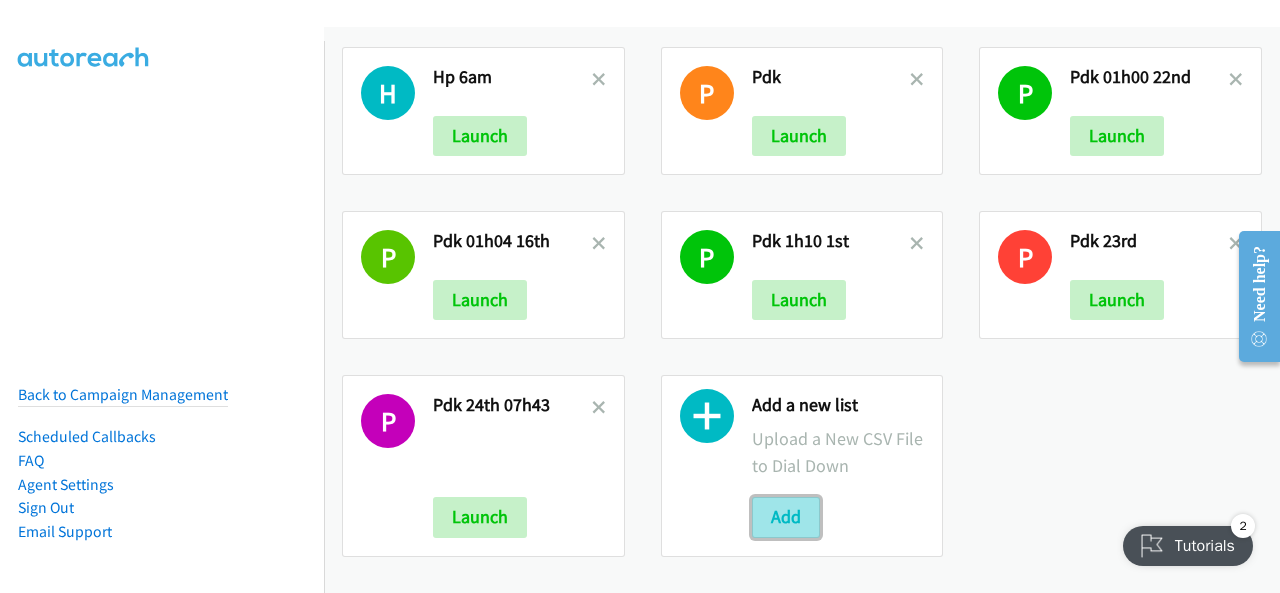click on "Add" at bounding box center (786, 517) 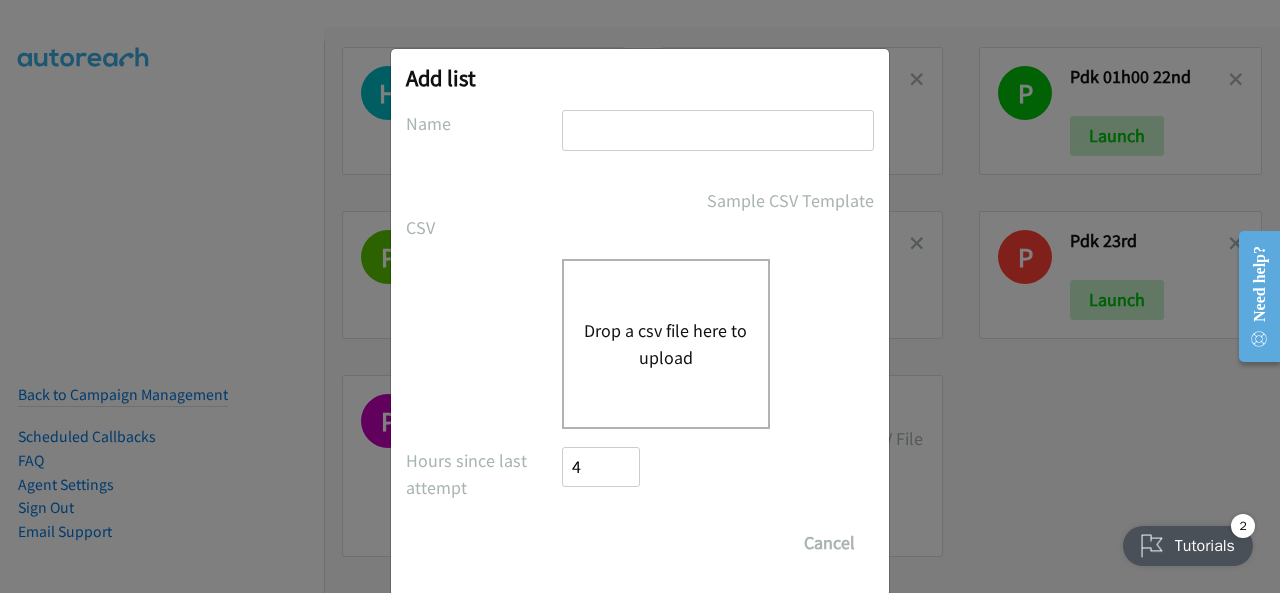 click on "Add list
No phone fields were returned for that Report or List View
Please upload a csv or excel file and try again
This Report doesn't contain an Id field. Please add an Id field to the Report and try again
This Report or List View is no longer available and/or you no longer have permissions to access this list. Please try again with a different list.
The selected report isn't one of the account owner's enabled salesforce objects
There was an error processing the uploading spreadsheet, please try again
Name
Sample CSV Template
CSV
Existing List
Add to List
New List
Drop a csv file here to upload
All Phones
New csv
Append to csv
Uploaded file
Hours since last attempt
4
Show Call Attempts from Other Reps
Save List
Cancel" at bounding box center (640, 305) 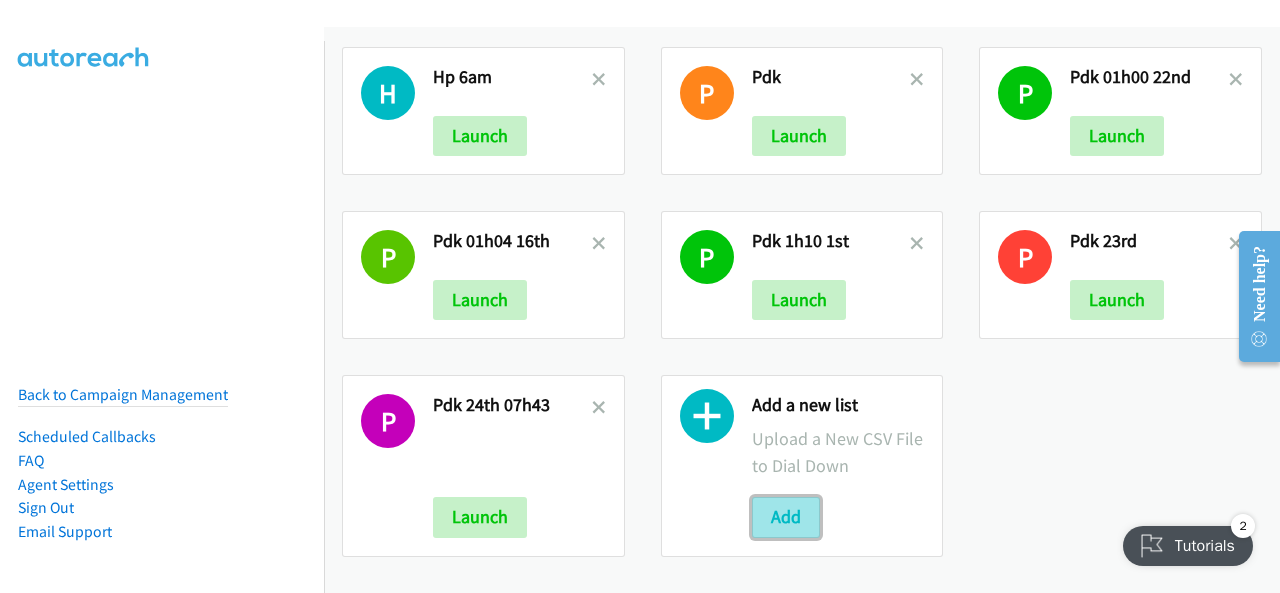 click on "Add" at bounding box center (786, 517) 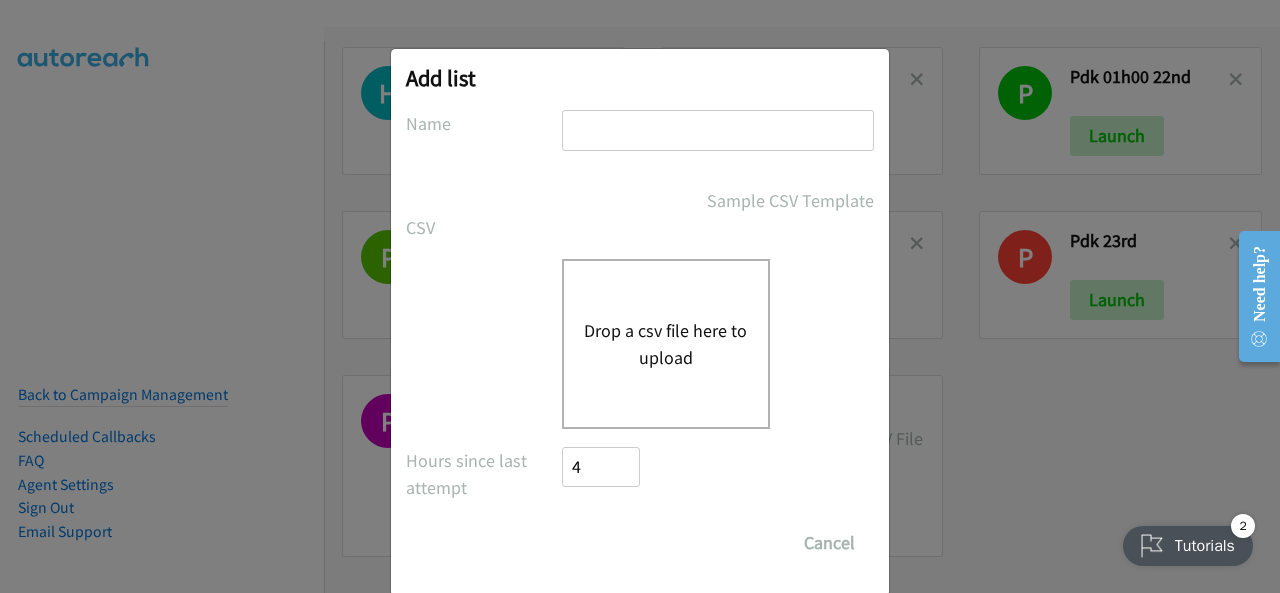 drag, startPoint x: 630, startPoint y: 125, endPoint x: 587, endPoint y: 124, distance: 43.011627 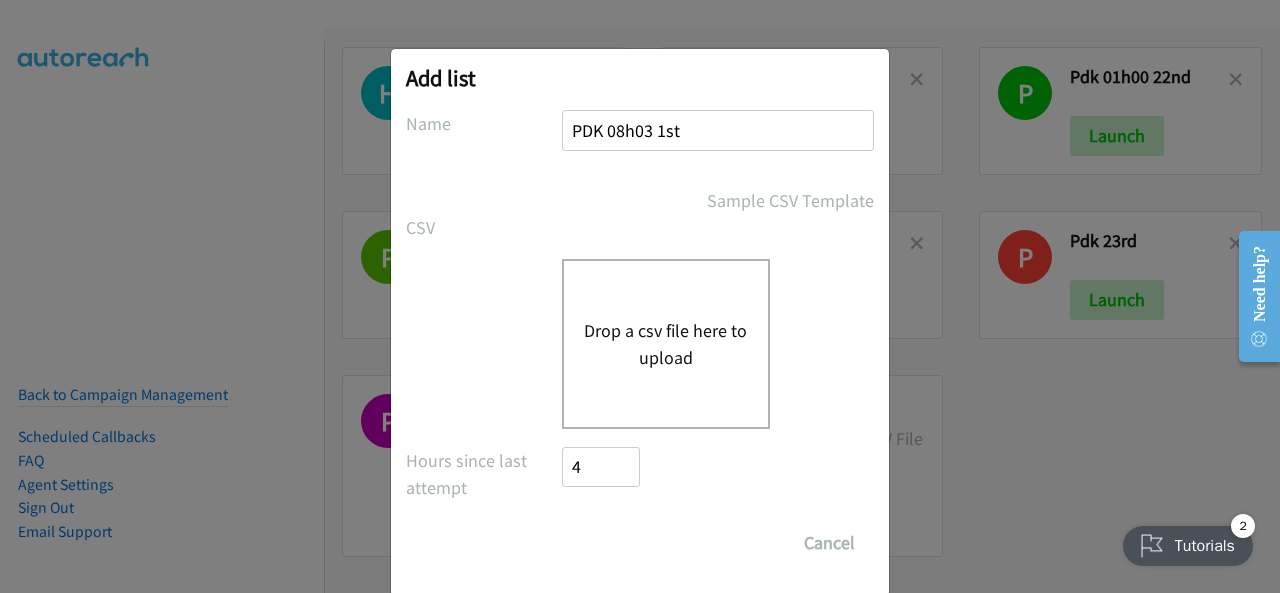type on "PDK 08h03 1st" 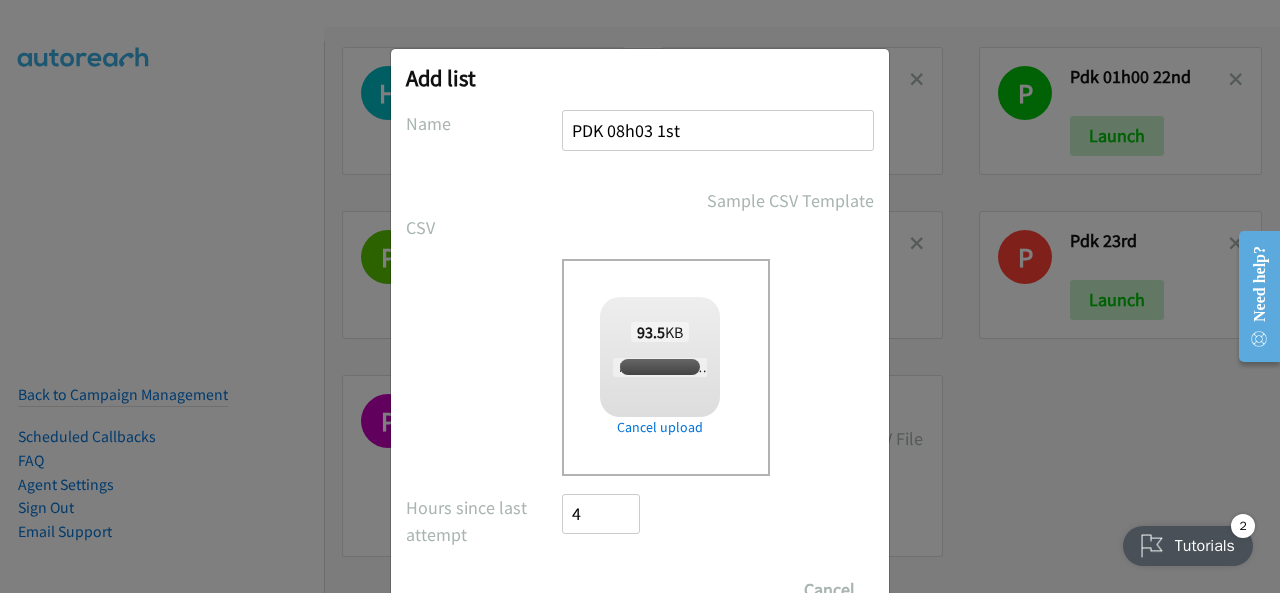 checkbox on "true" 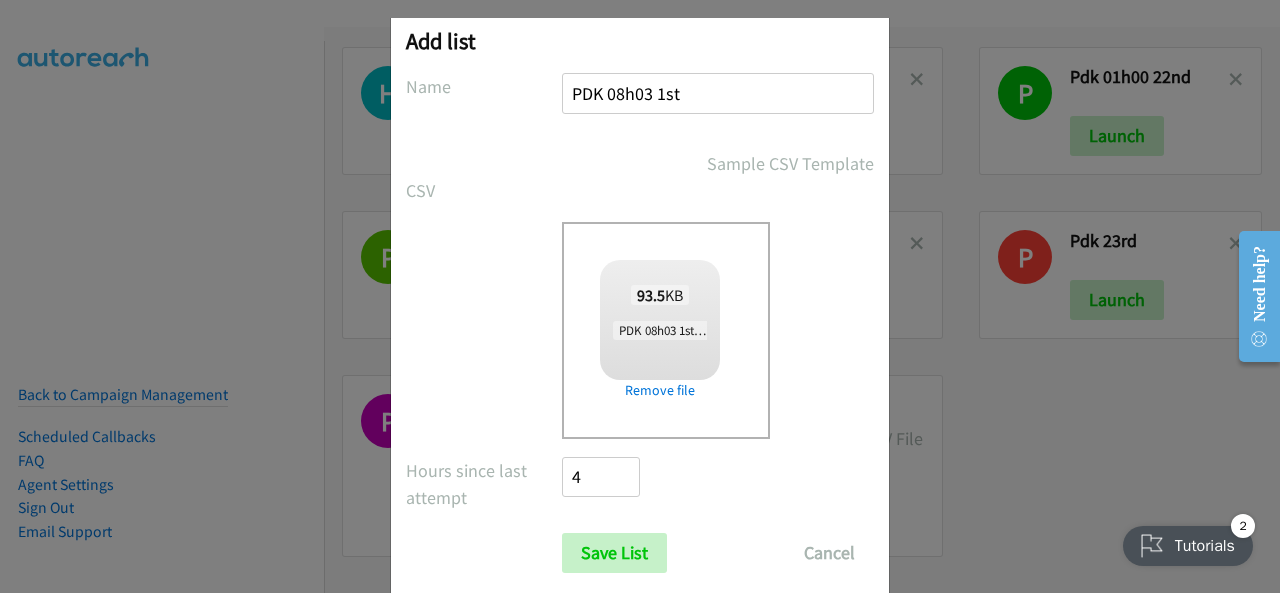 scroll, scrollTop: 80, scrollLeft: 0, axis: vertical 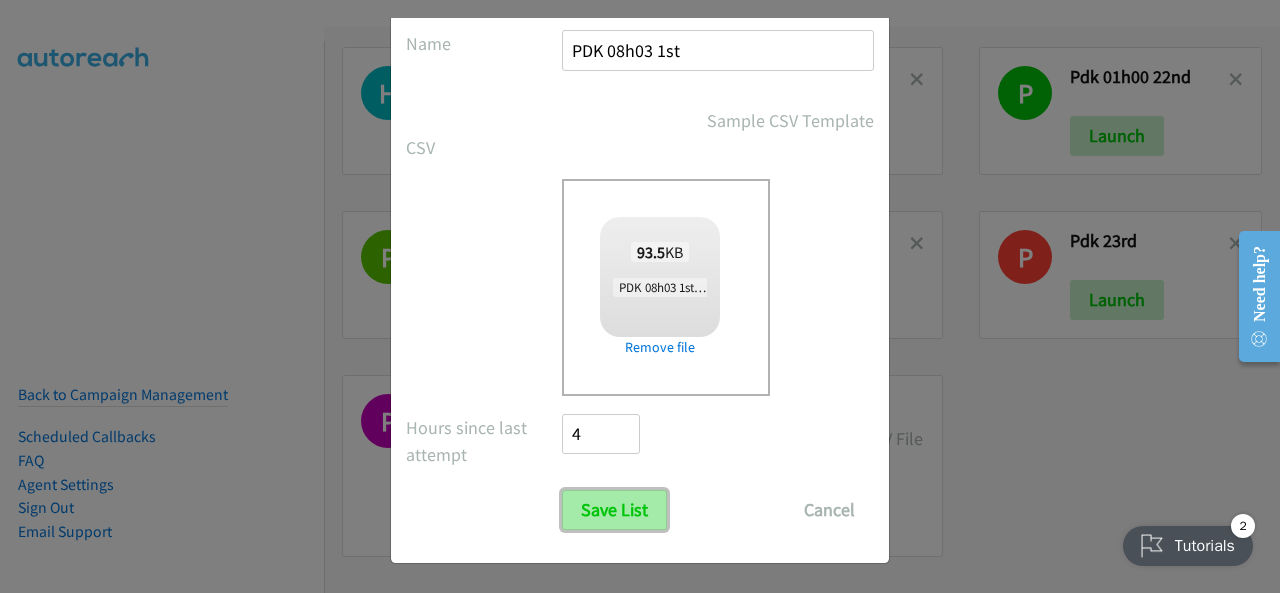 click on "Save List" at bounding box center (614, 510) 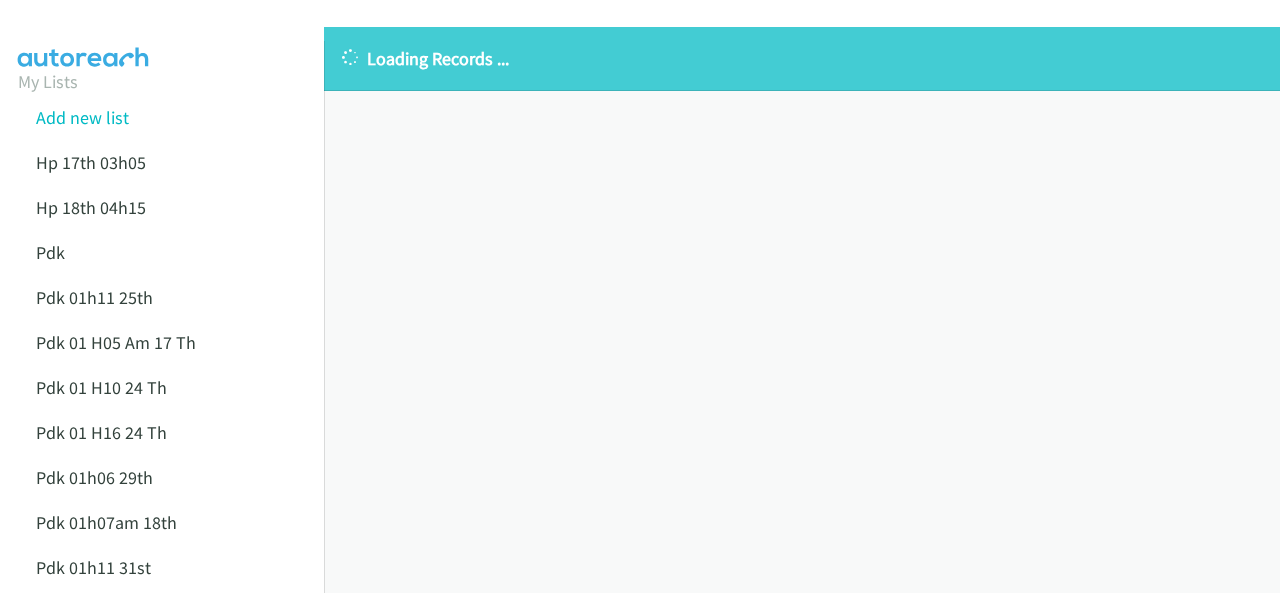 scroll, scrollTop: 0, scrollLeft: 0, axis: both 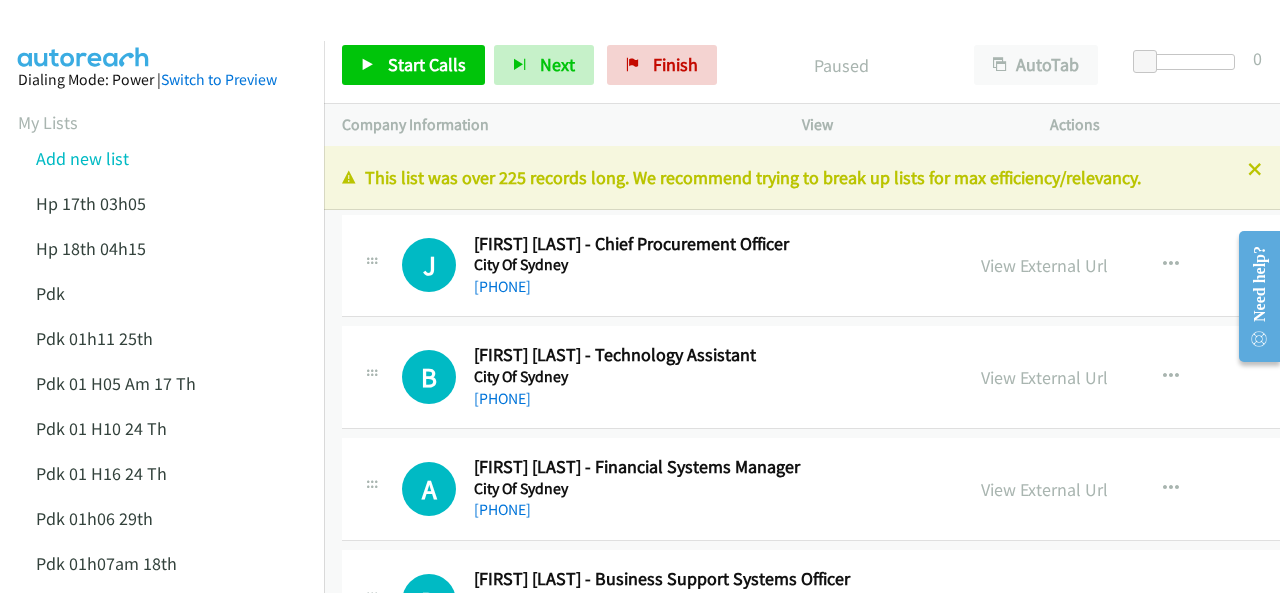 click at bounding box center (84, 35) 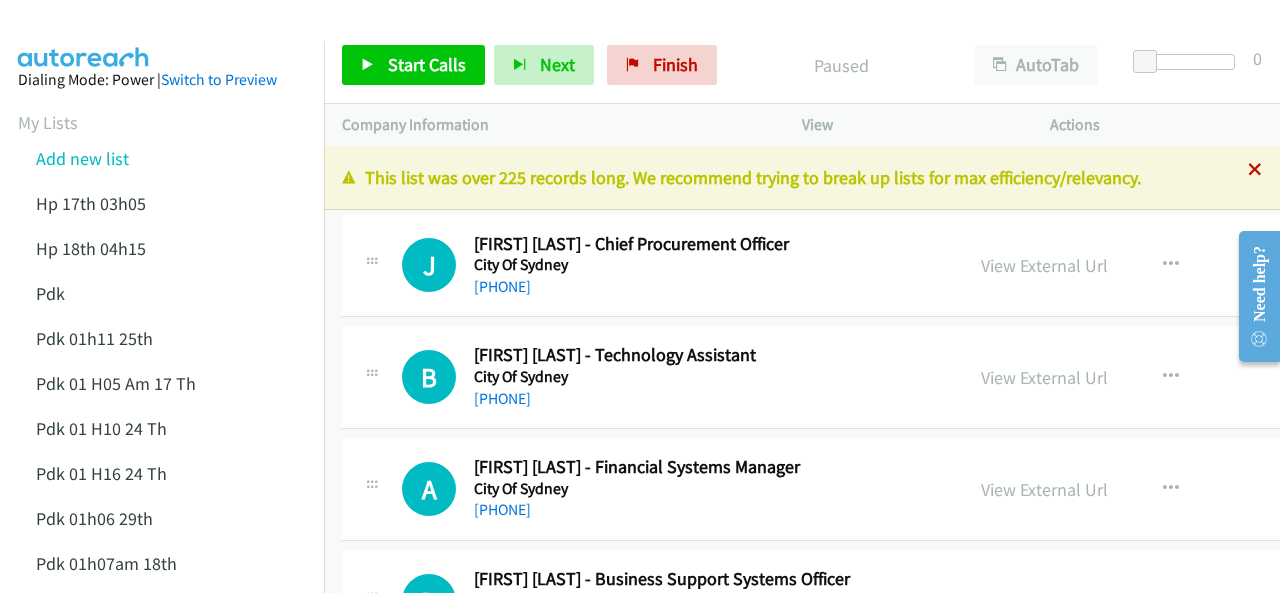 click at bounding box center [1255, 171] 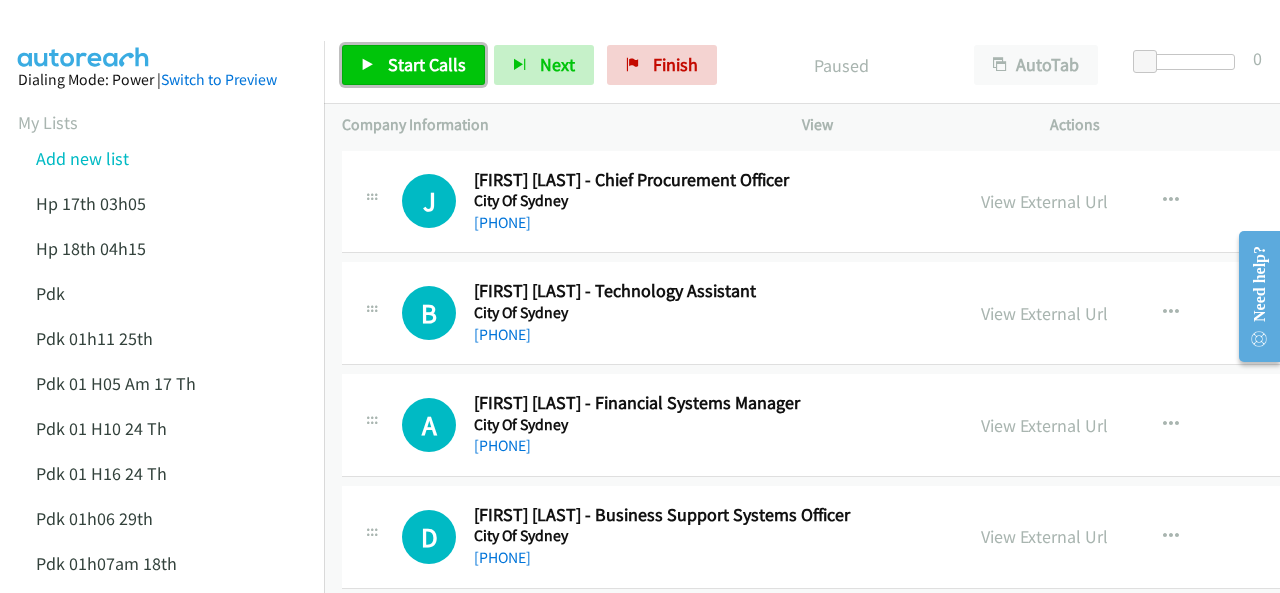 click at bounding box center [368, 66] 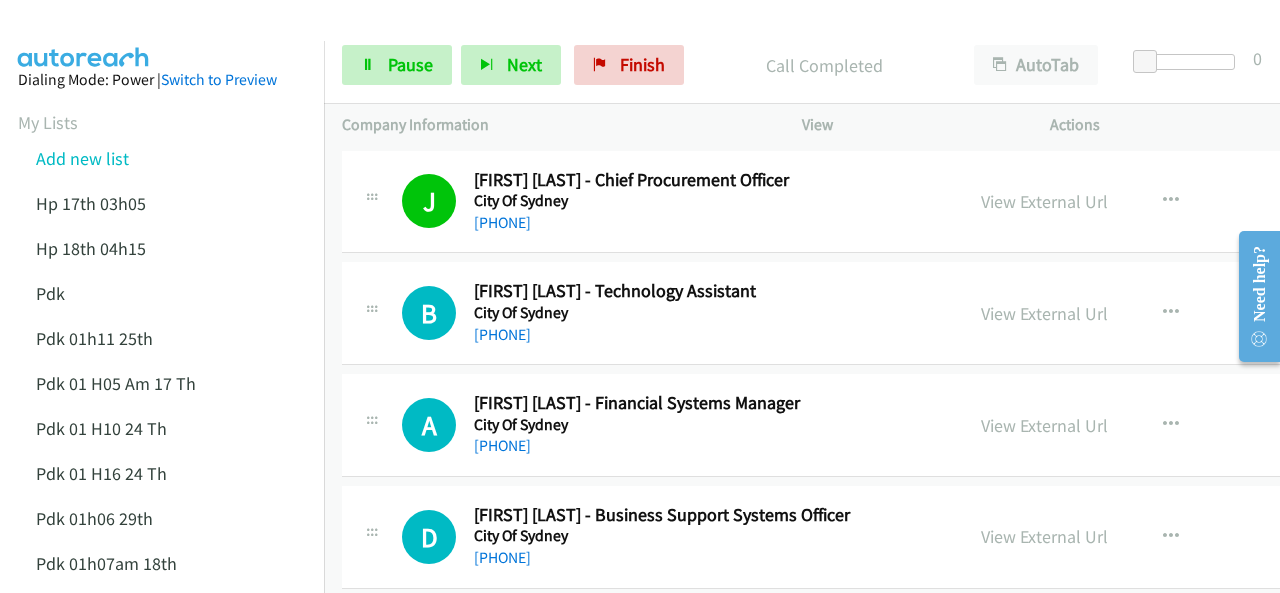 click at bounding box center [84, 35] 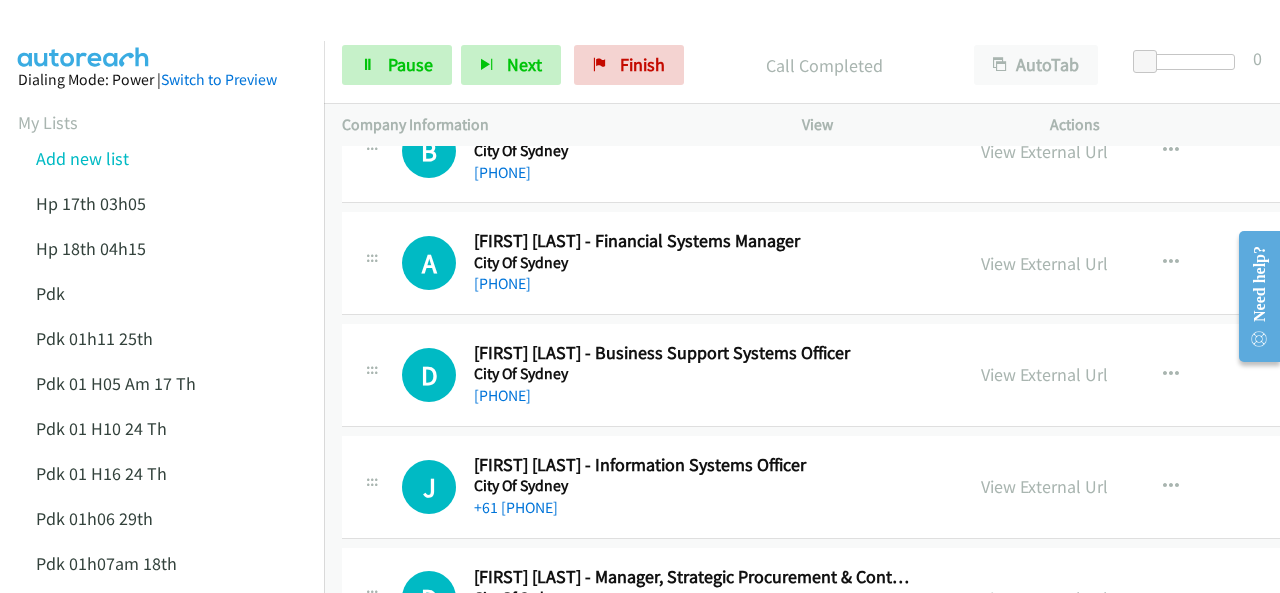 scroll, scrollTop: 200, scrollLeft: 0, axis: vertical 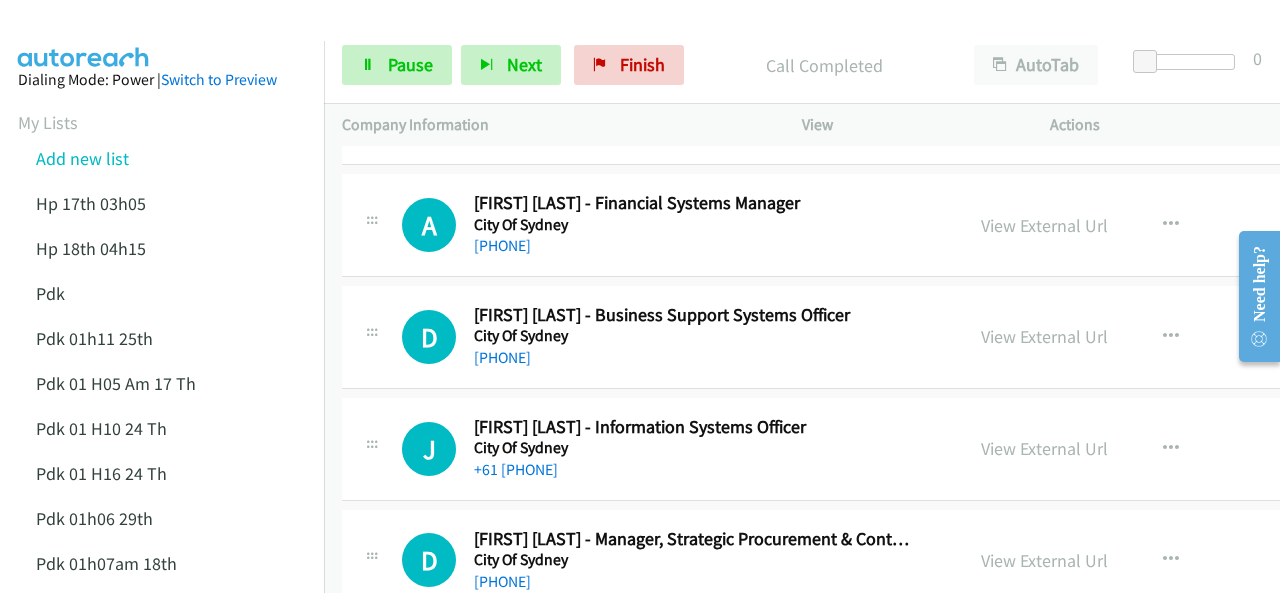 click at bounding box center (84, 35) 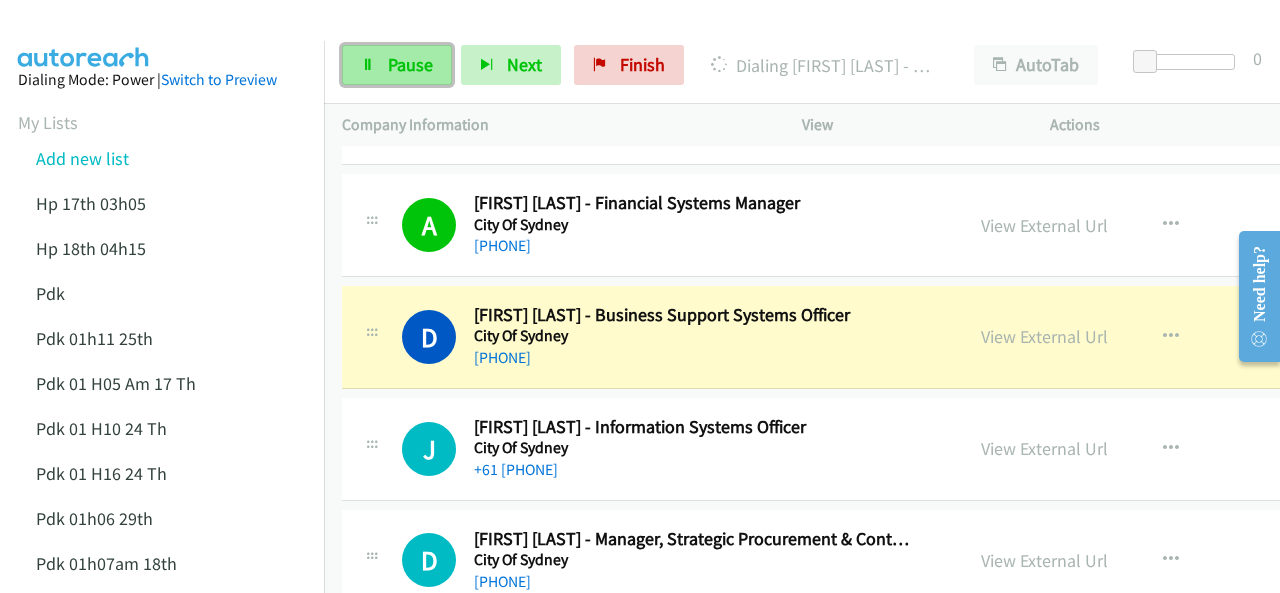 click on "Pause" at bounding box center [397, 65] 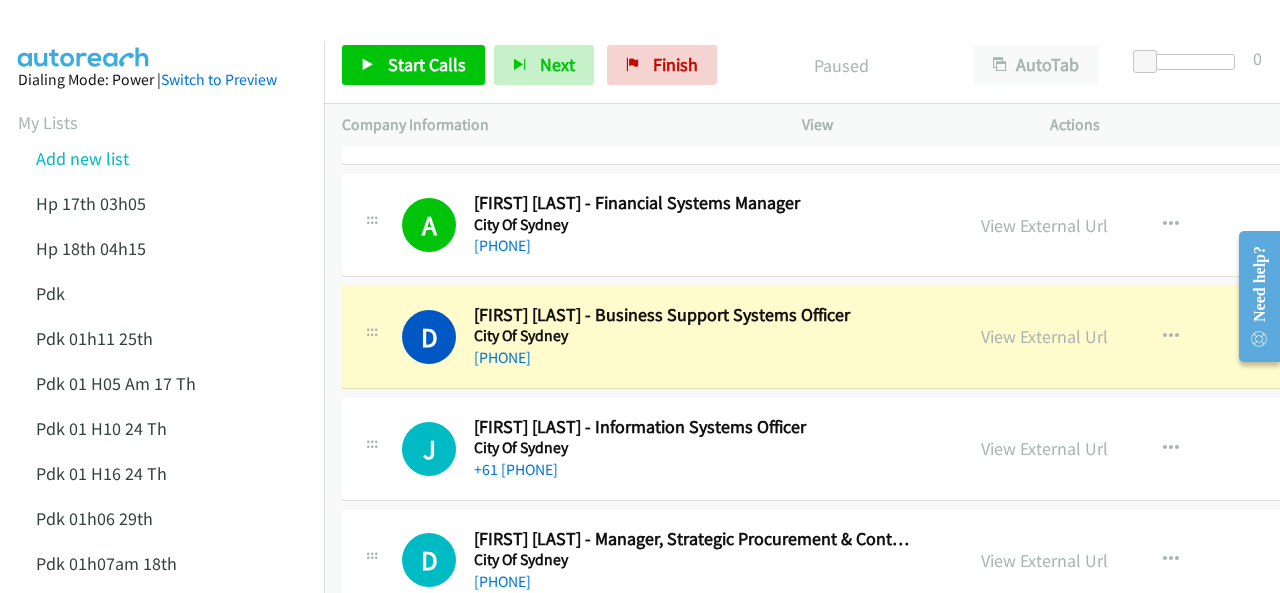click at bounding box center (84, 35) 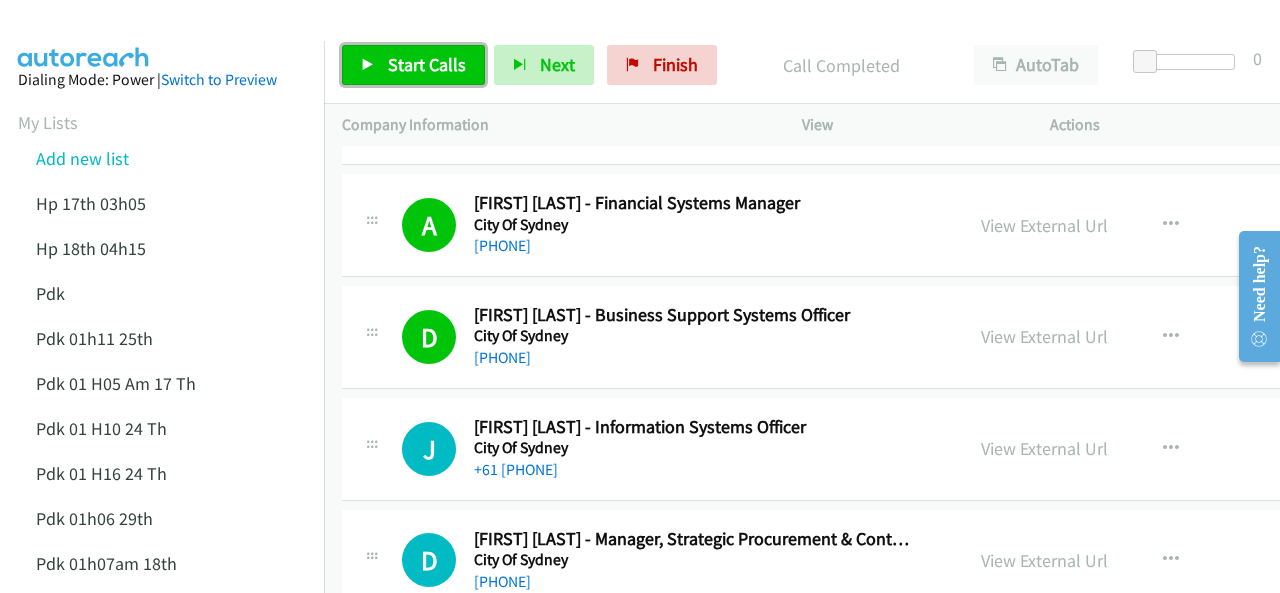 click on "Start Calls" at bounding box center (427, 64) 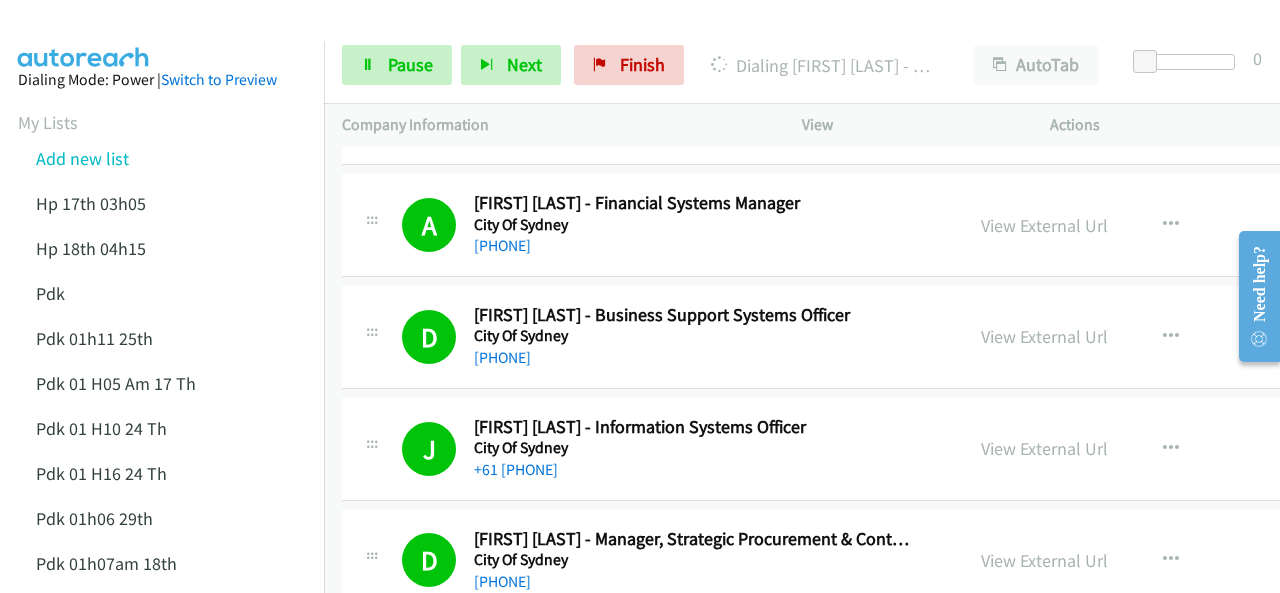 click at bounding box center [84, 35] 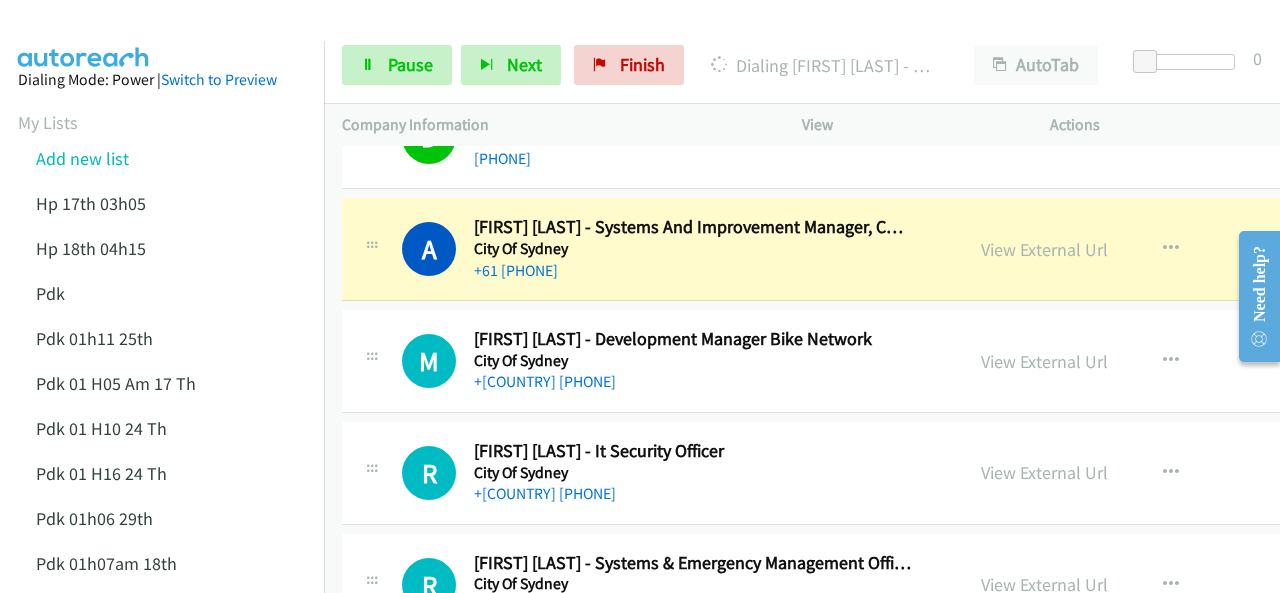 scroll, scrollTop: 600, scrollLeft: 0, axis: vertical 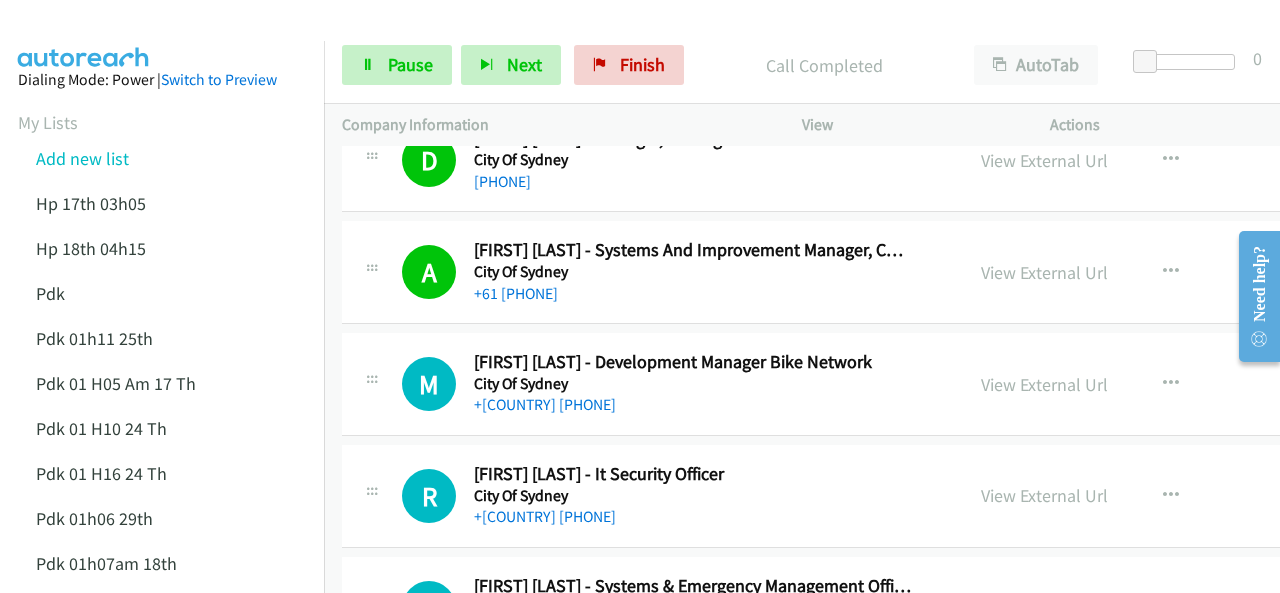 click at bounding box center [84, 35] 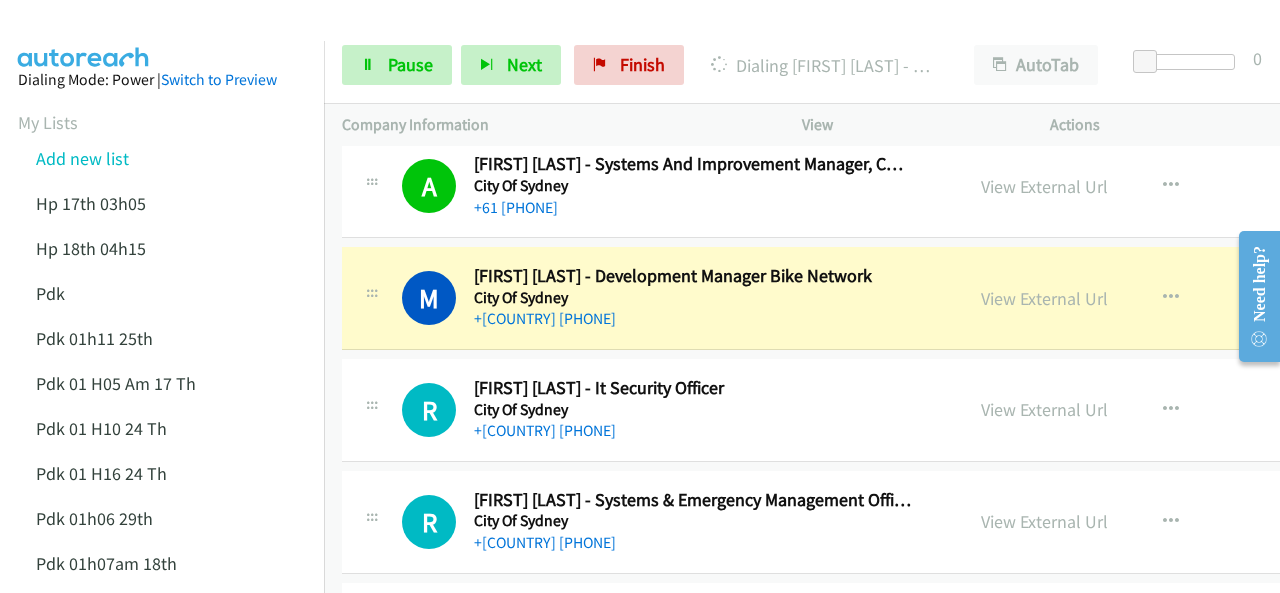 scroll, scrollTop: 700, scrollLeft: 0, axis: vertical 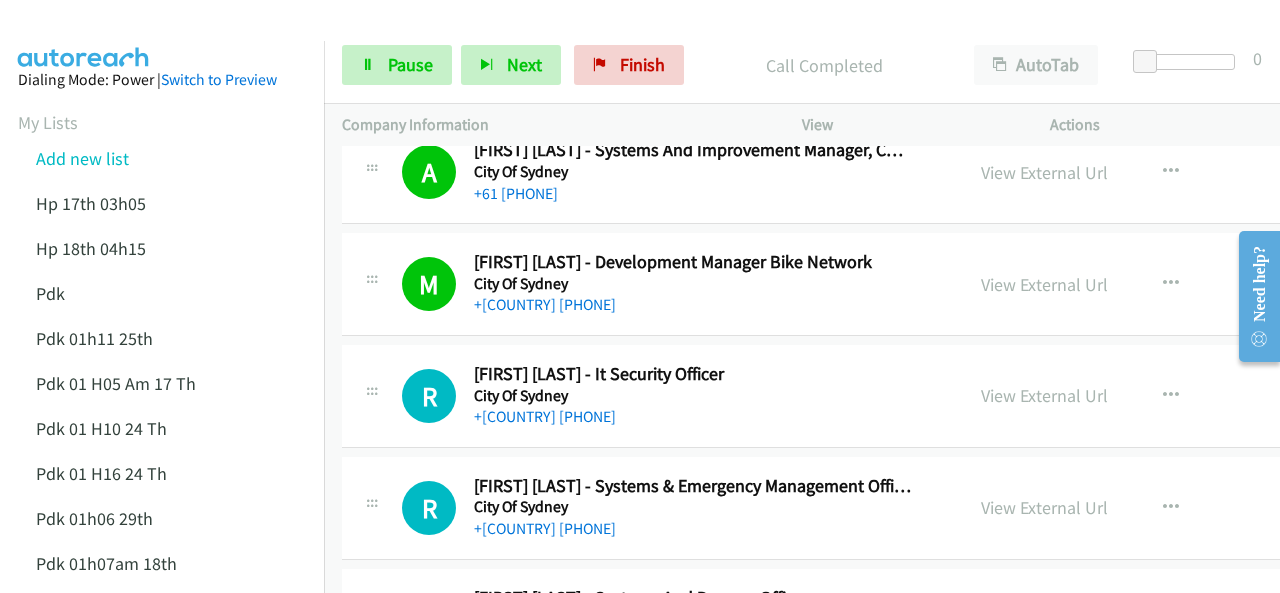 click on "Dialing Mode: Power
|
Switch to Preview
My Lists
Add new list
Hp 17th 03h05
Hp 18th 04h15
Pdk
Pdk  01h11 25th
Pdk 01 H05 Am 17 Th
Pdk 01 H10 24 Th
Pdk 01 H16 24 Th
Pdk 01h06 29th
Pdk 01h07am 18th
Pdk 01h11 31st
Pdk 01h28 21st
Pdk 02h02am 18th
Pdk 03h42 29th
Pdk 06h12 1st
Pdk 08h03 1st
Pdk 23rd 05h47
Pdk 28th 3h00
Pdk 30th
Pdk 31st 05h31
Pdk 4h39 01st
Pdk 7h05 28th
Pdk 8h19 30 Th
Hp 6am
Pdk
Pdk 01h00 22nd
Pdk 01h04 16th
Pdk 1h10 1st
Pdk 23rd
Pdk 24th 07h43
Back to Campaign Management
Scheduled Callbacks
FAQ
Agent Settings
Sign Out
Compact View
Email Support" at bounding box center (162, 910) 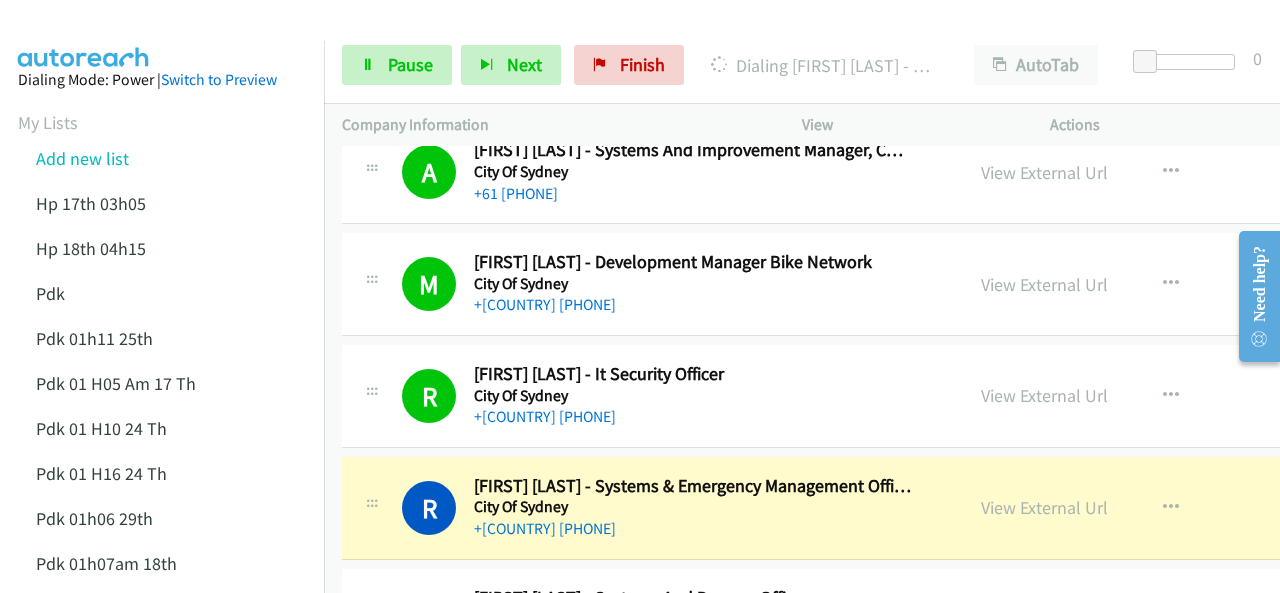 click at bounding box center [84, 35] 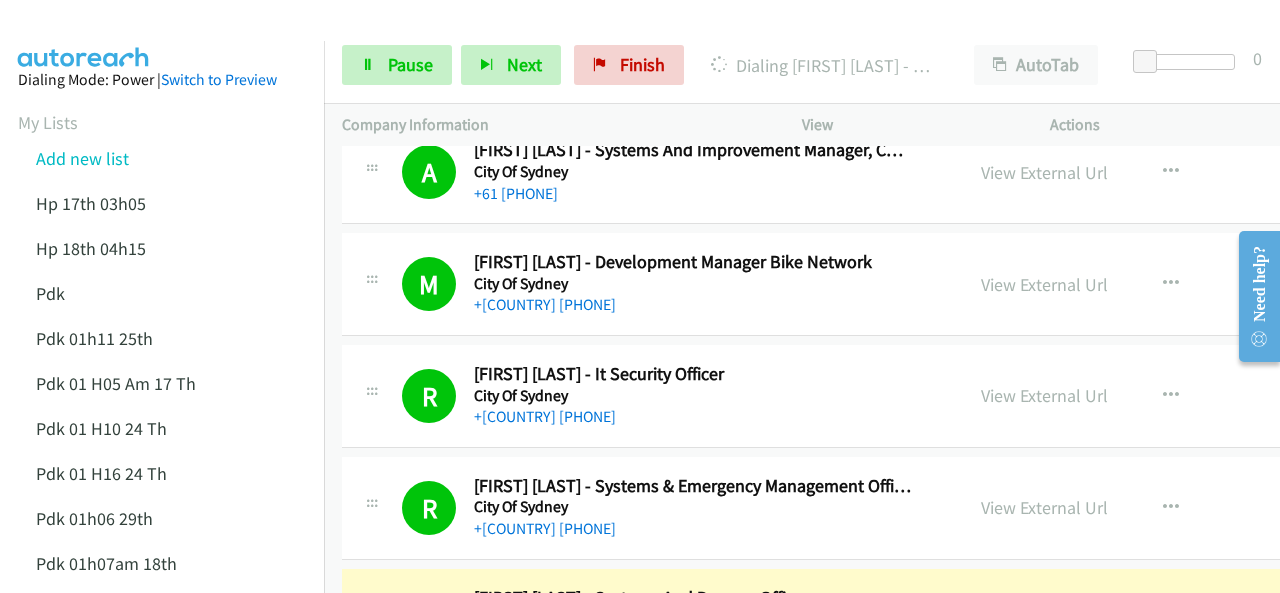 click on "Dialing Mode: Power
|
Switch to Preview
My Lists
Add new list
Hp 17th 03h05
Hp 18th 04h15
Pdk
Pdk  01h11 25th
Pdk 01 H05 Am 17 Th
Pdk 01 H10 24 Th
Pdk 01 H16 24 Th
Pdk 01h06 29th
Pdk 01h07am 18th
Pdk 01h11 31st
Pdk 01h28 21st
Pdk 02h02am 18th
Pdk 03h42 29th
Pdk 06h12 1st
Pdk 08h03 1st
Pdk 23rd 05h47
Pdk 28th 3h00
Pdk 30th
Pdk 31st 05h31
Pdk 4h39 01st
Pdk 7h05 28th
Pdk 8h19 30 Th
Hp 6am
Pdk
Pdk 01h00 22nd
Pdk 01h04 16th
Pdk 1h10 1st
Pdk 23rd
Pdk 24th 07h43
Back to Campaign Management
Scheduled Callbacks
FAQ
Agent Settings
Sign Out
Compact View
Email Support" at bounding box center (162, 910) 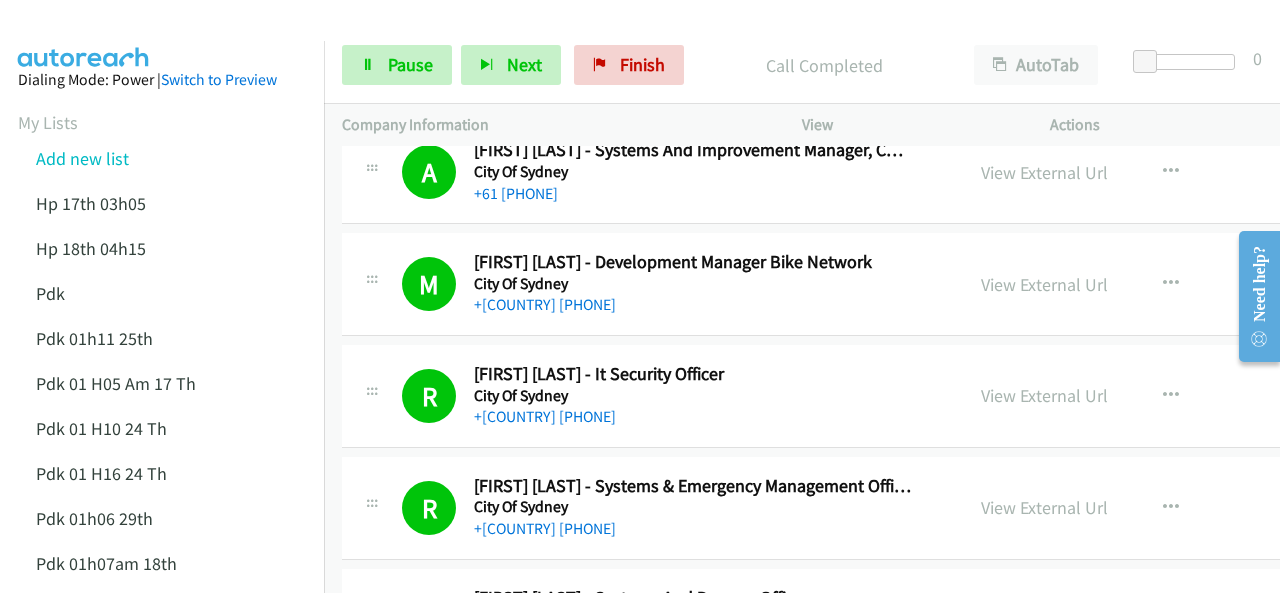 click at bounding box center [84, 35] 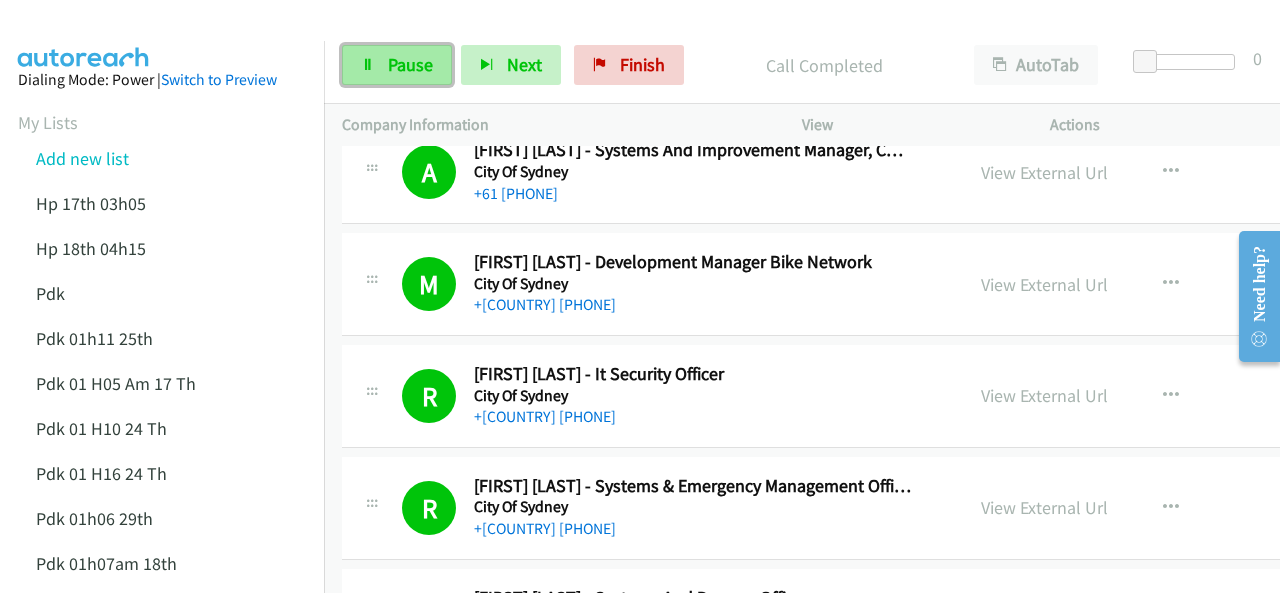 click on "Pause" at bounding box center [410, 64] 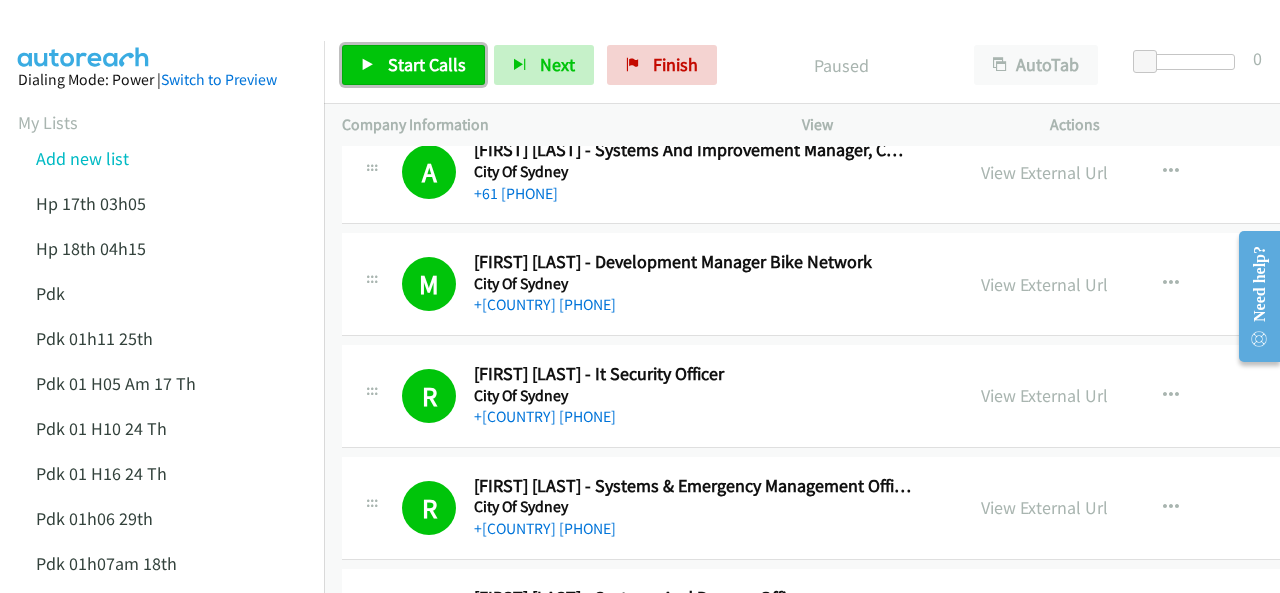 click on "Start Calls" at bounding box center [427, 64] 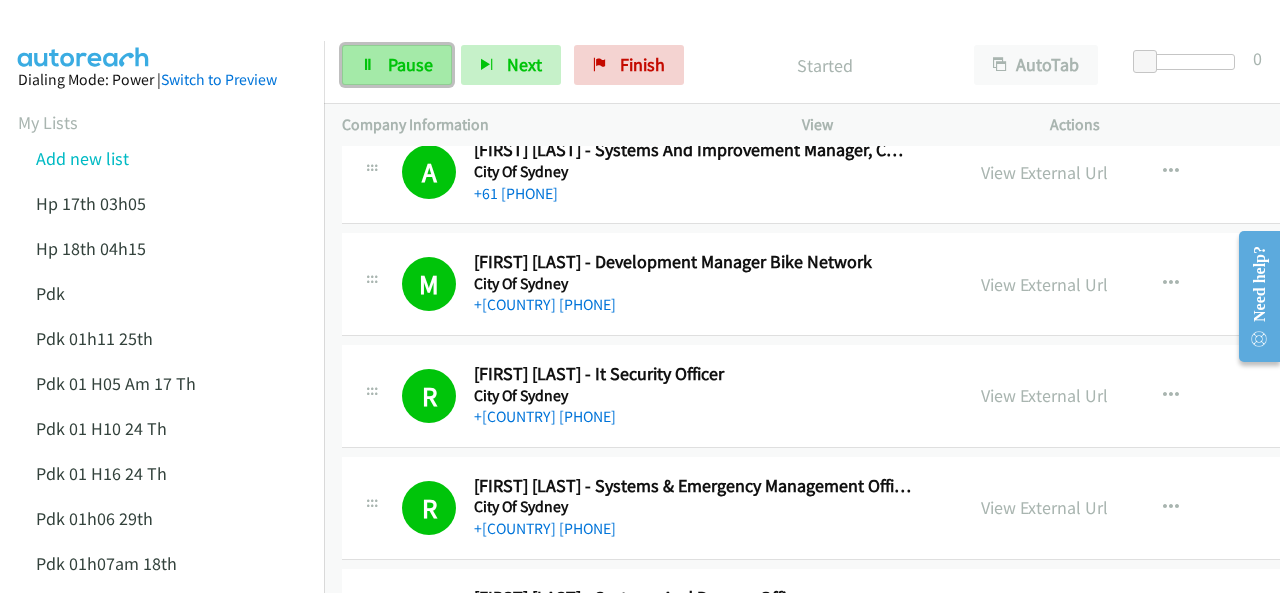 click on "Pause" at bounding box center [397, 65] 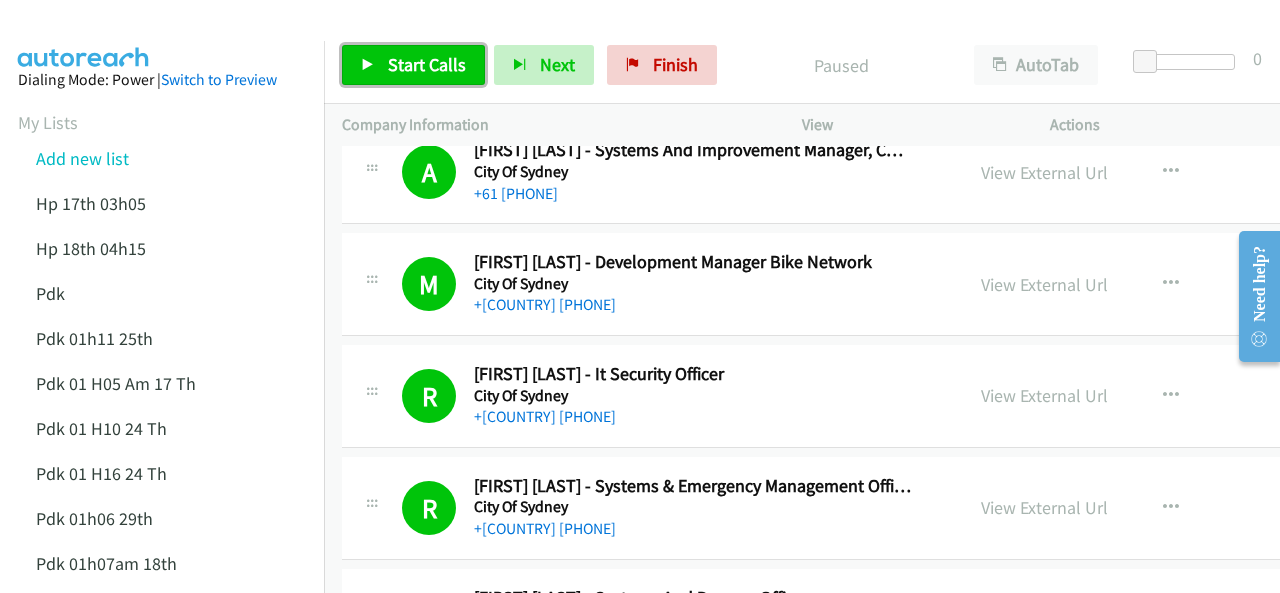 click on "Start Calls" at bounding box center (413, 65) 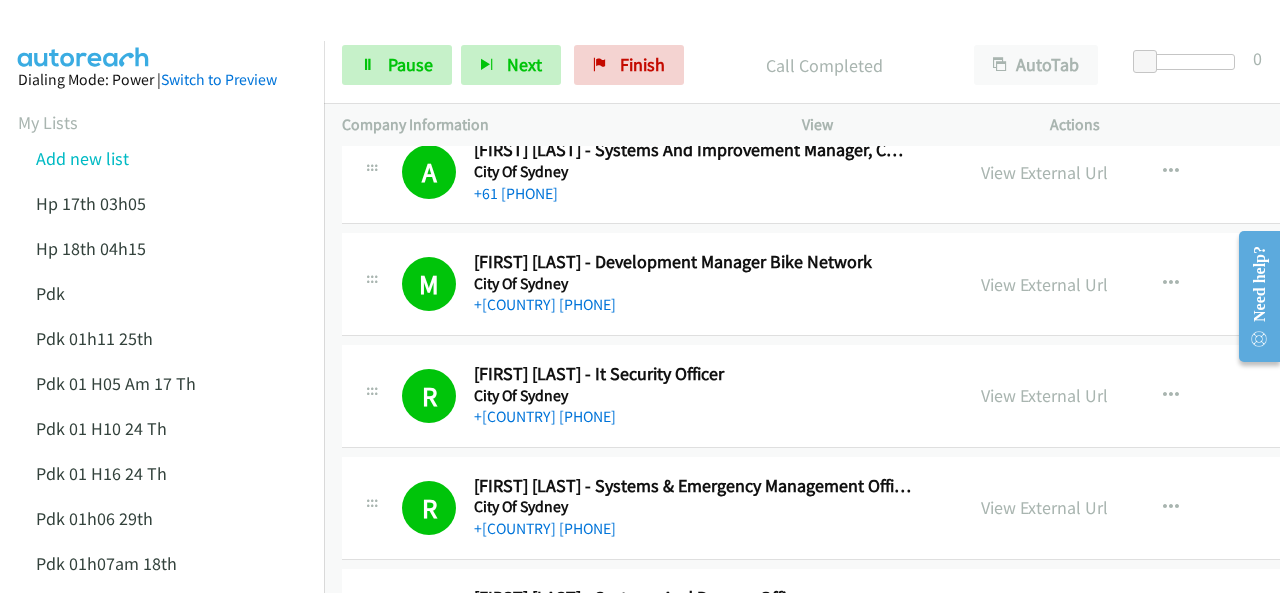 click at bounding box center (84, 35) 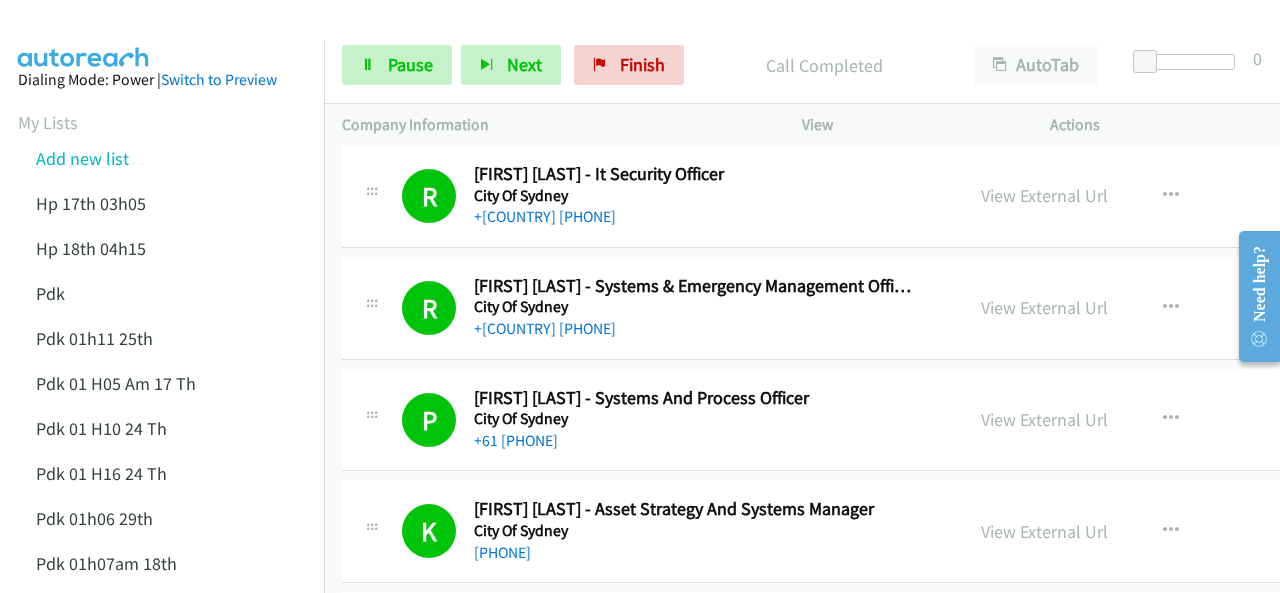 click at bounding box center (84, 35) 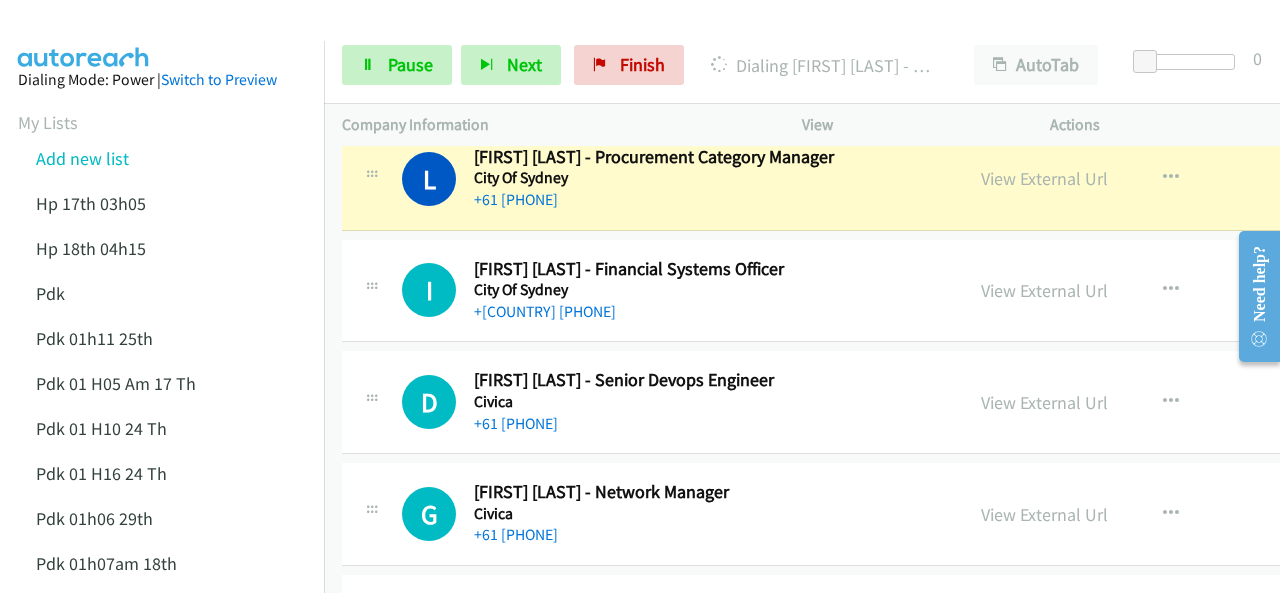 scroll, scrollTop: 1600, scrollLeft: 0, axis: vertical 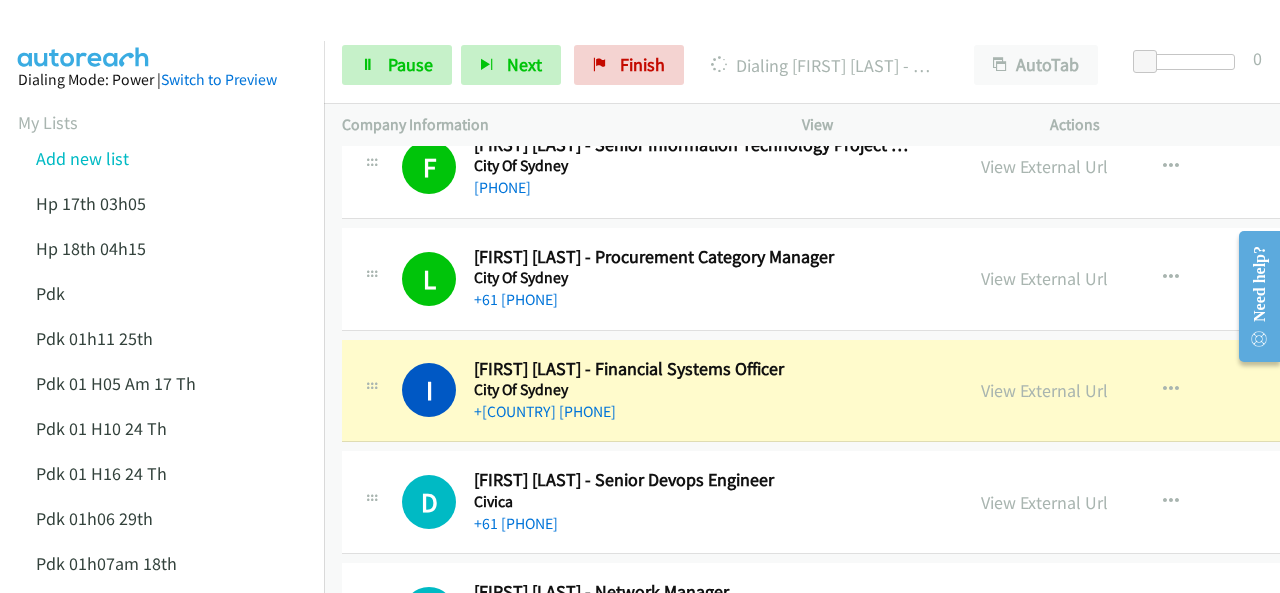 click at bounding box center (84, 35) 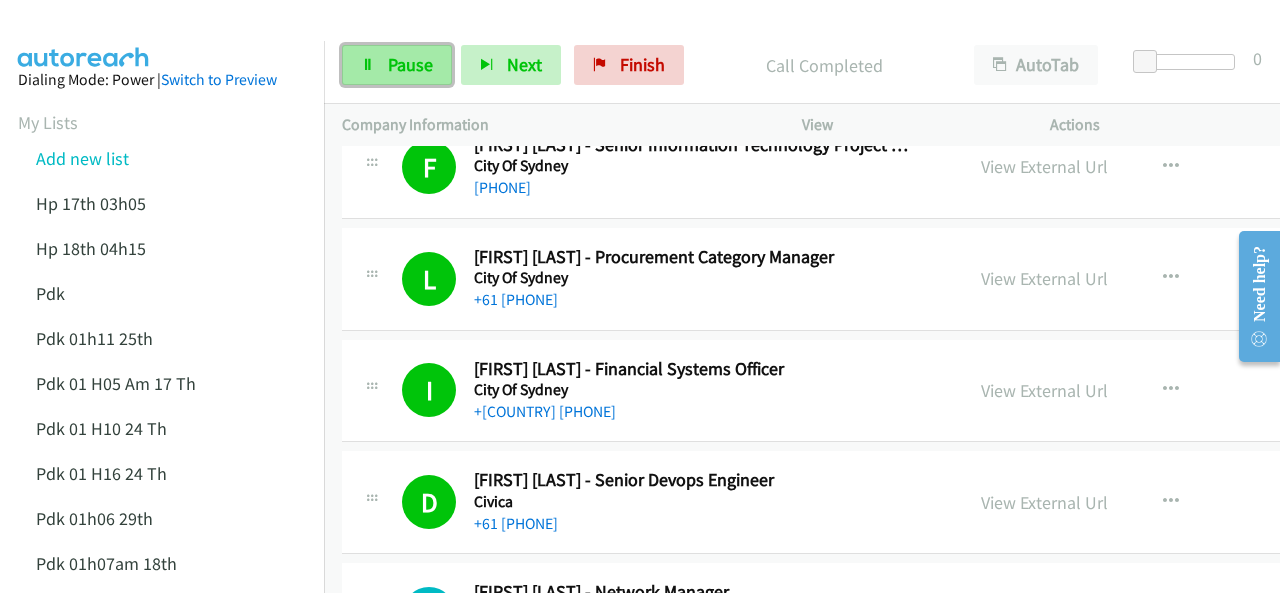 click on "Pause" at bounding box center [397, 65] 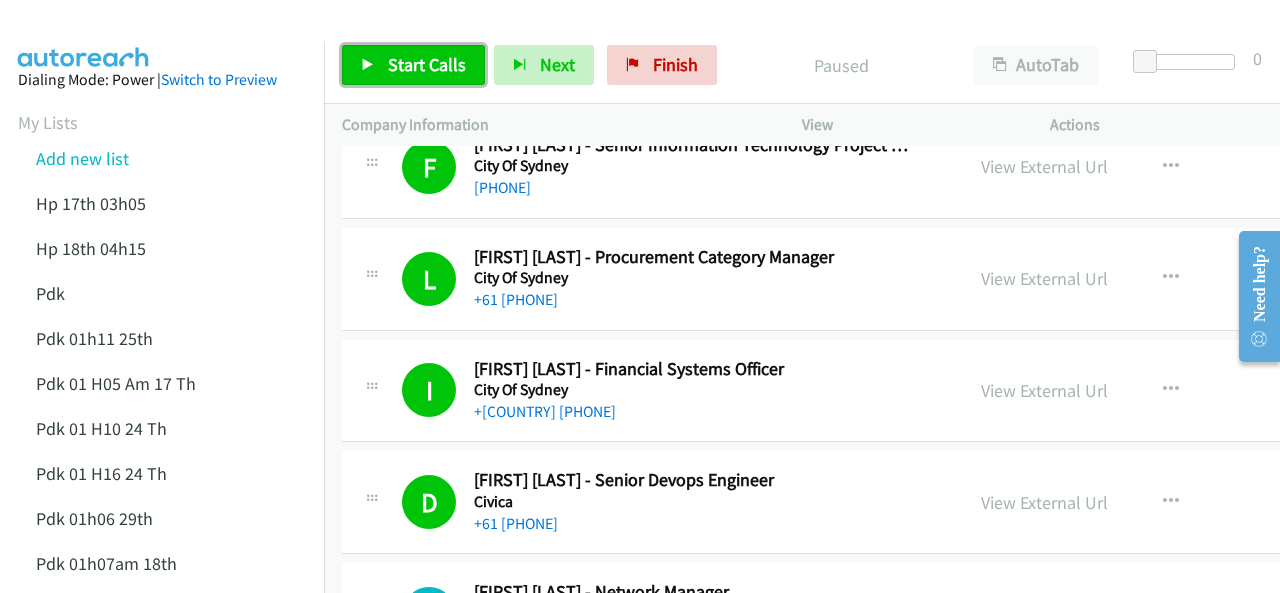 click on "Start Calls" at bounding box center (427, 64) 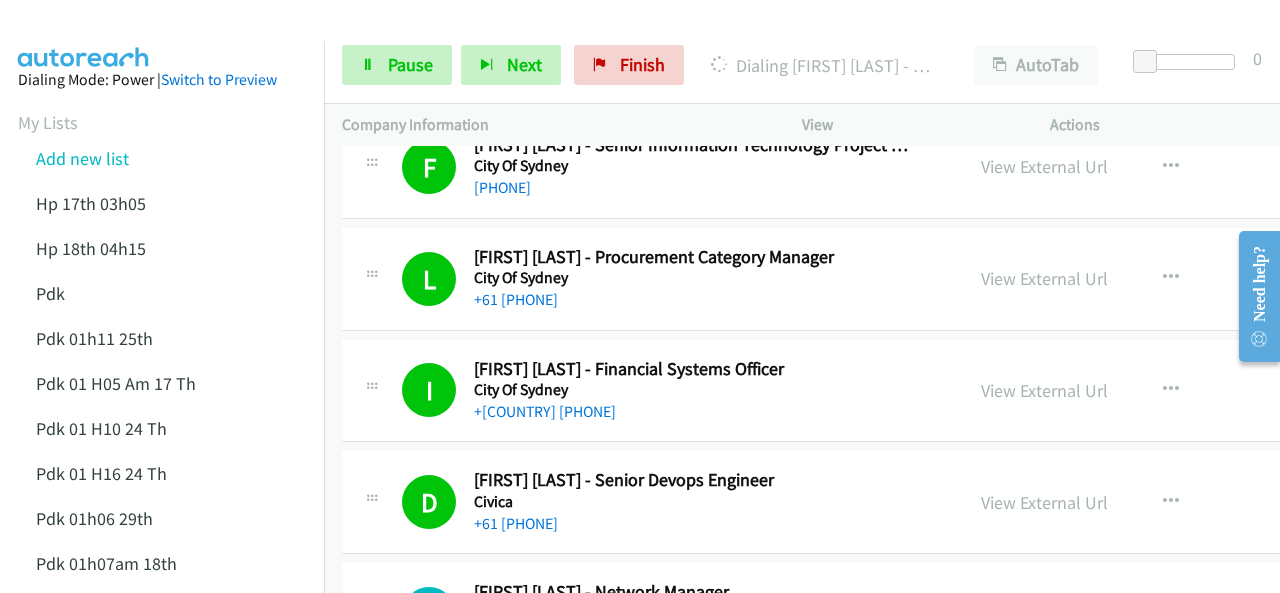 scroll, scrollTop: 2000, scrollLeft: 0, axis: vertical 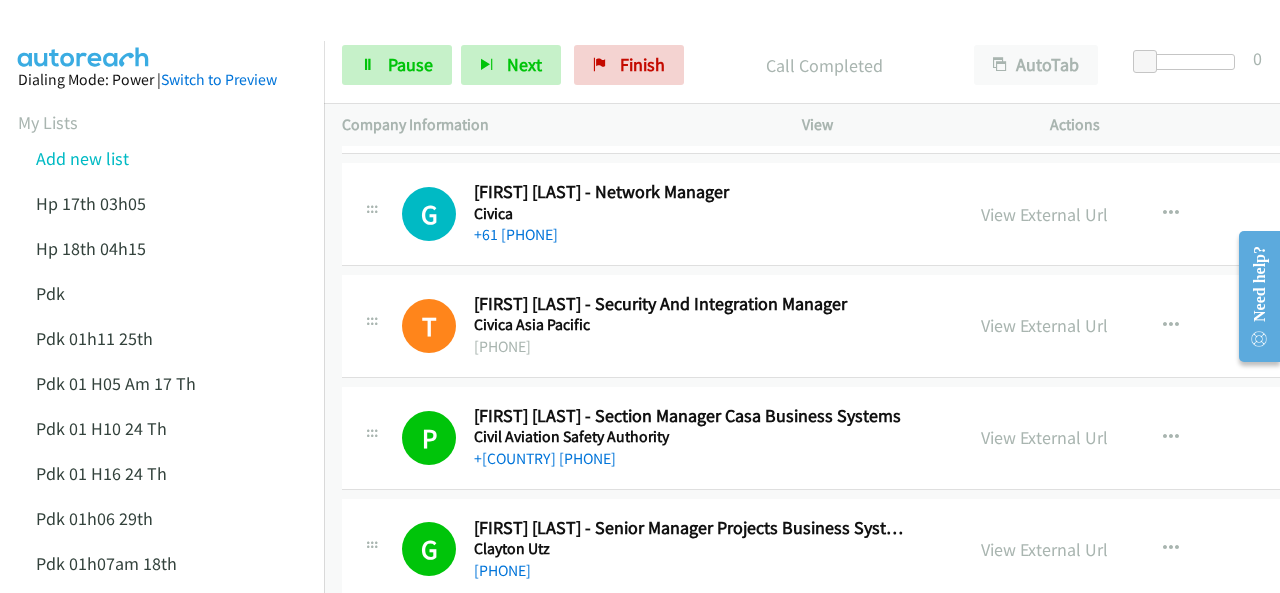 drag, startPoint x: 98, startPoint y: 41, endPoint x: 114, endPoint y: 35, distance: 17.088007 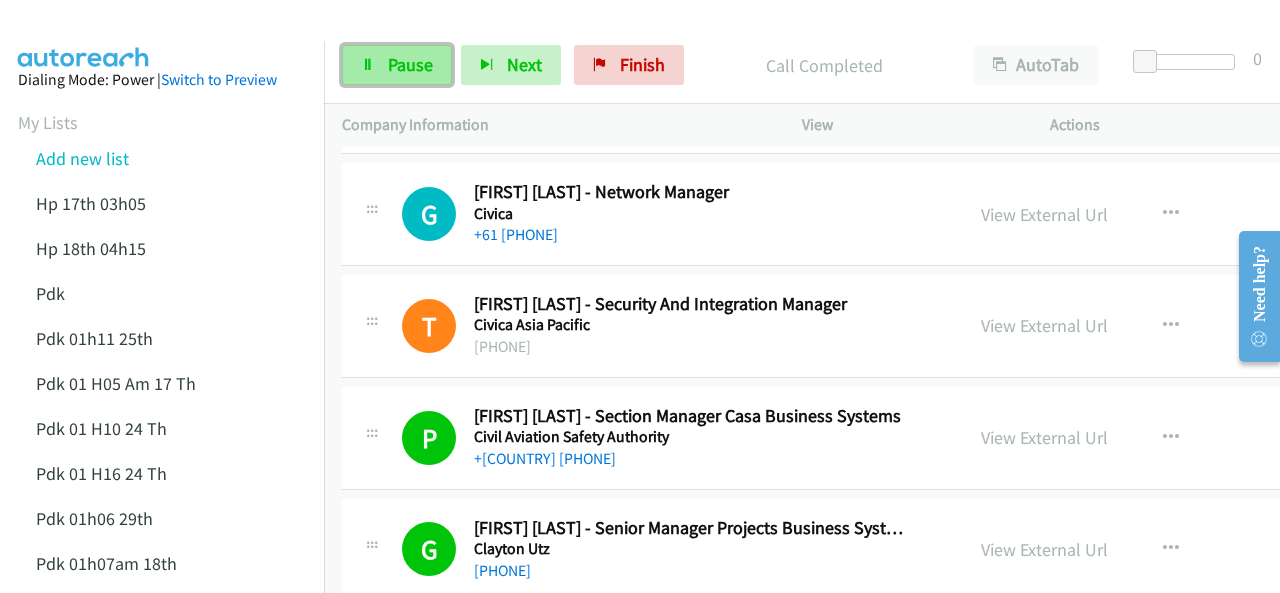 click on "Pause" at bounding box center (397, 65) 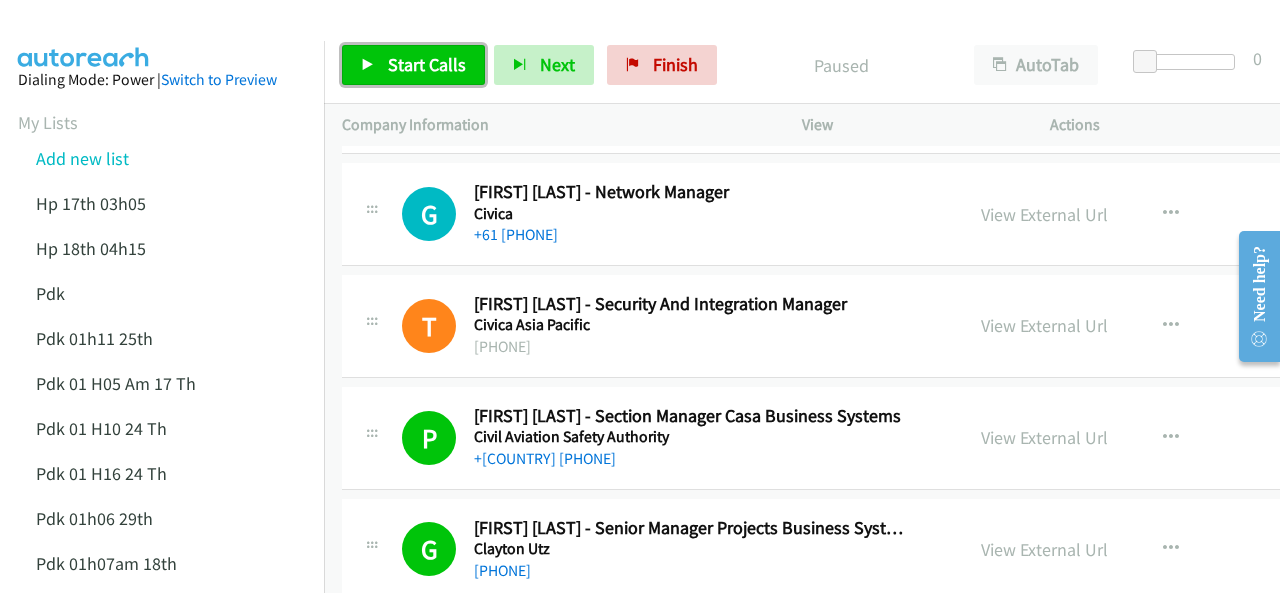 click on "Start Calls" at bounding box center (413, 65) 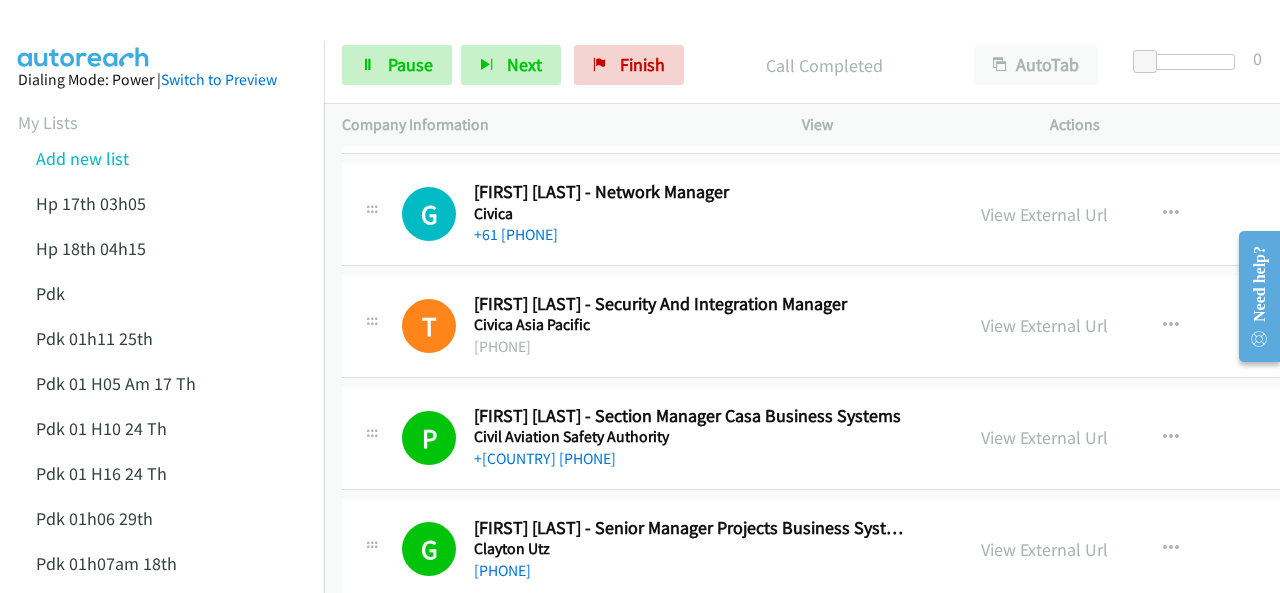 click at bounding box center (84, 35) 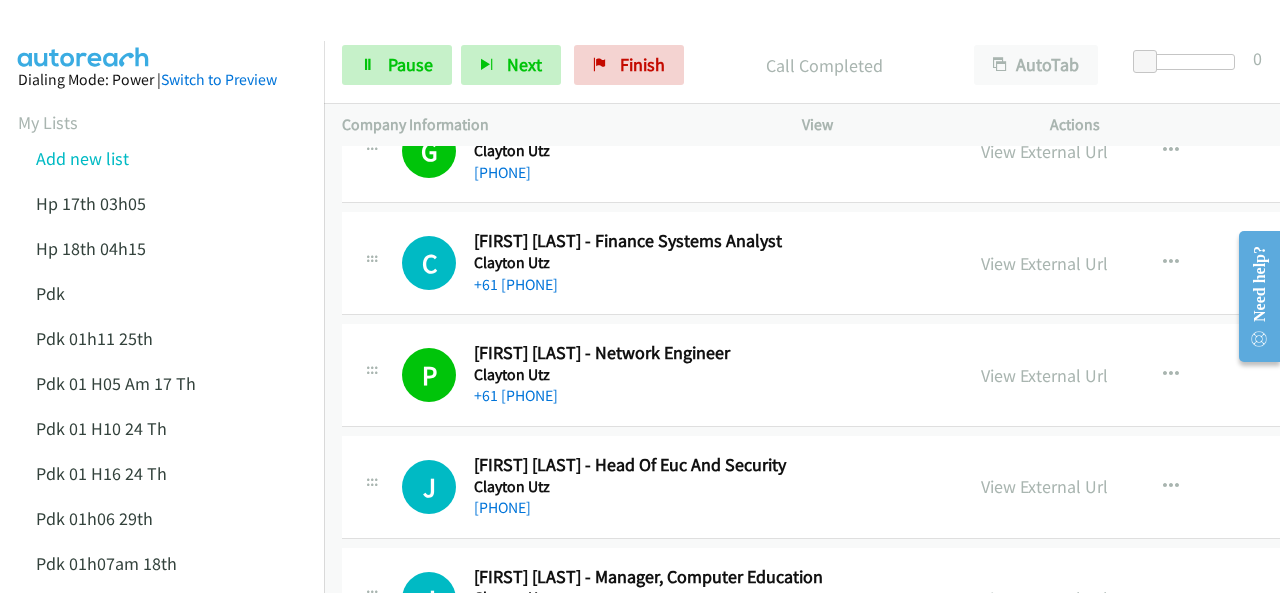 scroll, scrollTop: 2400, scrollLeft: 0, axis: vertical 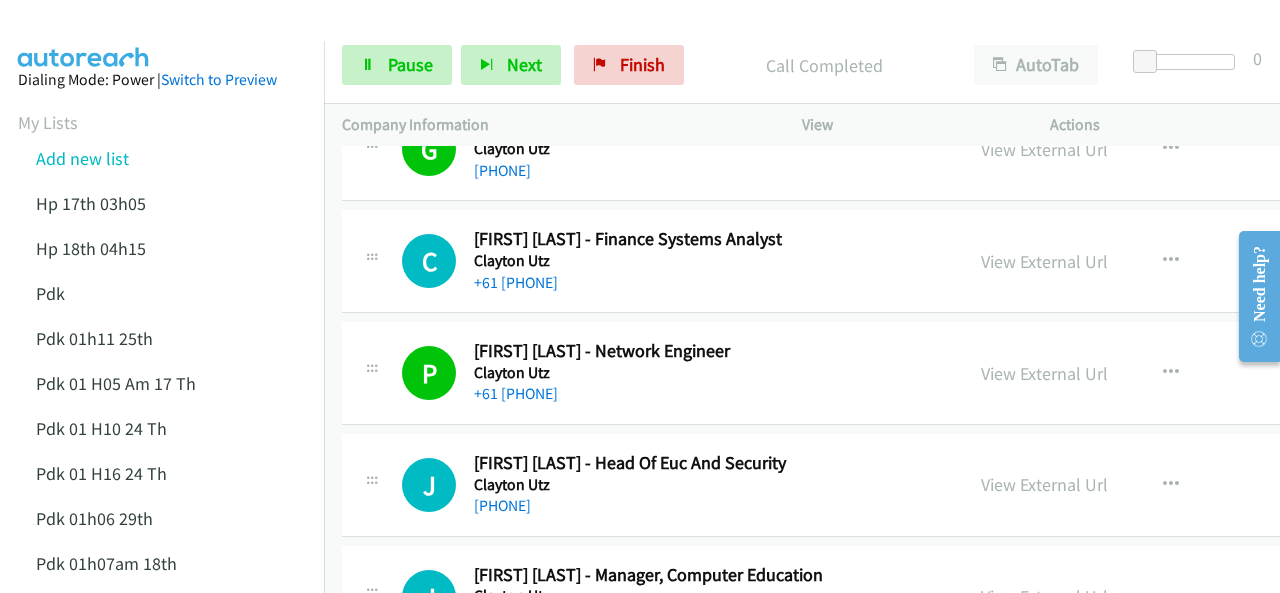 click at bounding box center (84, 35) 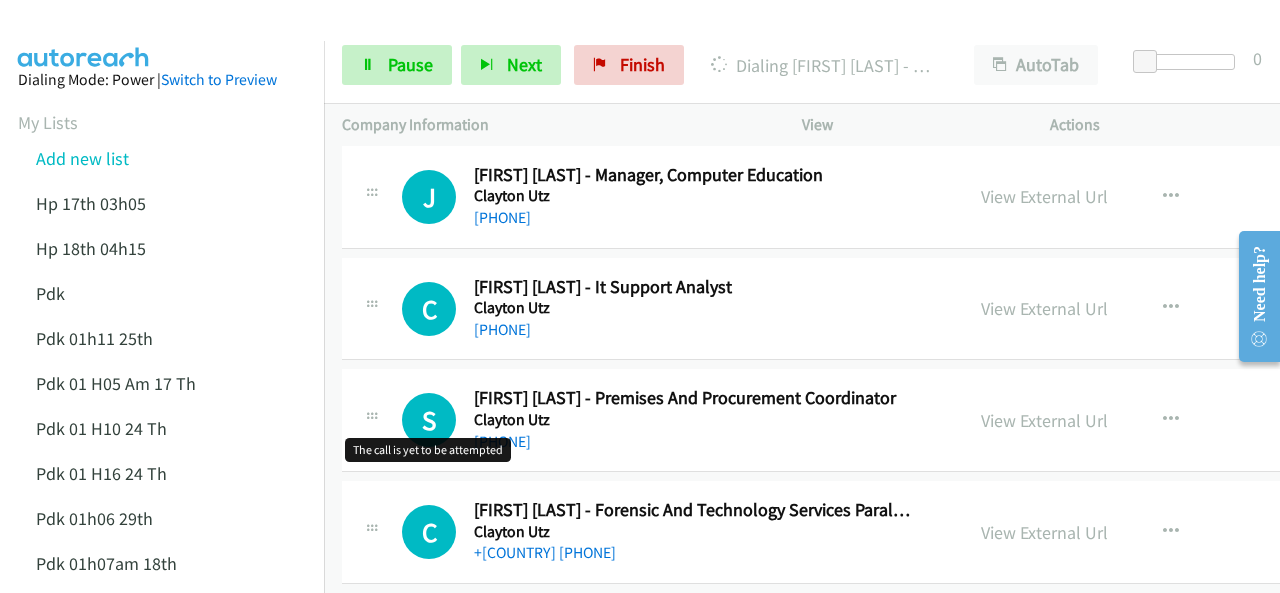 scroll, scrollTop: 2700, scrollLeft: 0, axis: vertical 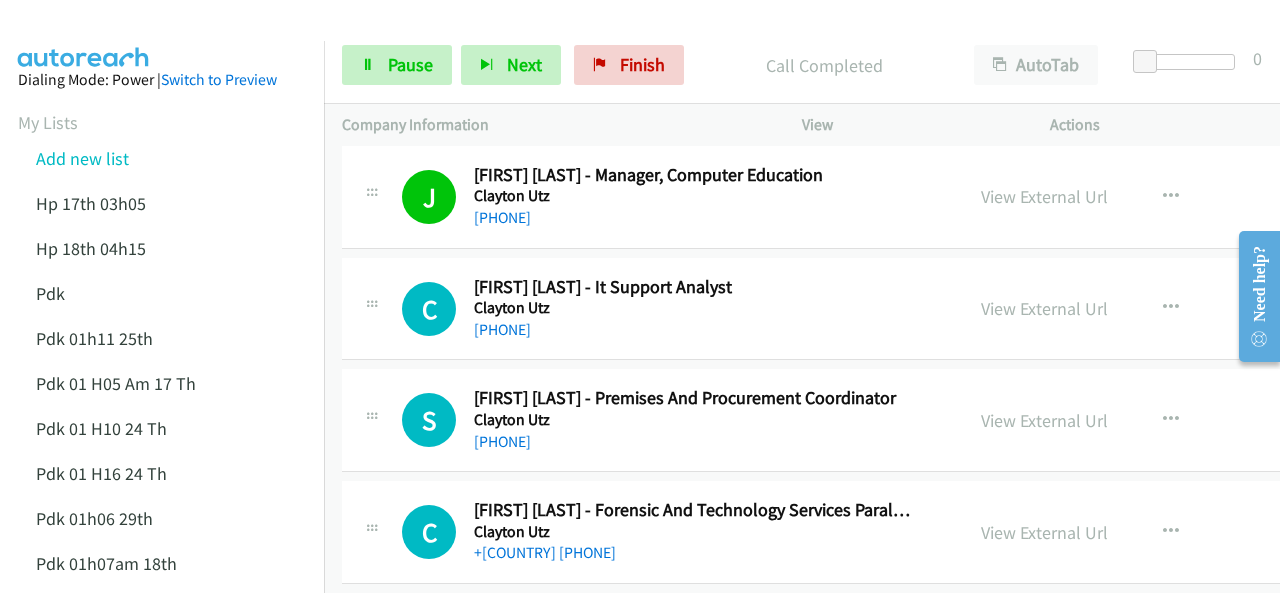 click at bounding box center [84, 35] 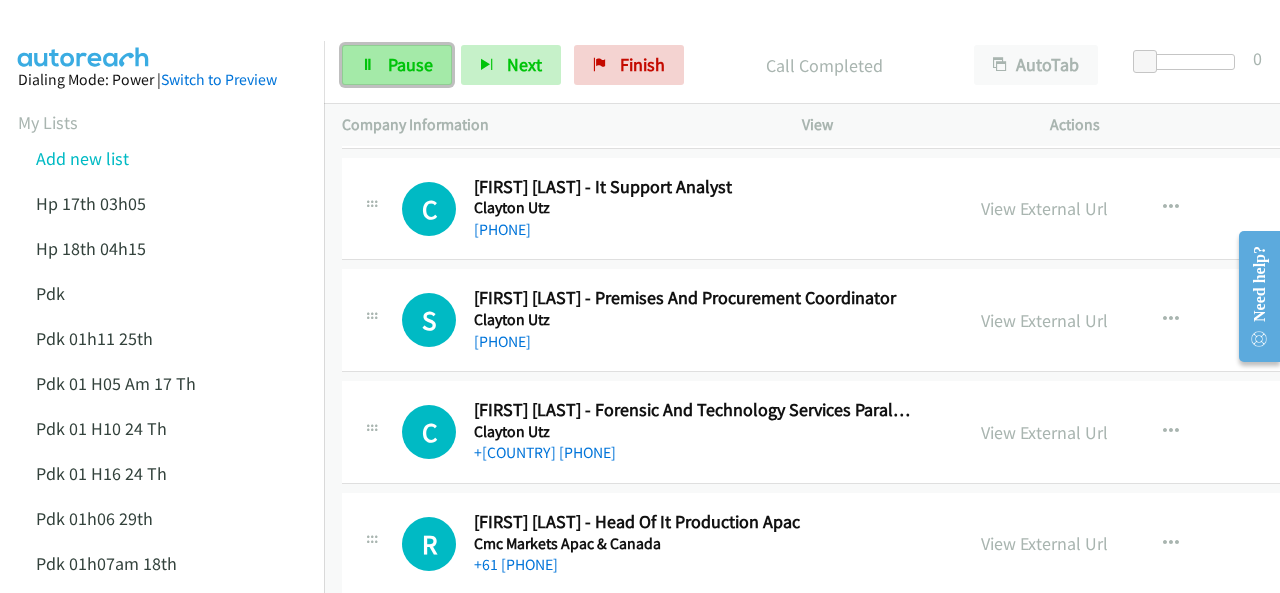 click on "Pause" at bounding box center [410, 64] 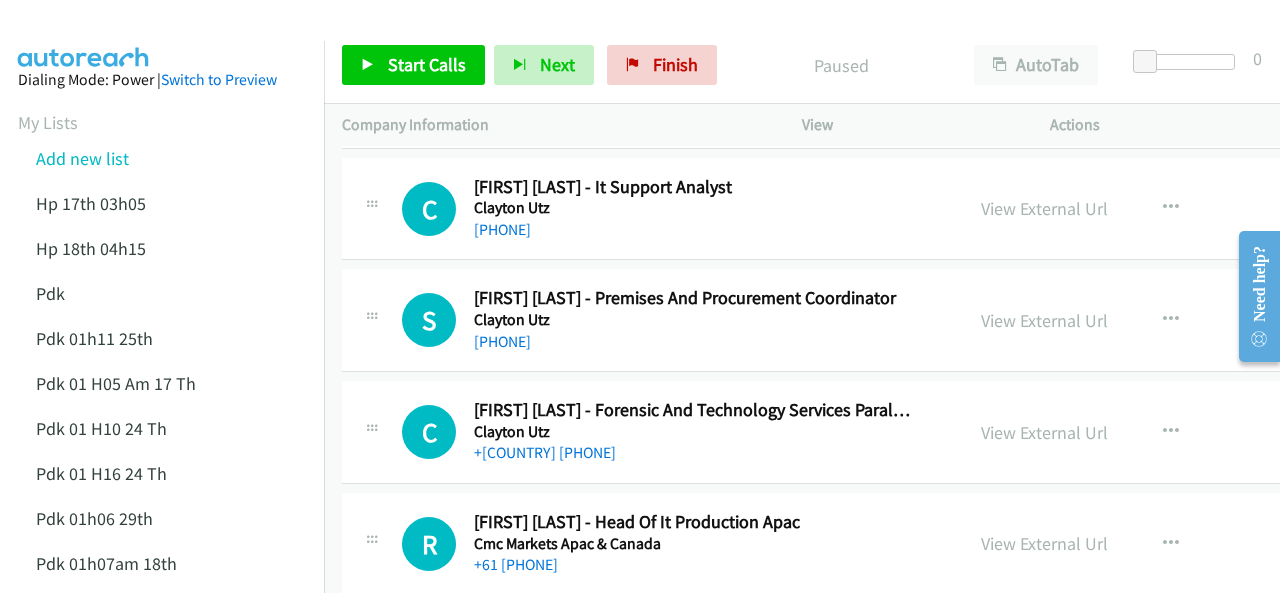 click on "Start Calls
Pause
Next
Finish" at bounding box center (534, 65) 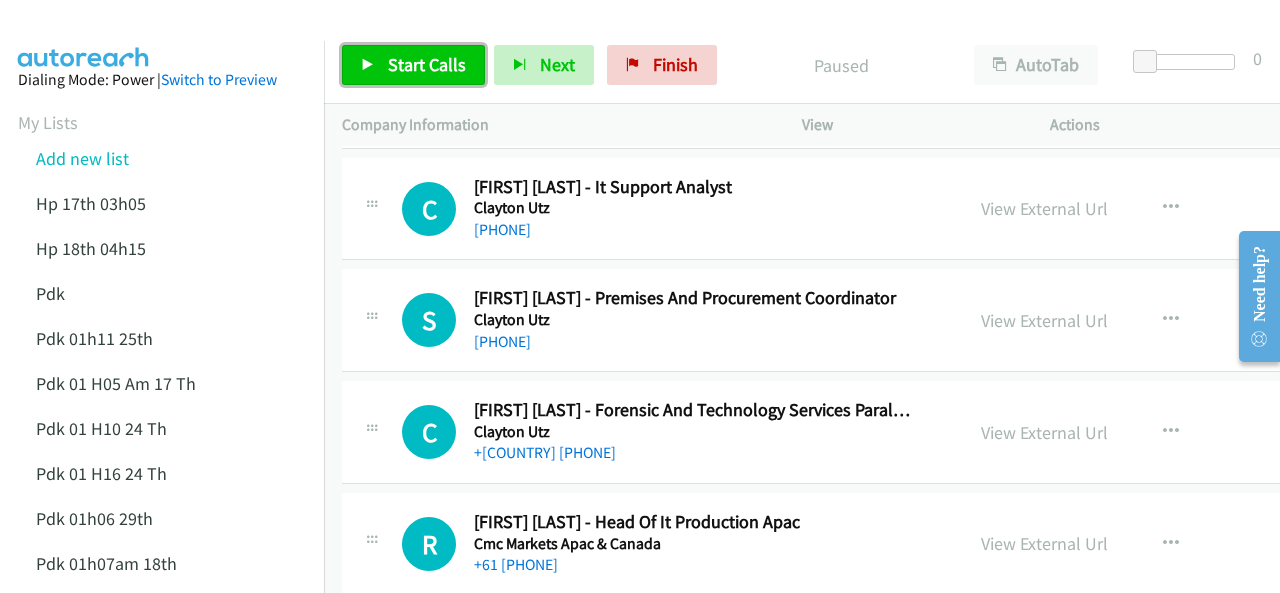 click on "Start Calls" at bounding box center [427, 64] 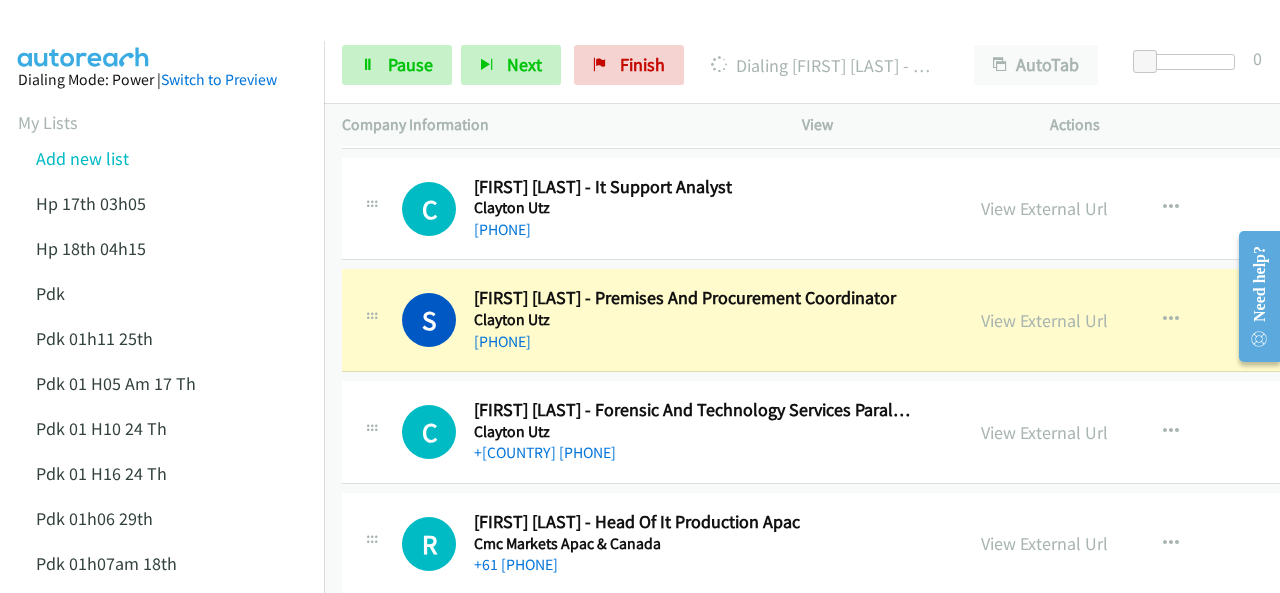 click at bounding box center [631, 38] 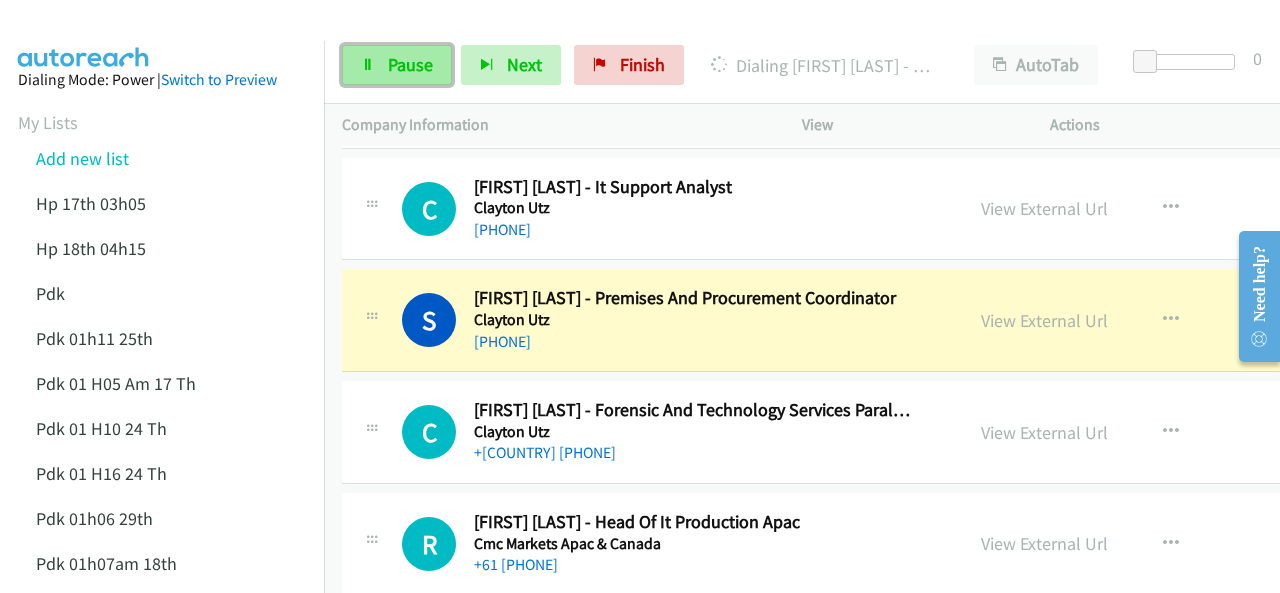 click on "Pause" at bounding box center (410, 64) 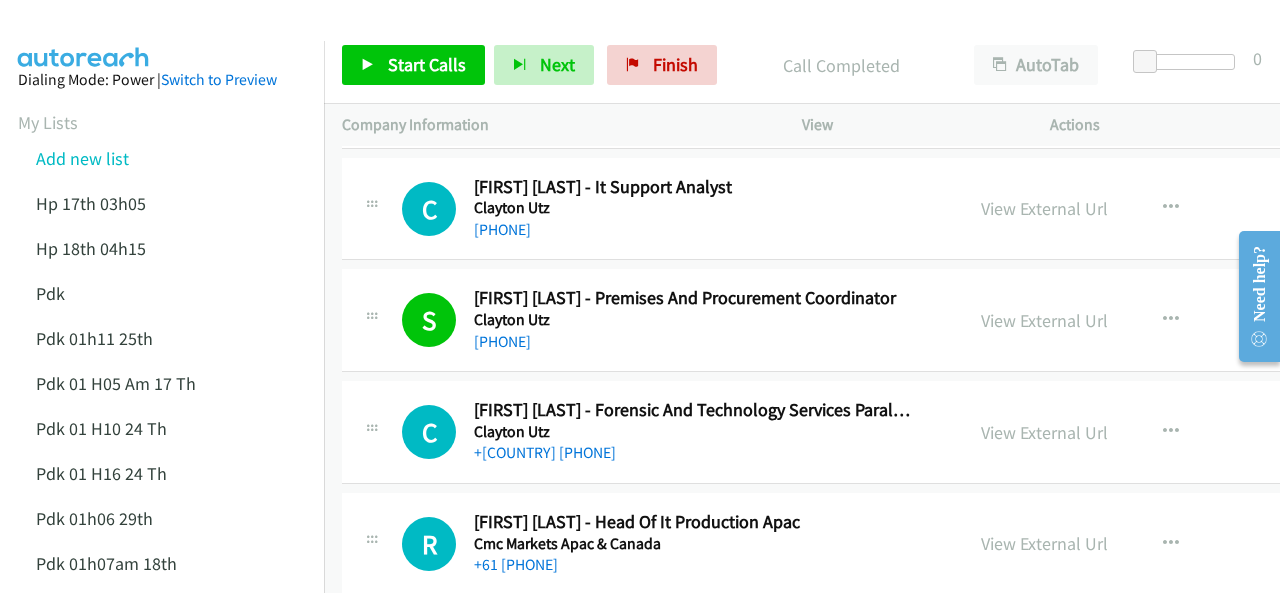 drag, startPoint x: 1013, startPoint y: 314, endPoint x: 808, endPoint y: 322, distance: 205.15604 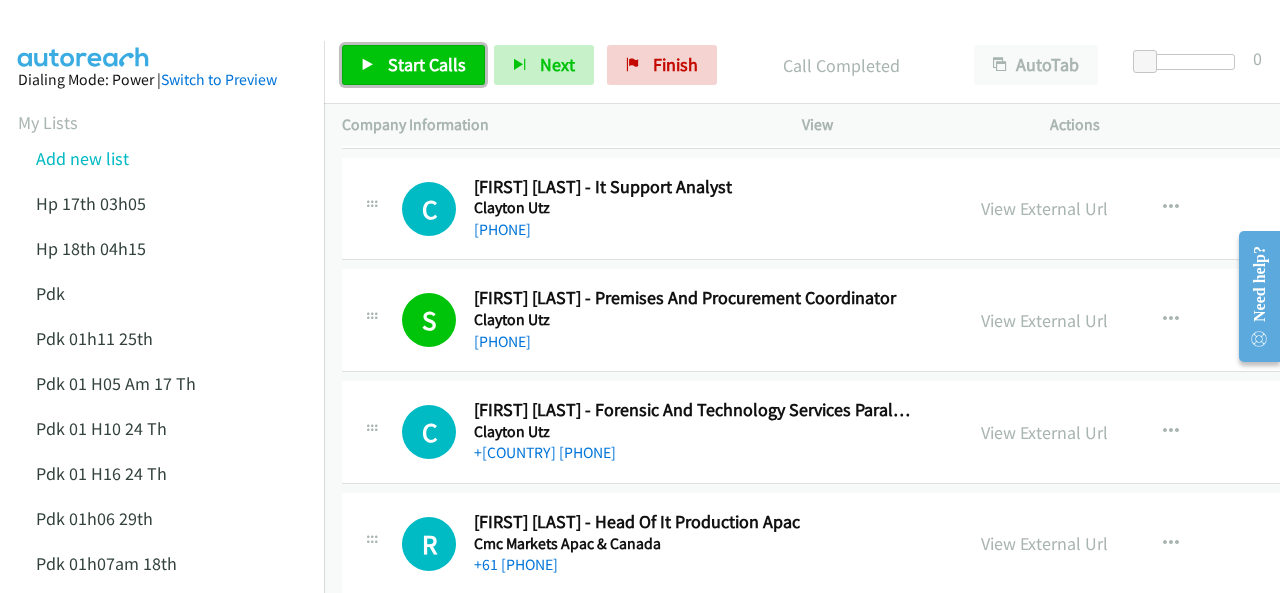 drag, startPoint x: 392, startPoint y: 65, endPoint x: 406, endPoint y: 65, distance: 14 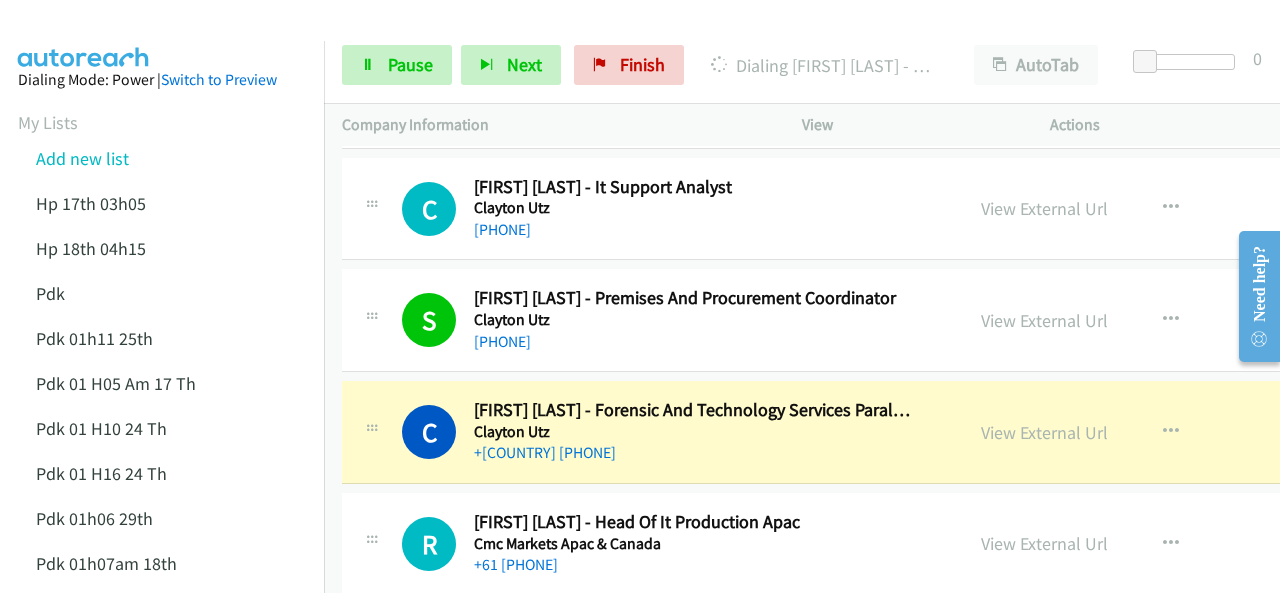click at bounding box center [631, 38] 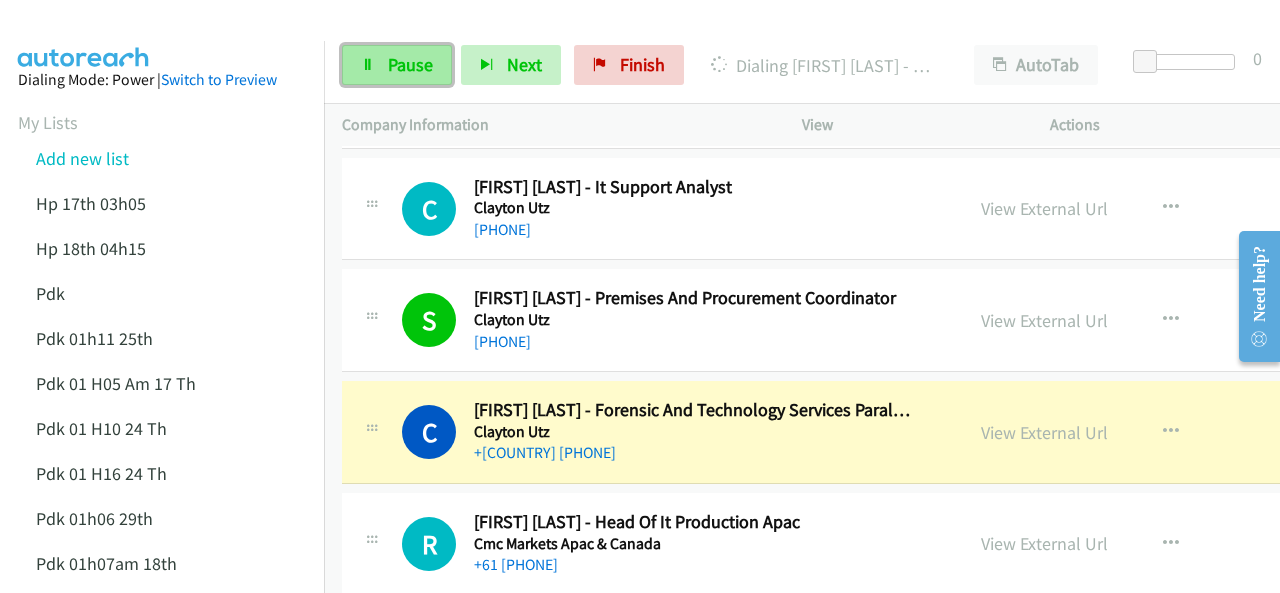 click on "Pause" at bounding box center [410, 64] 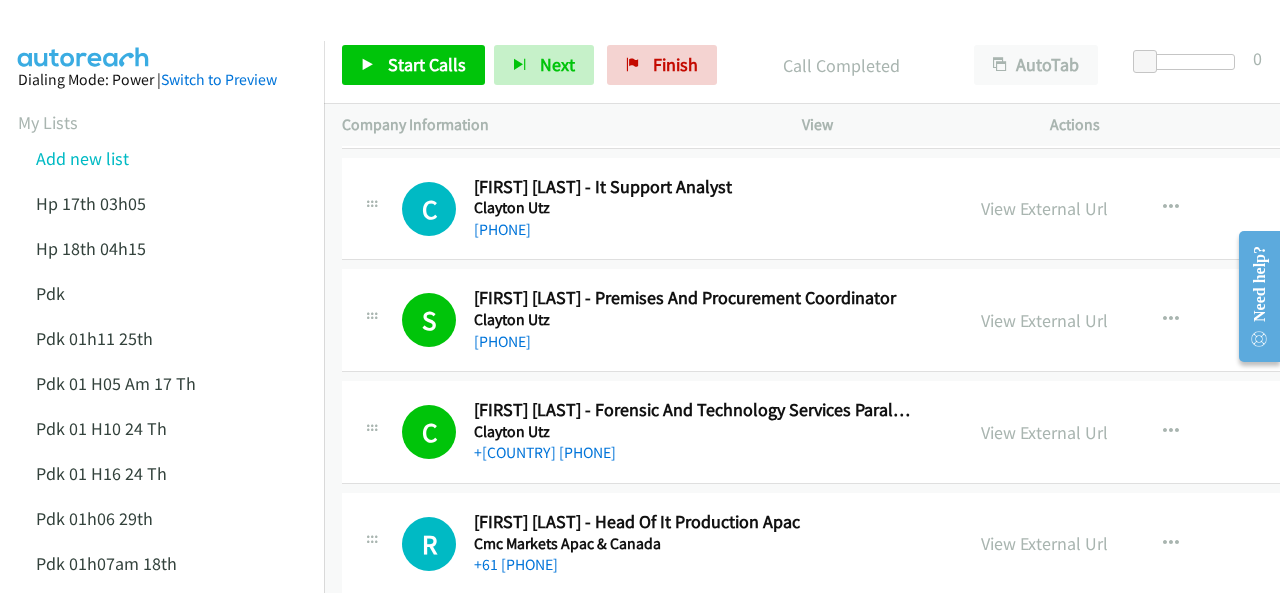 click at bounding box center [84, 35] 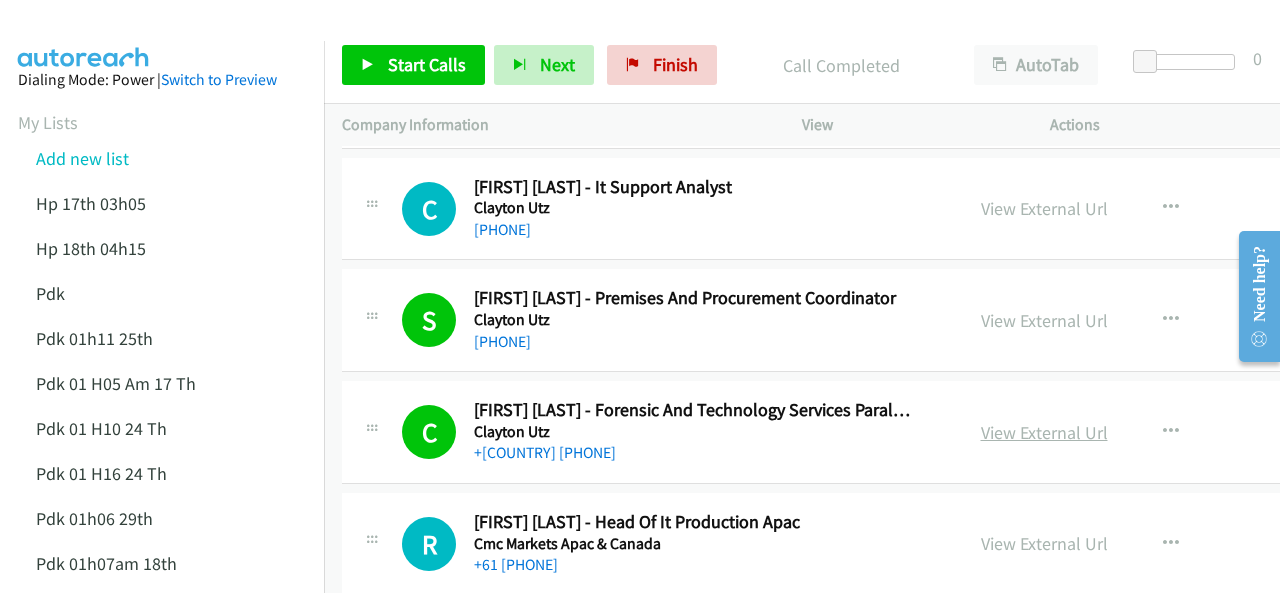 click on "View External Url" at bounding box center (1044, 432) 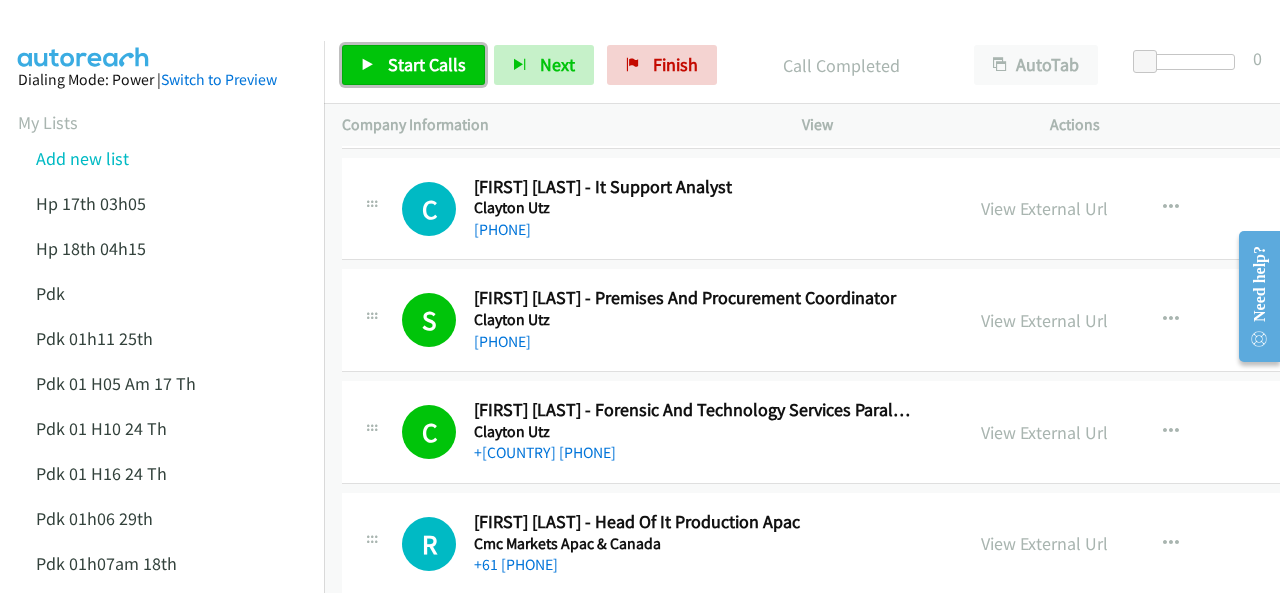 click on "Start Calls" at bounding box center (413, 65) 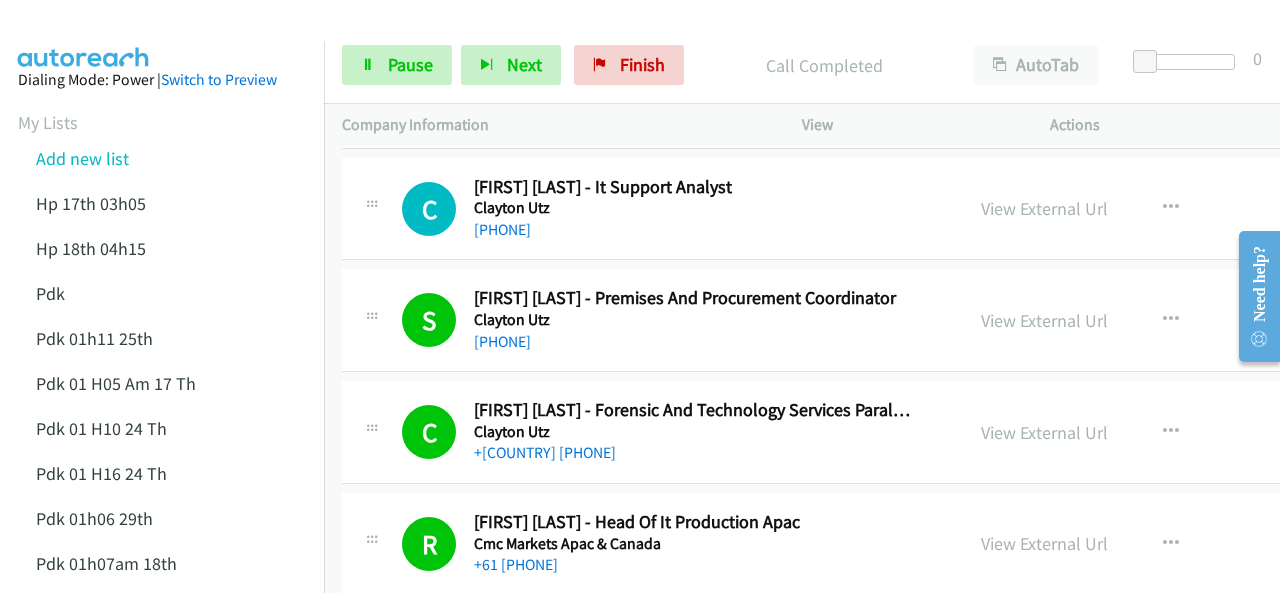 click at bounding box center [84, 35] 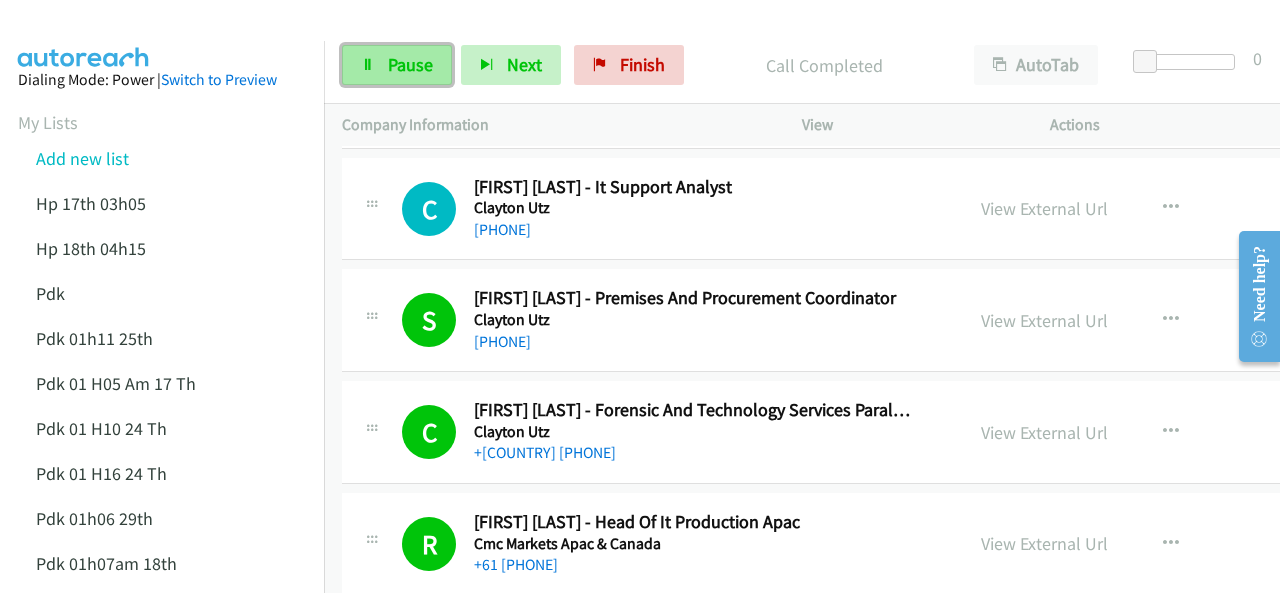 click on "Pause" at bounding box center [410, 64] 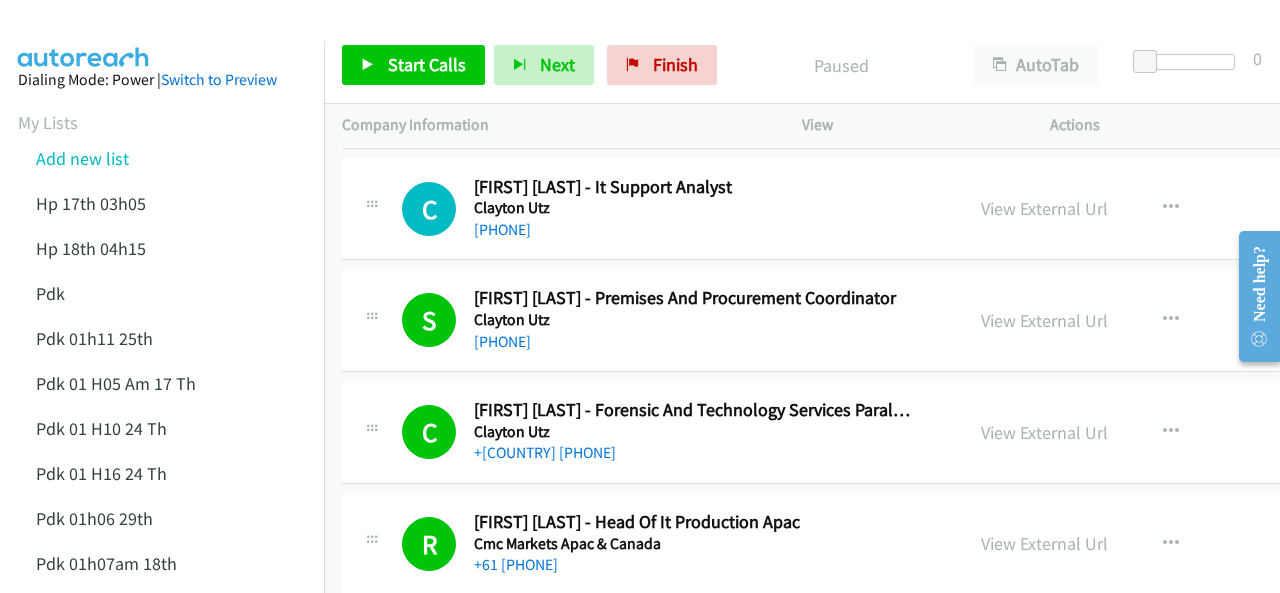 click at bounding box center (631, 38) 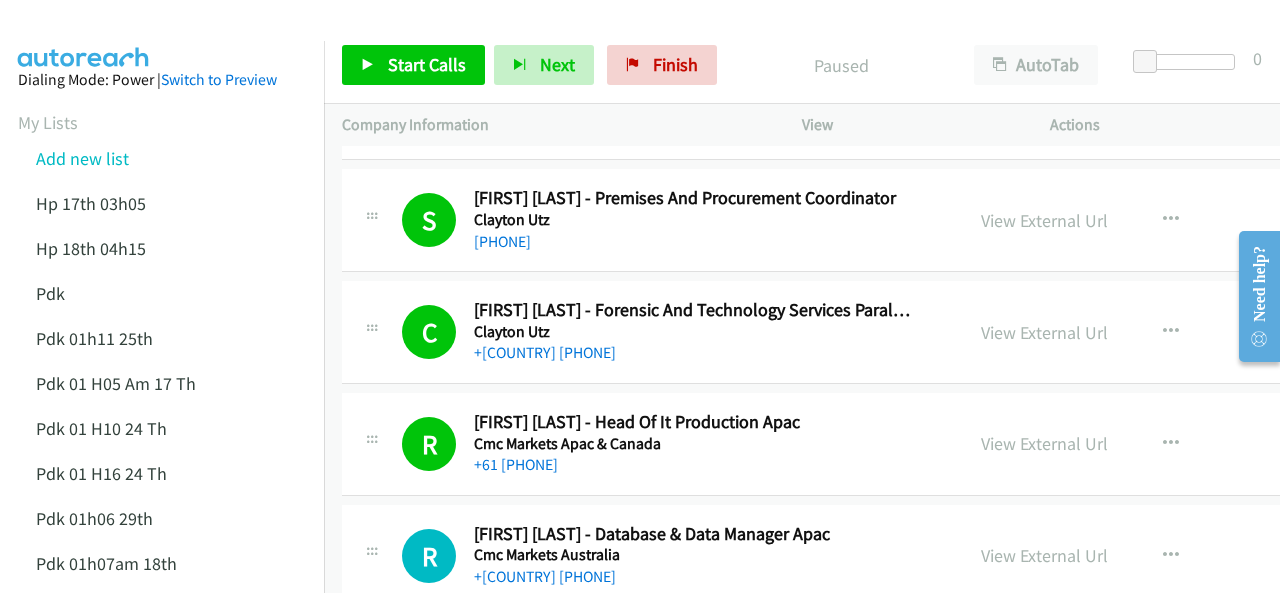 scroll, scrollTop: 3200, scrollLeft: 0, axis: vertical 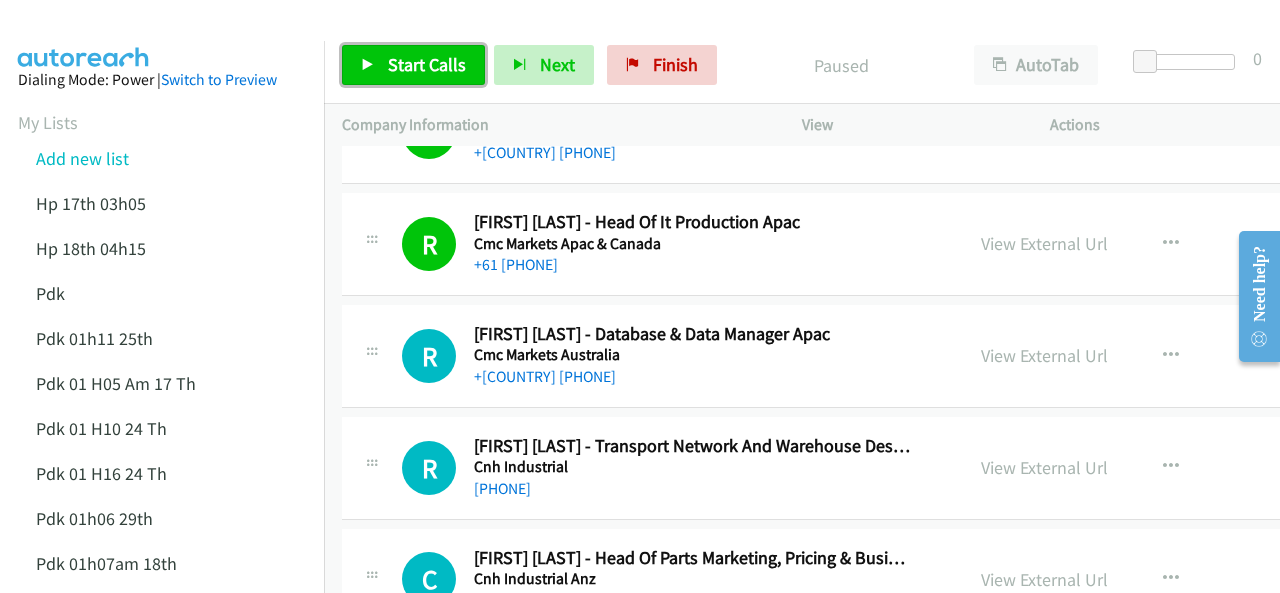 click on "Start Calls" at bounding box center (427, 64) 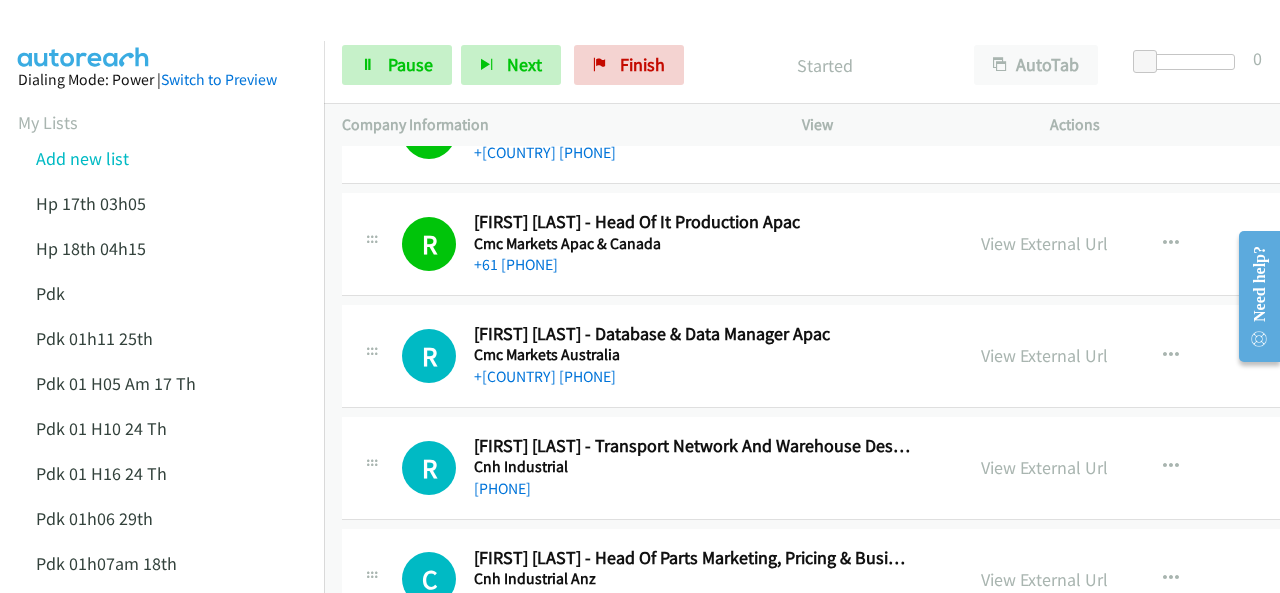 click at bounding box center [84, 35] 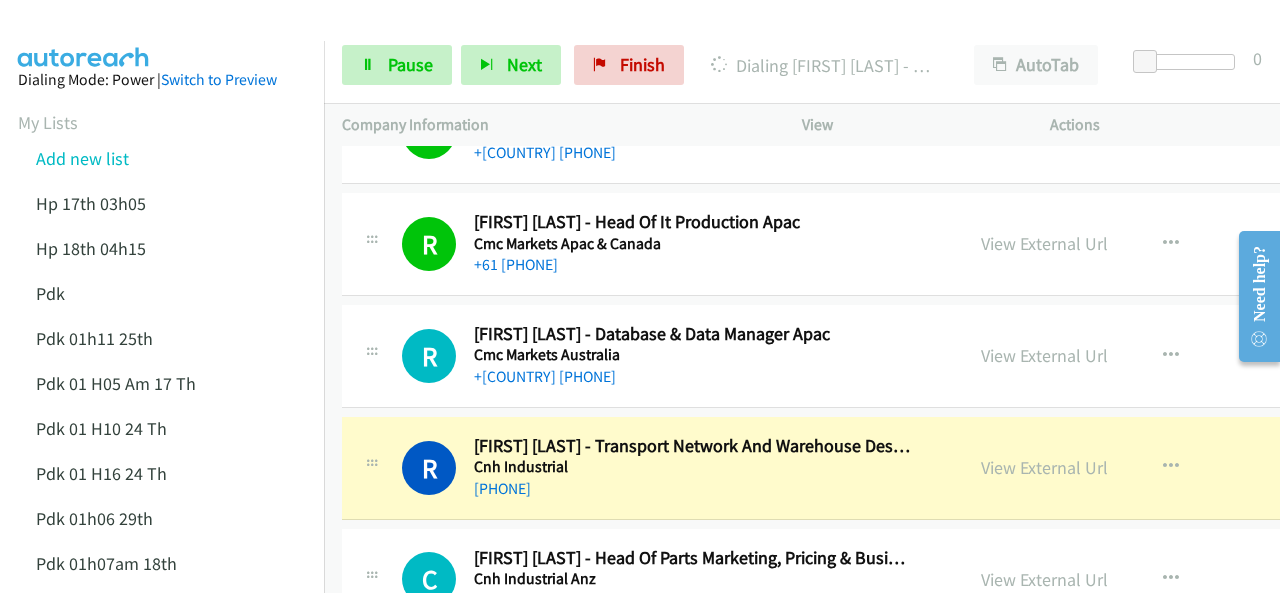 click at bounding box center (631, 38) 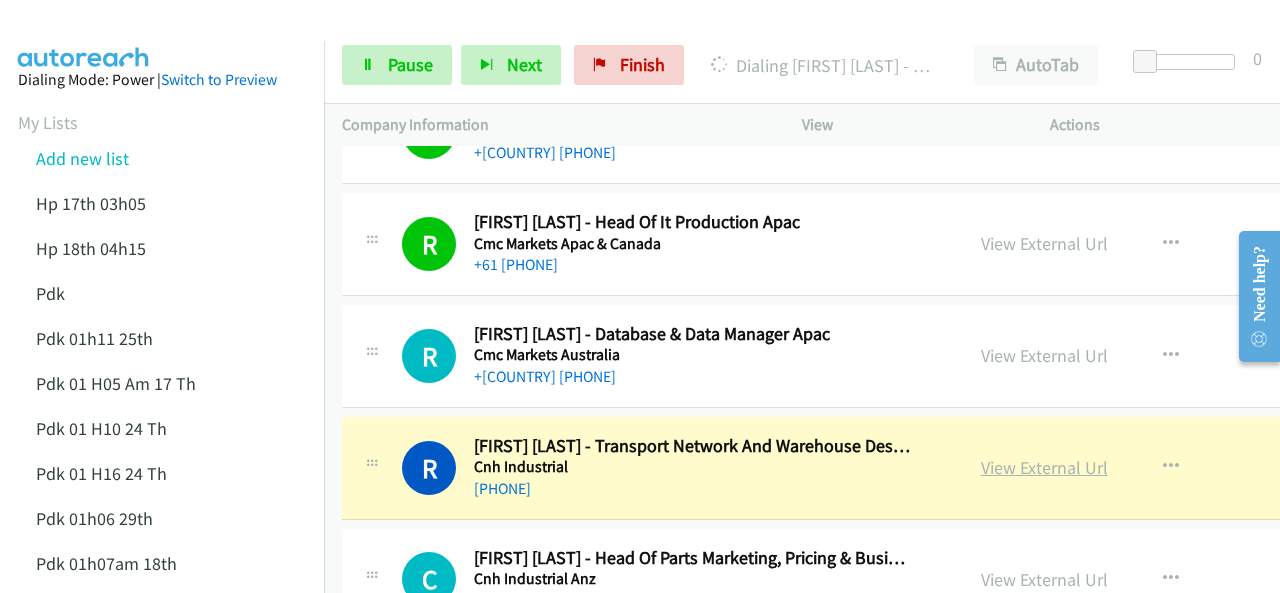 click on "View External Url" at bounding box center [1044, 467] 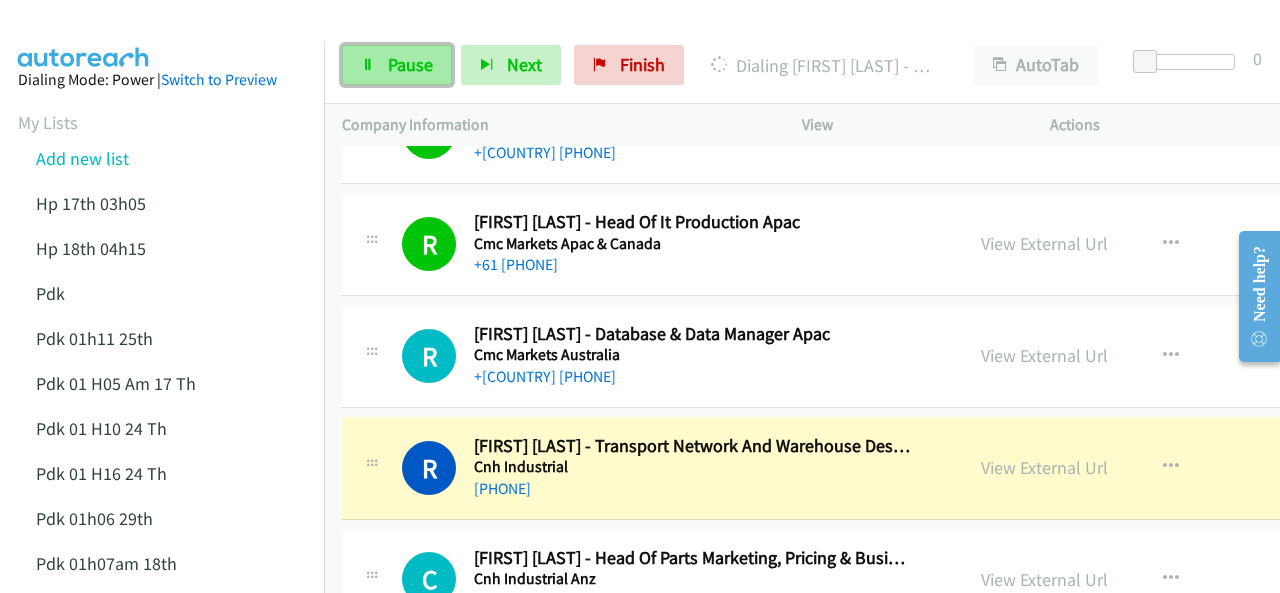 click on "Pause" at bounding box center (397, 65) 